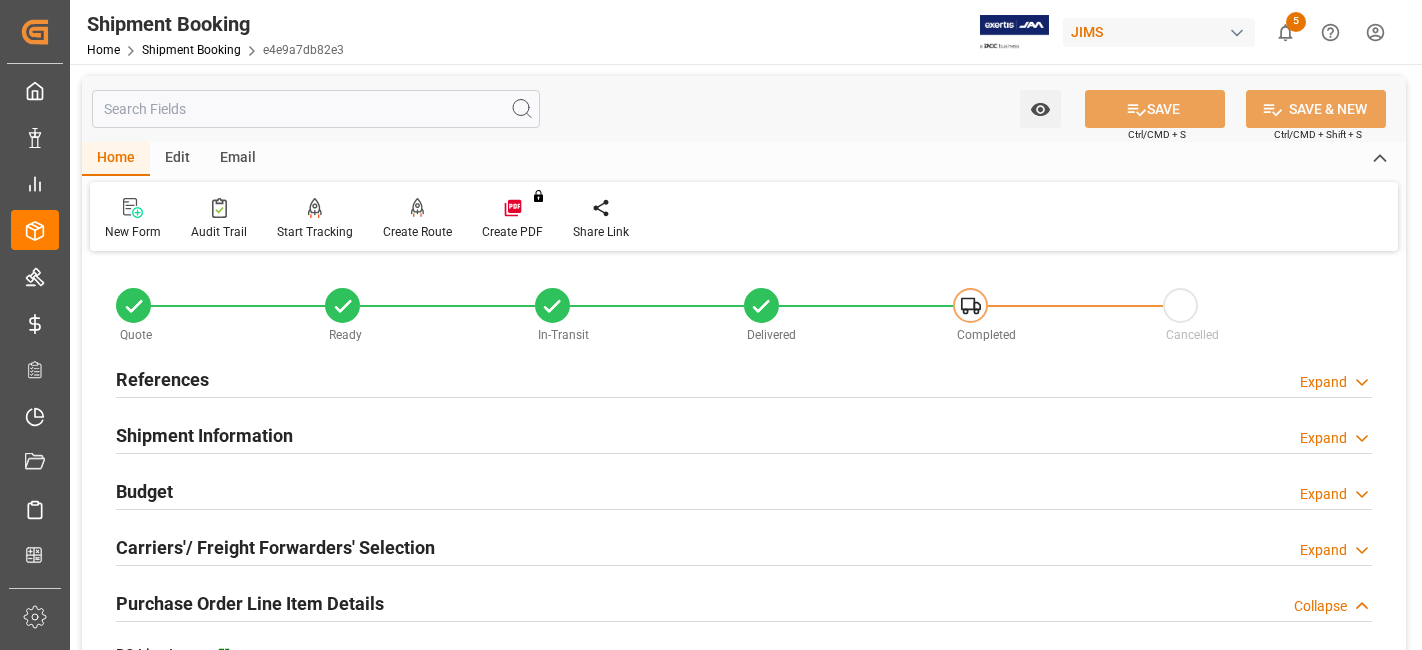 scroll, scrollTop: 0, scrollLeft: 0, axis: both 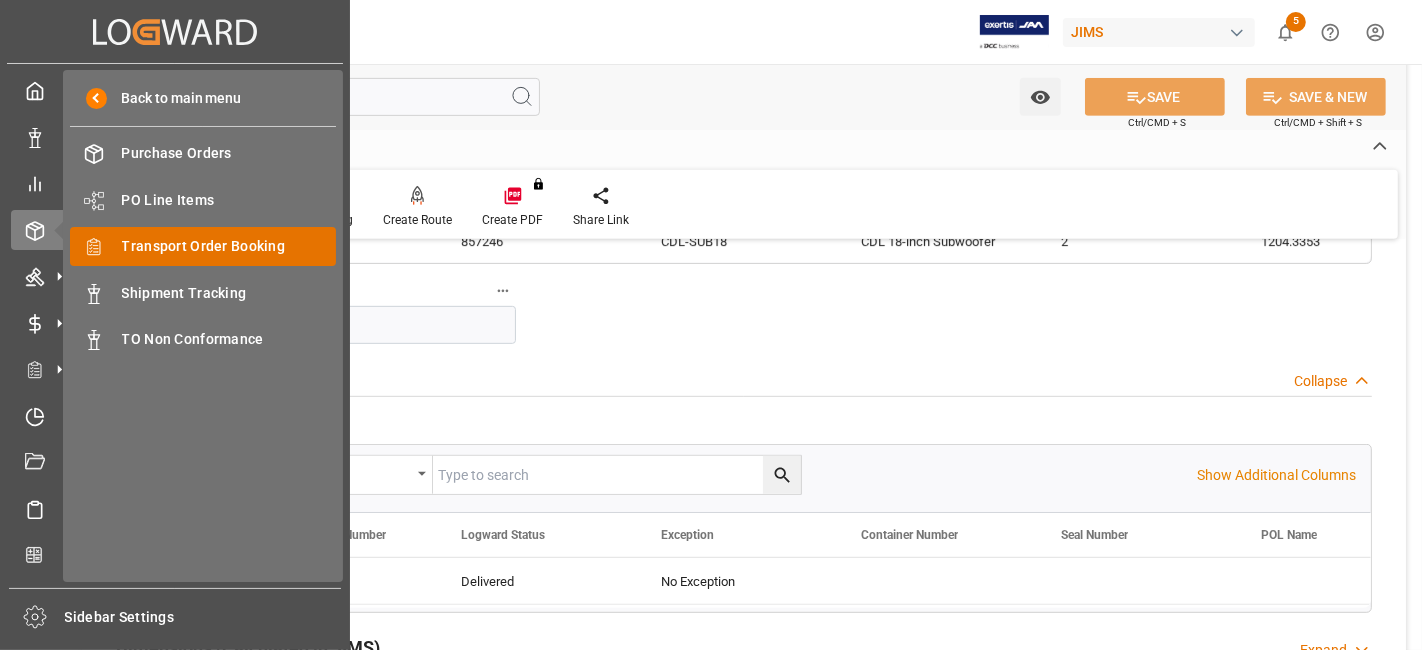 click on "Transport Order Booking" at bounding box center [229, 246] 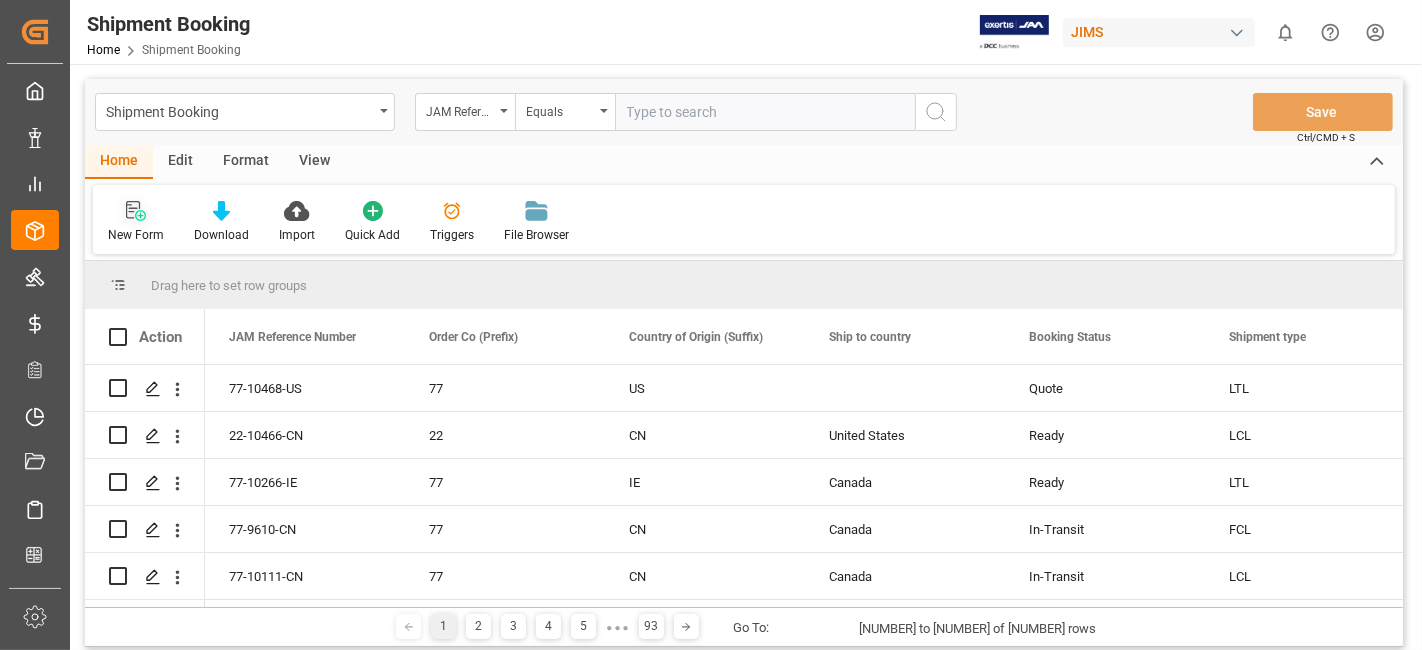 click on "New Form" at bounding box center (136, 222) 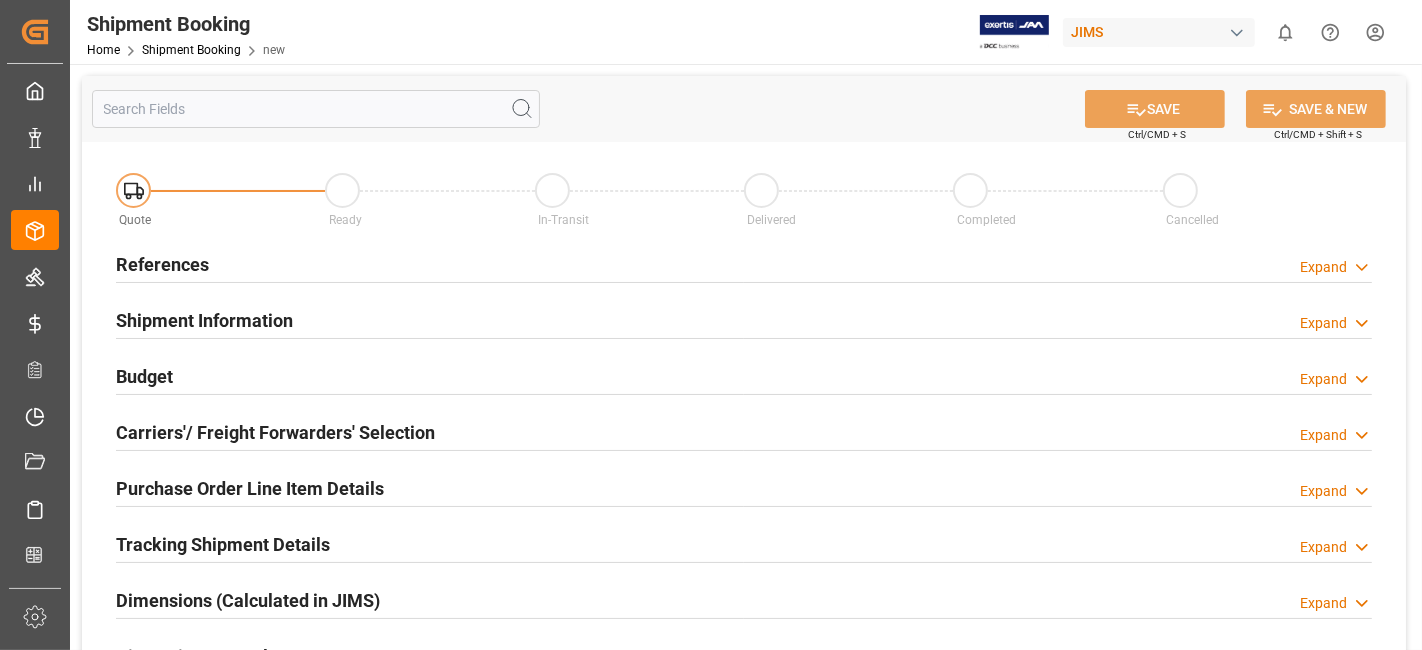 click on "References Expand" at bounding box center [744, 263] 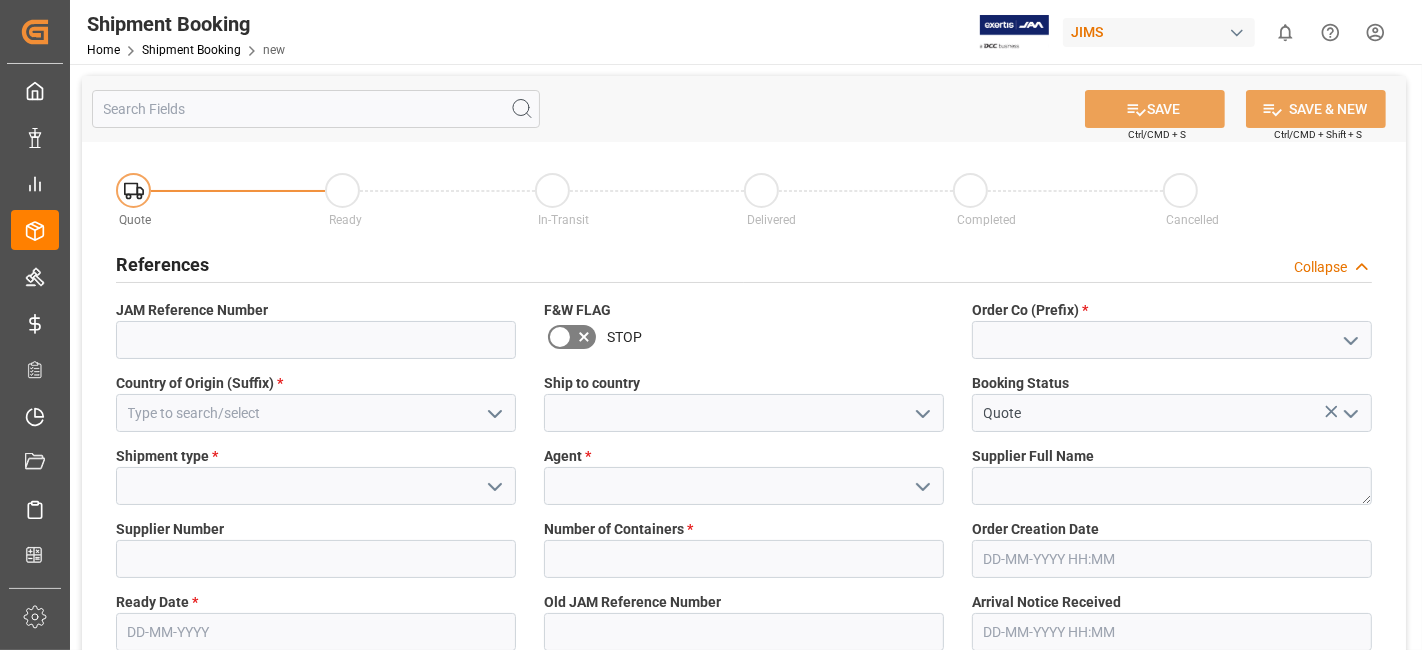 click 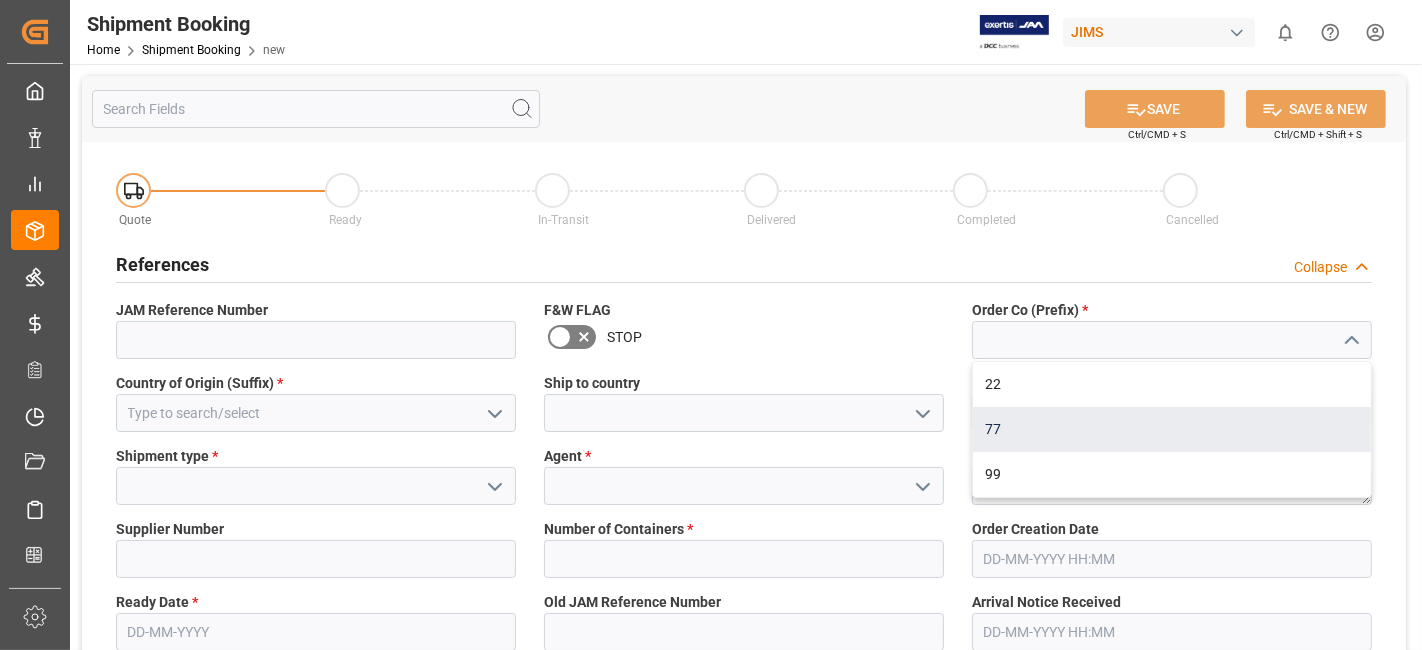 click on "77" at bounding box center [1172, 429] 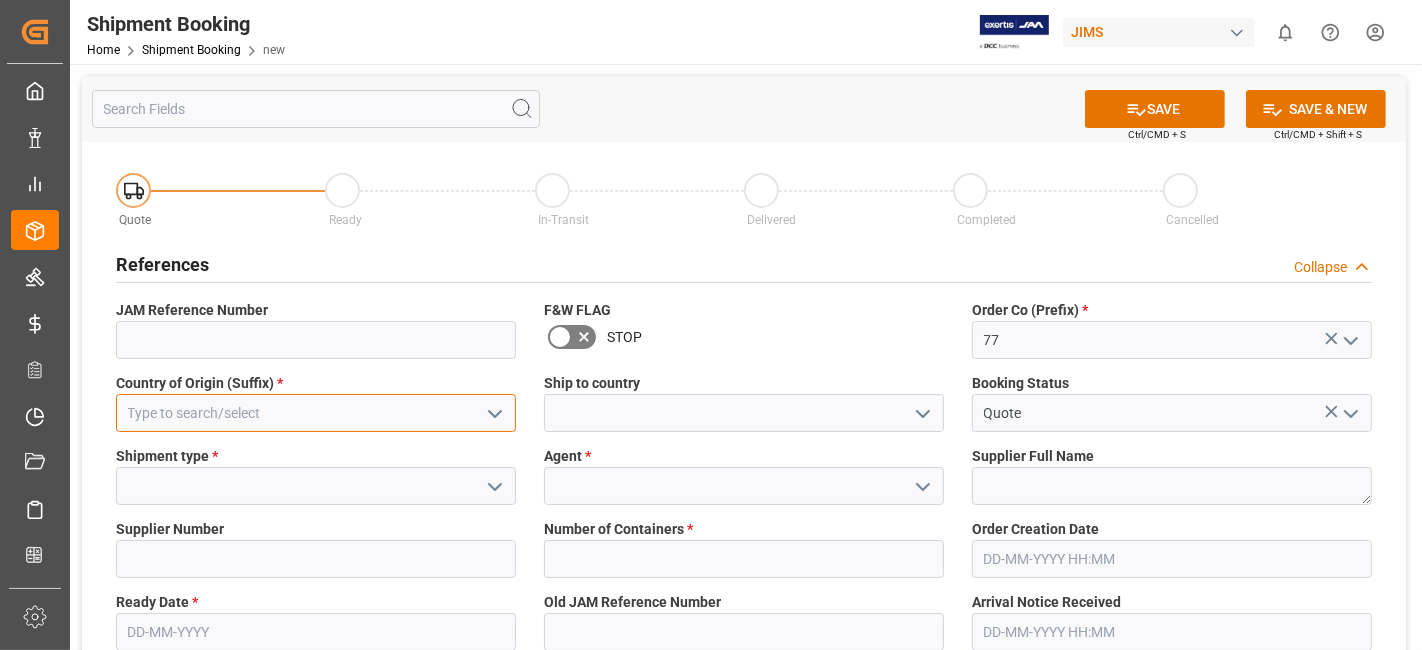 click at bounding box center (316, 413) 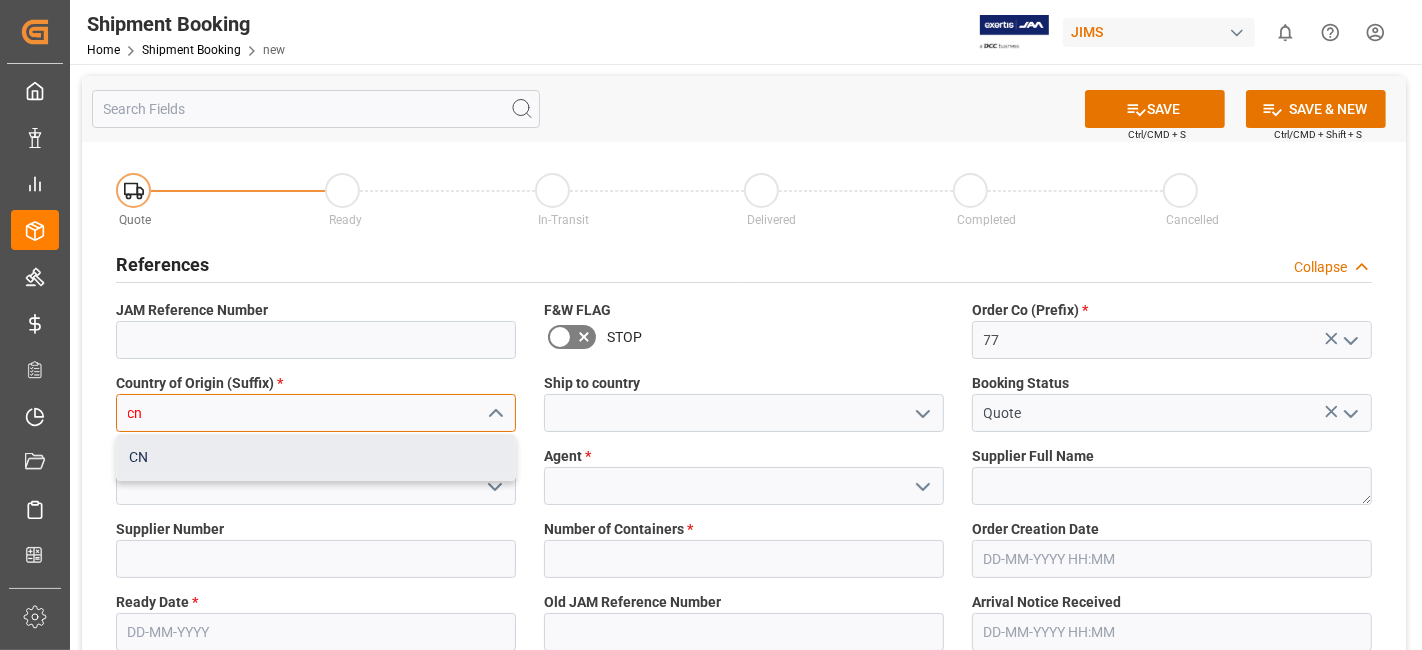 click on "CN" at bounding box center [316, 457] 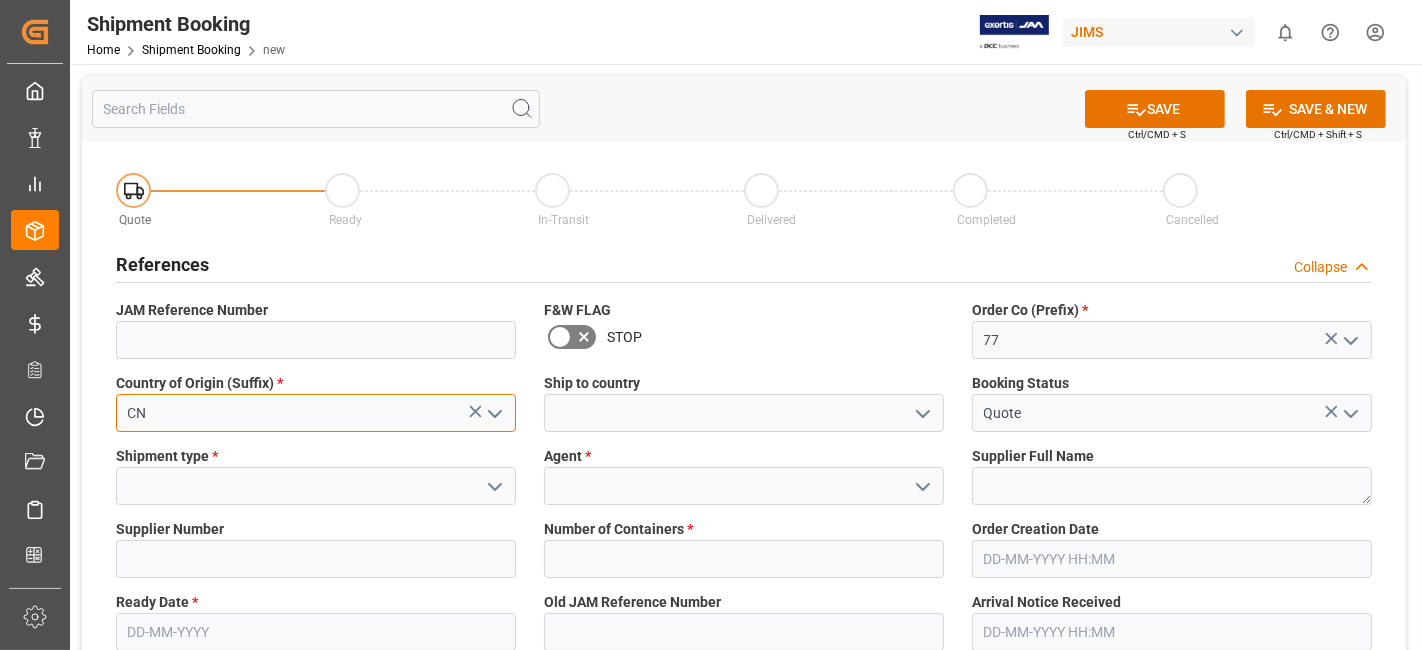 type on "CN" 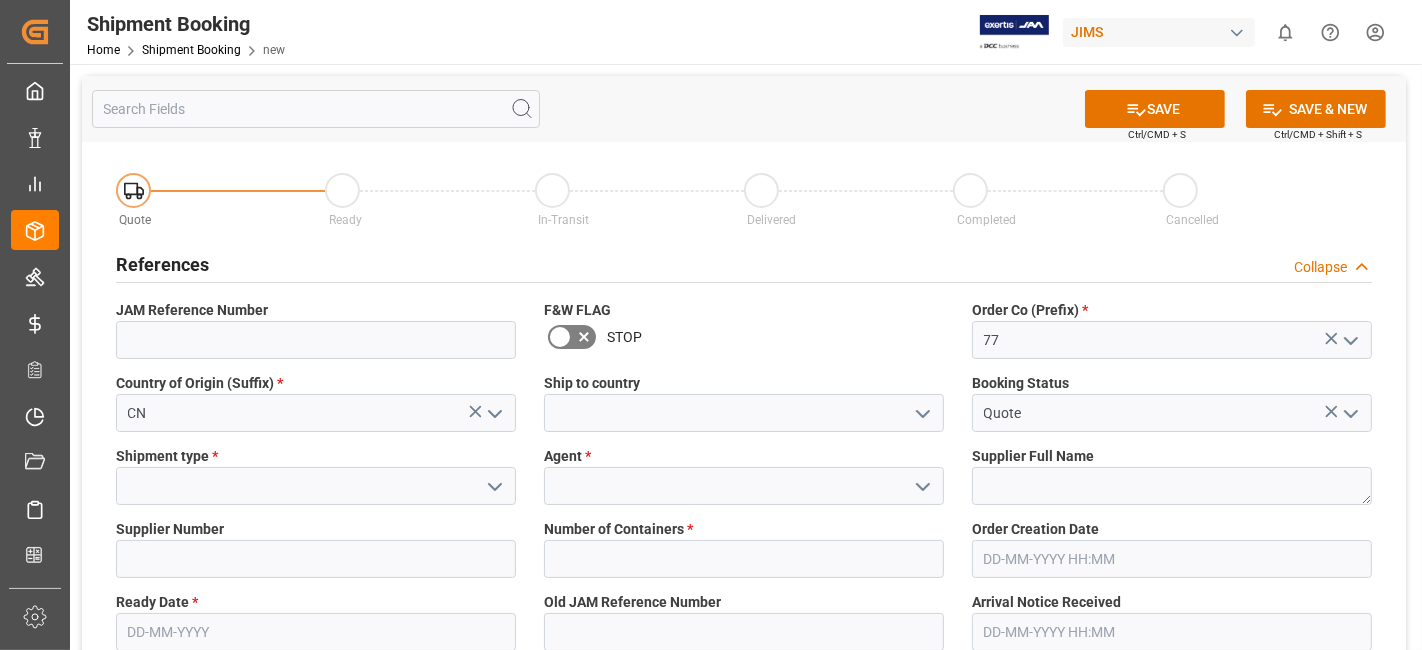 click 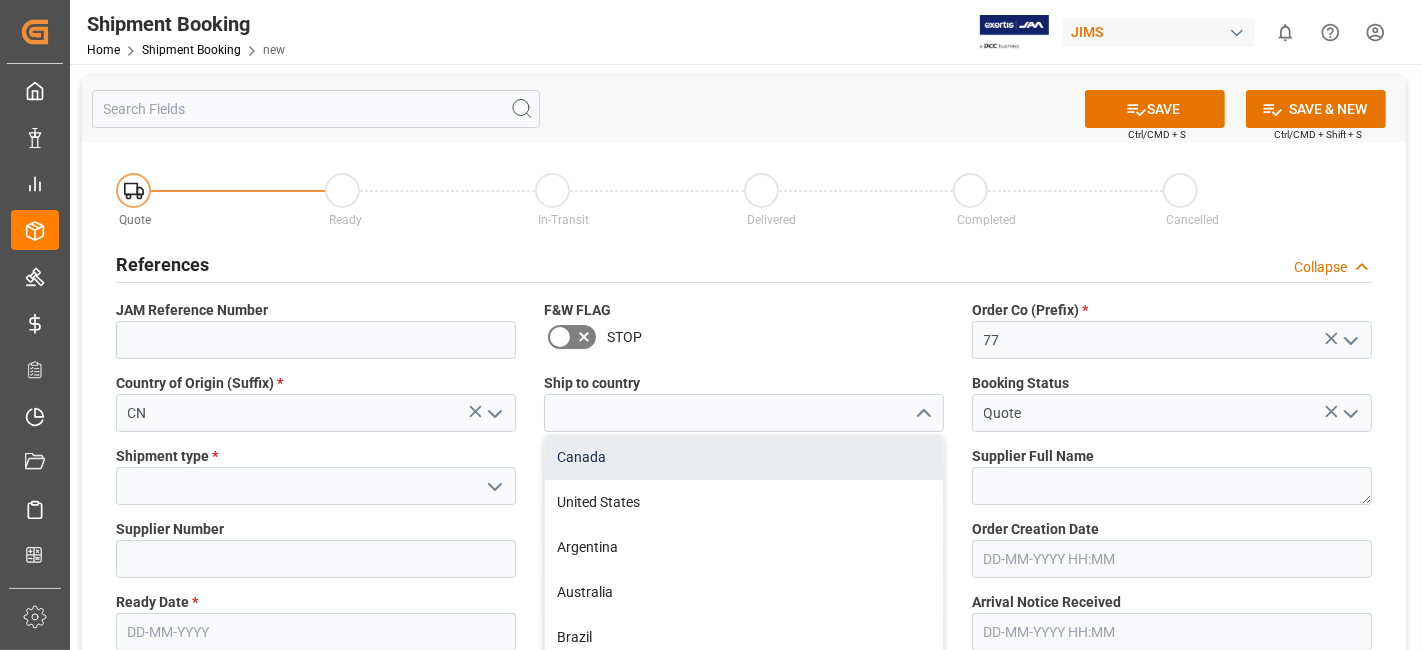 click on "Canada" at bounding box center [744, 457] 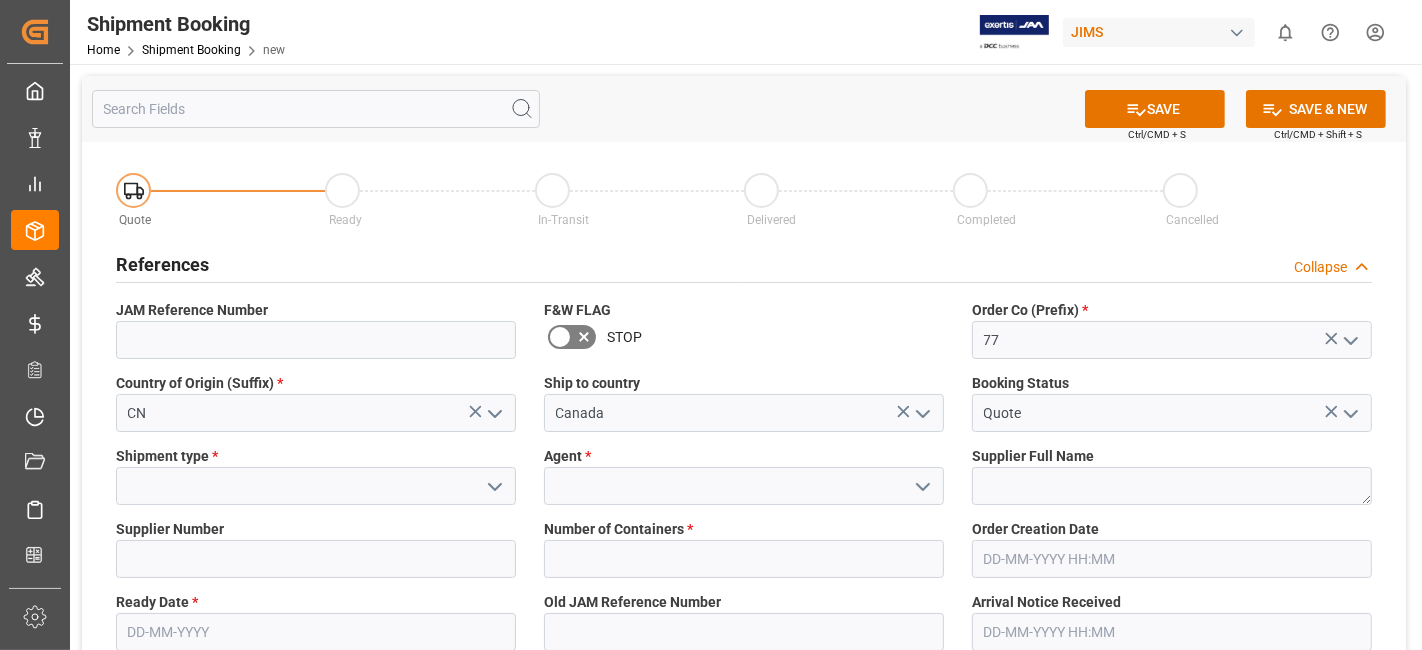 click at bounding box center [494, 486] 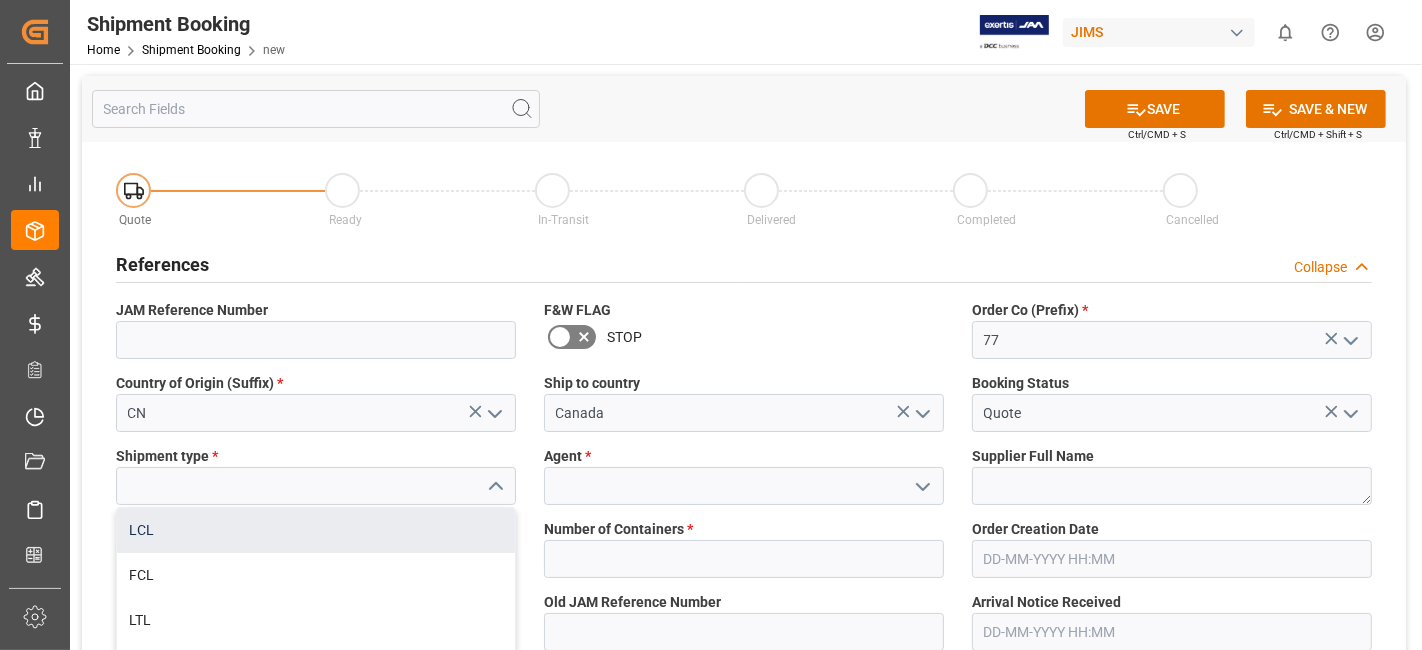 click on "LCL" at bounding box center (316, 530) 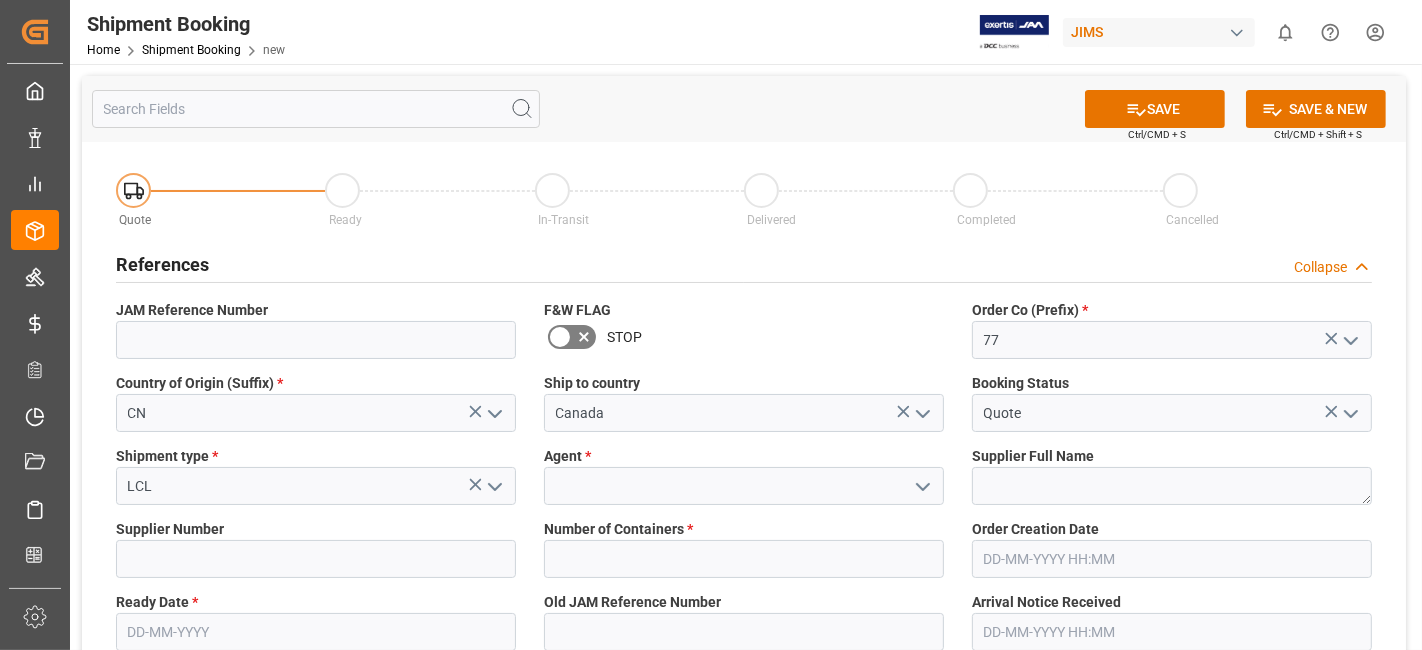 scroll, scrollTop: 111, scrollLeft: 0, axis: vertical 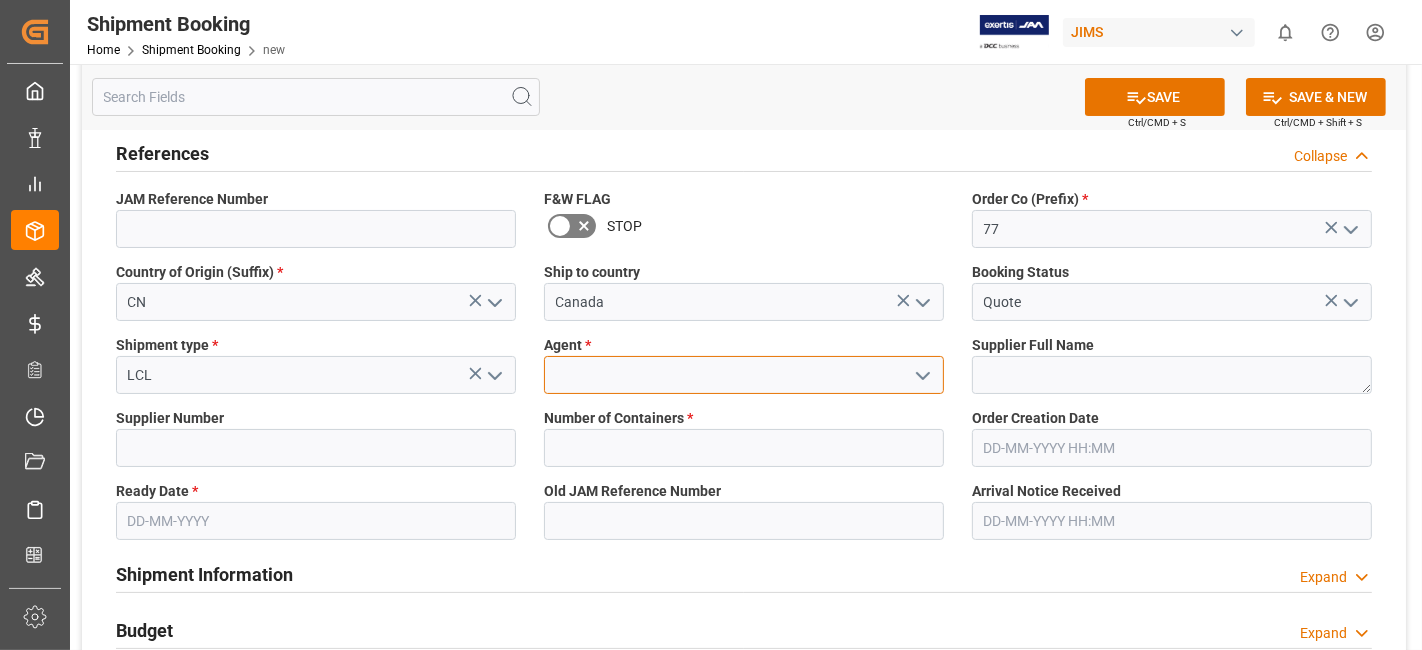 click at bounding box center (744, 375) 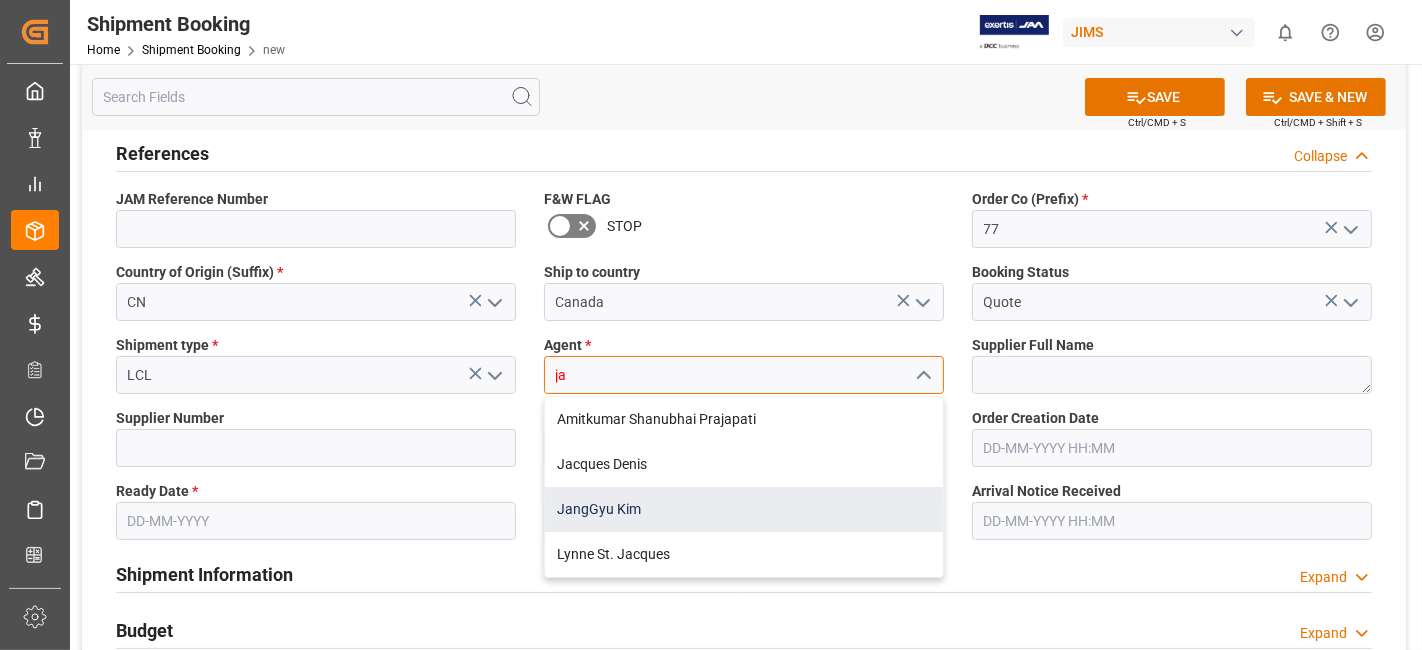 click on "JangGyu Kim" at bounding box center [744, 509] 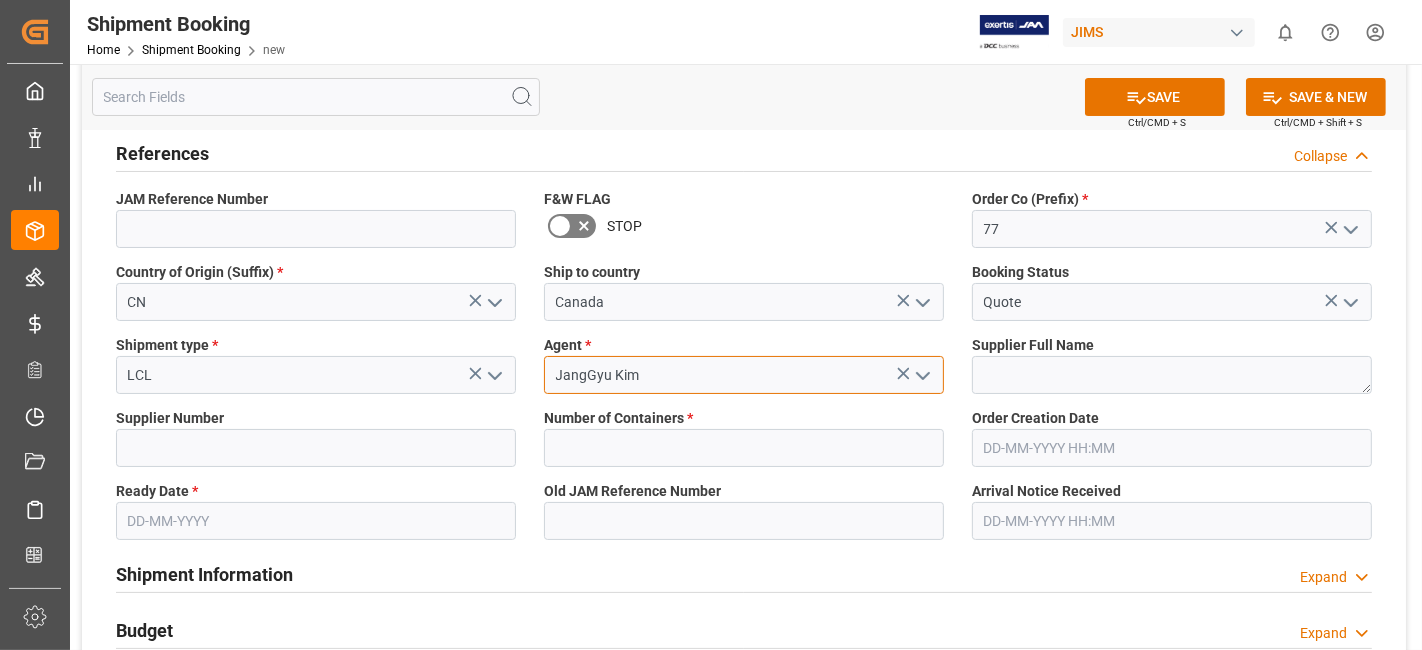 type on "JangGyu Kim" 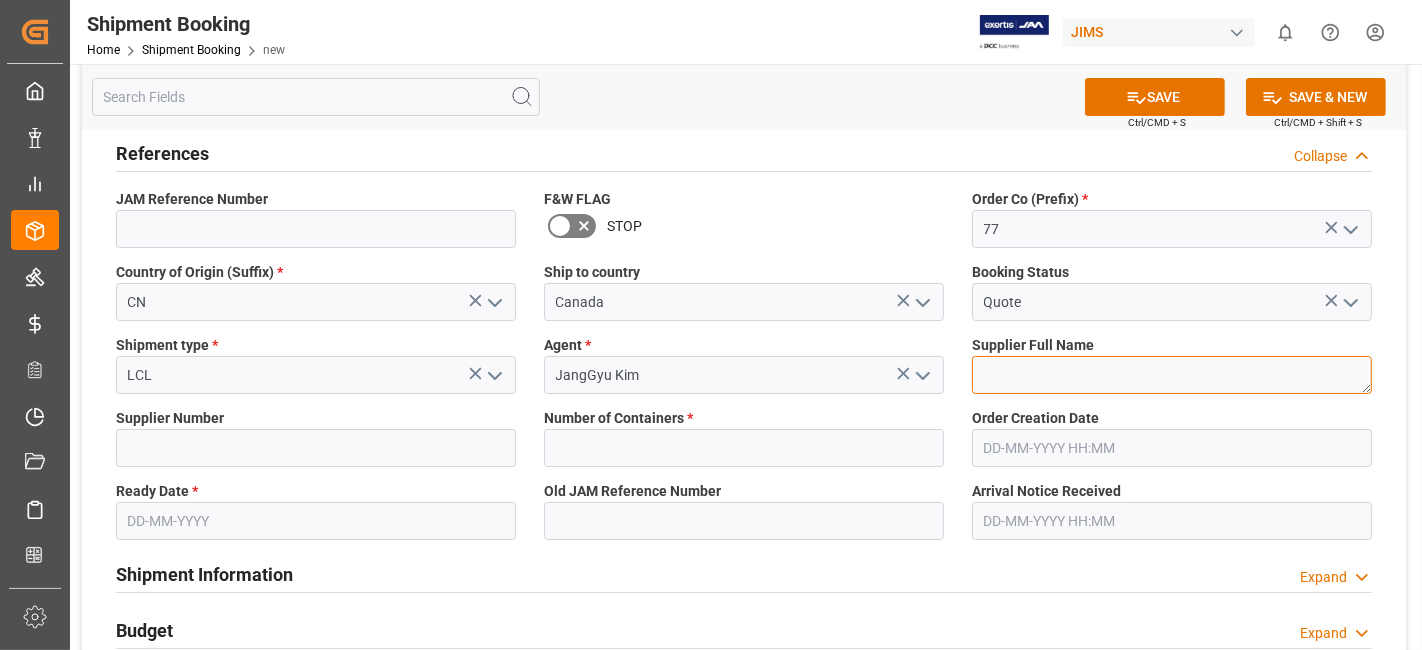 click at bounding box center (1172, 375) 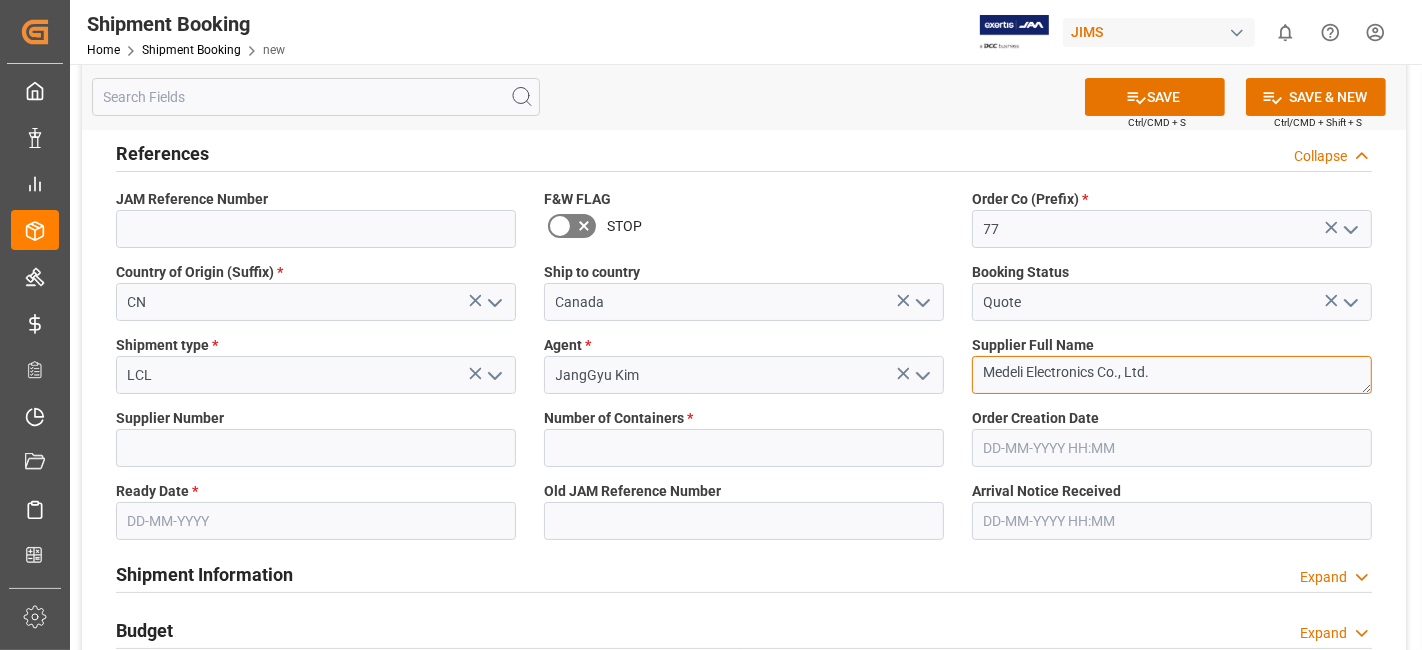 type on "Medeli Electronics Co., Ltd." 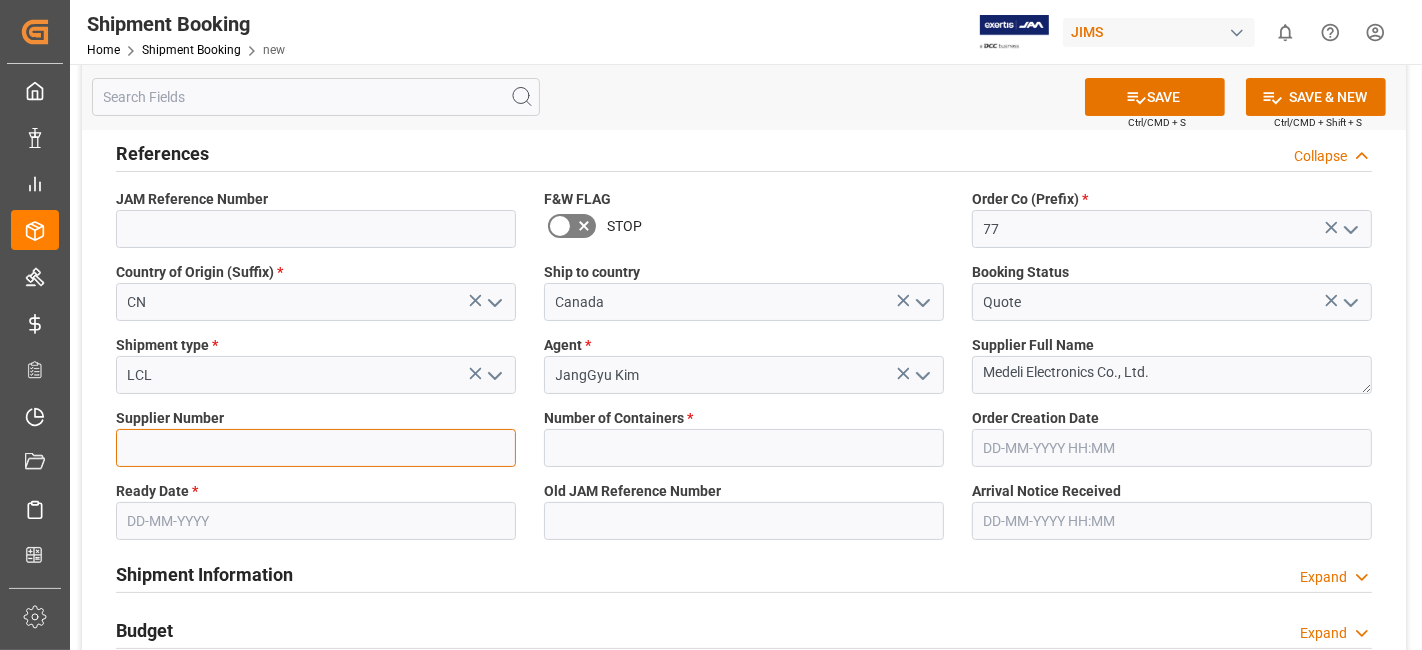 click at bounding box center (316, 448) 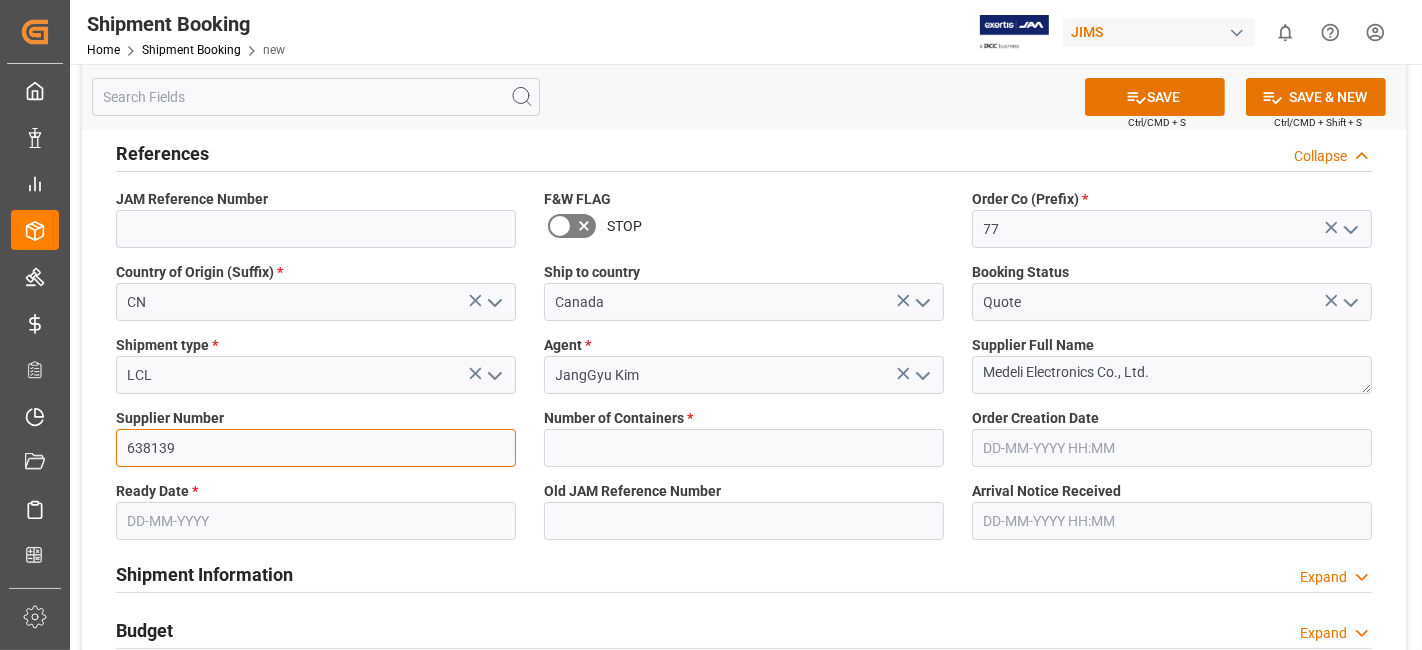 type on "638139" 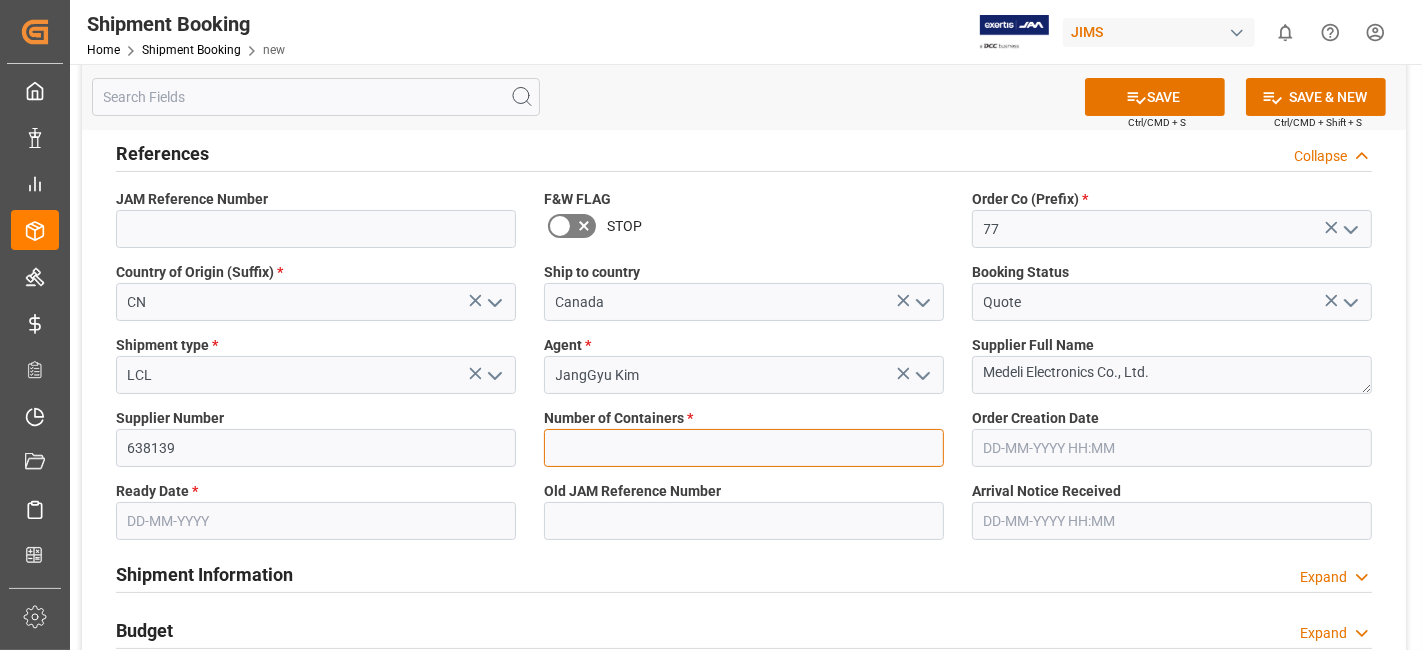 click at bounding box center (744, 448) 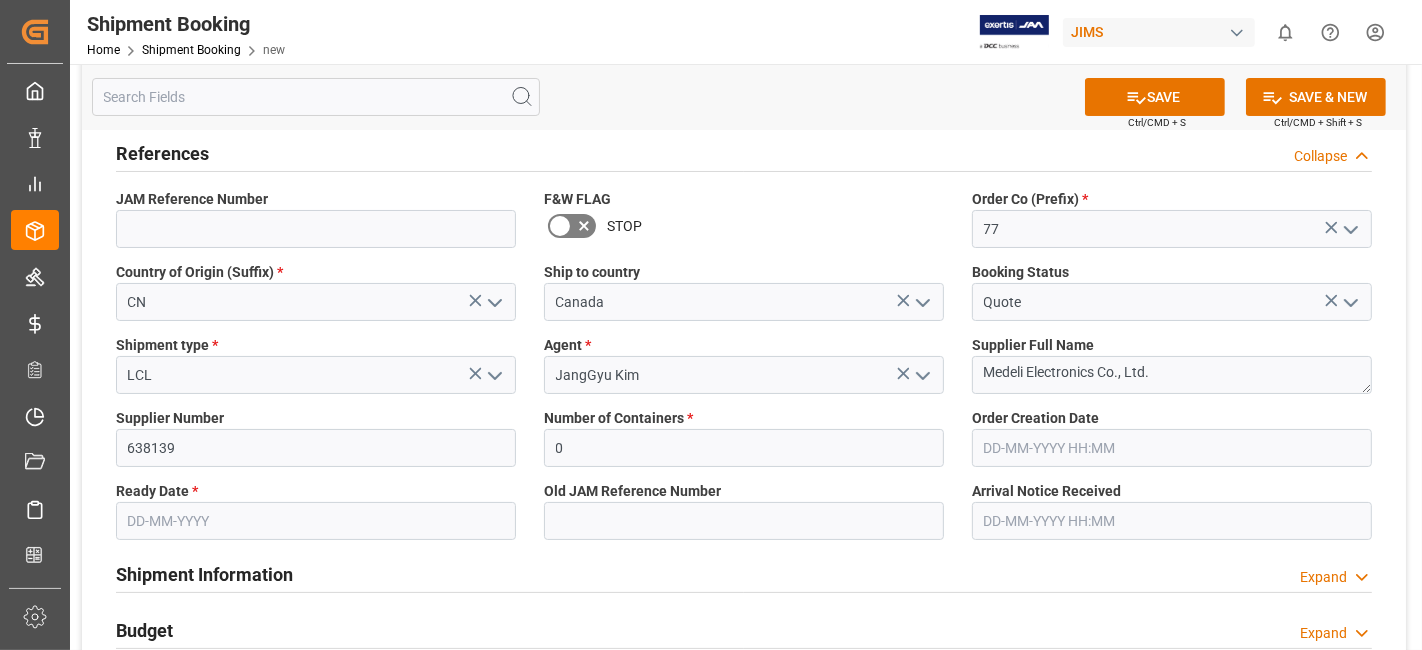 click at bounding box center (316, 521) 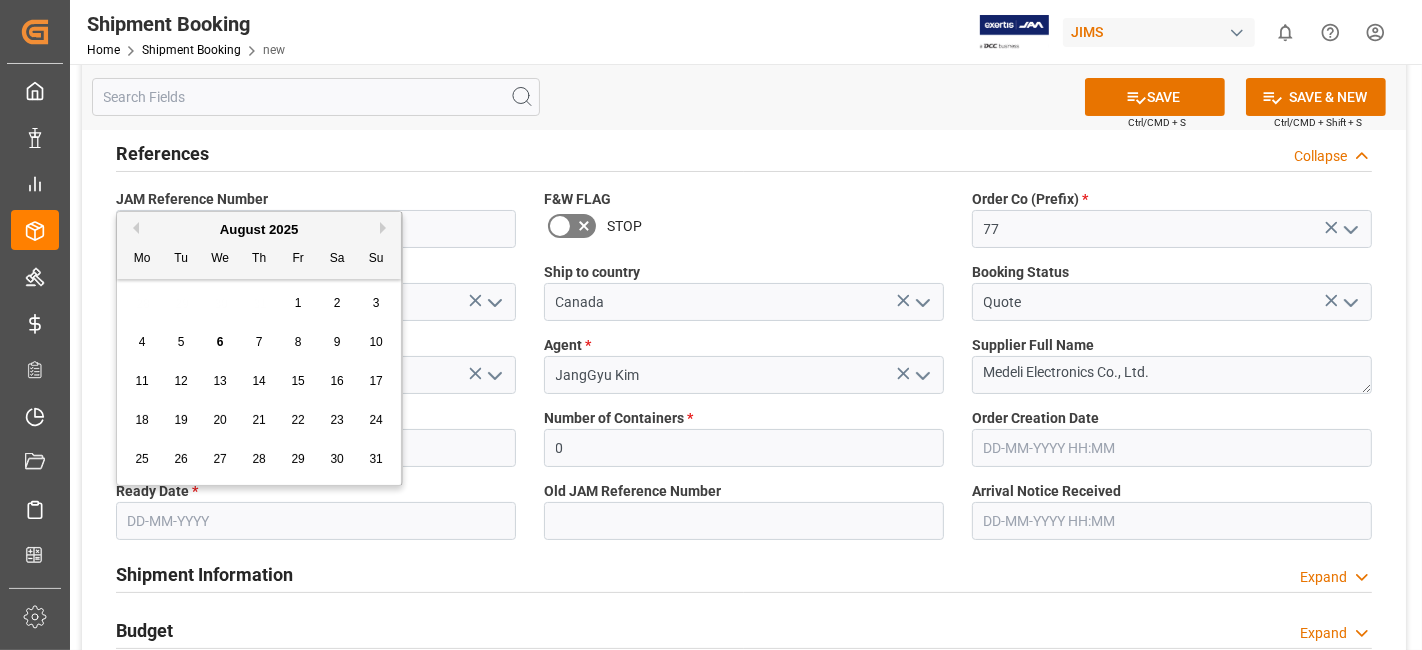 click on "28 29 30 31 1 2 3" at bounding box center [259, 303] 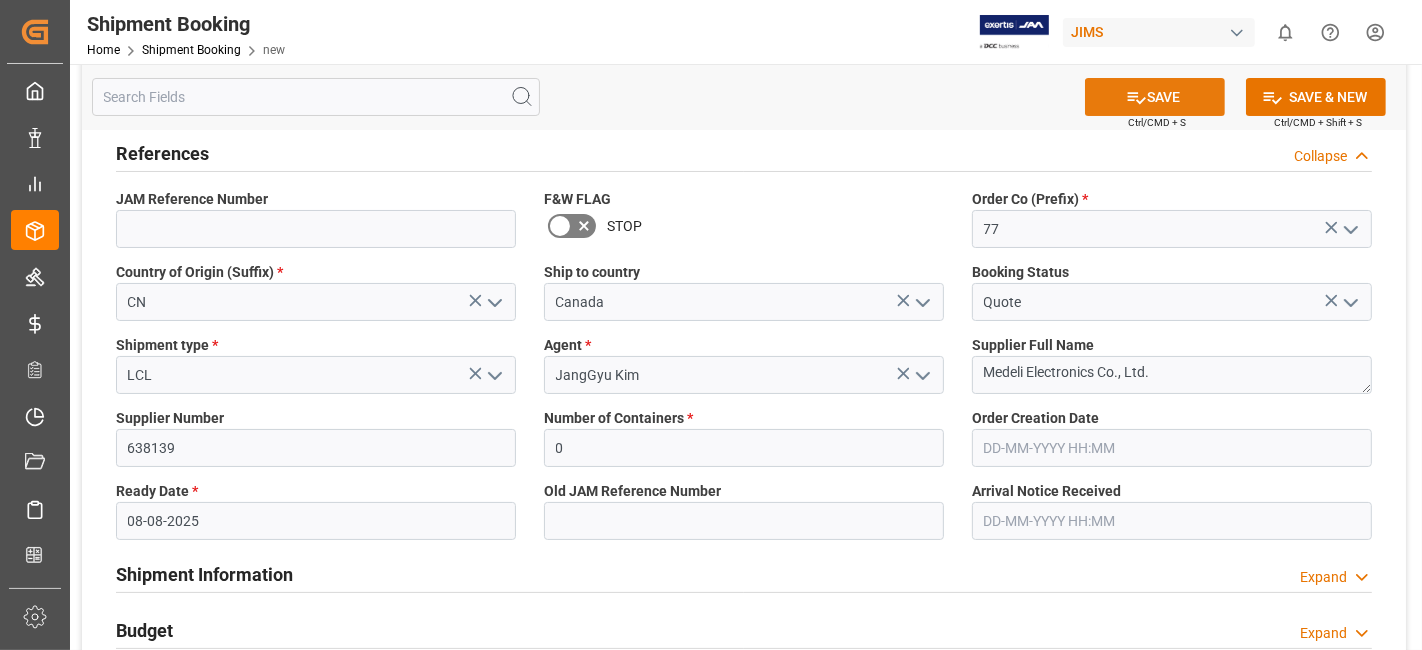 click on "SAVE" at bounding box center [1155, 97] 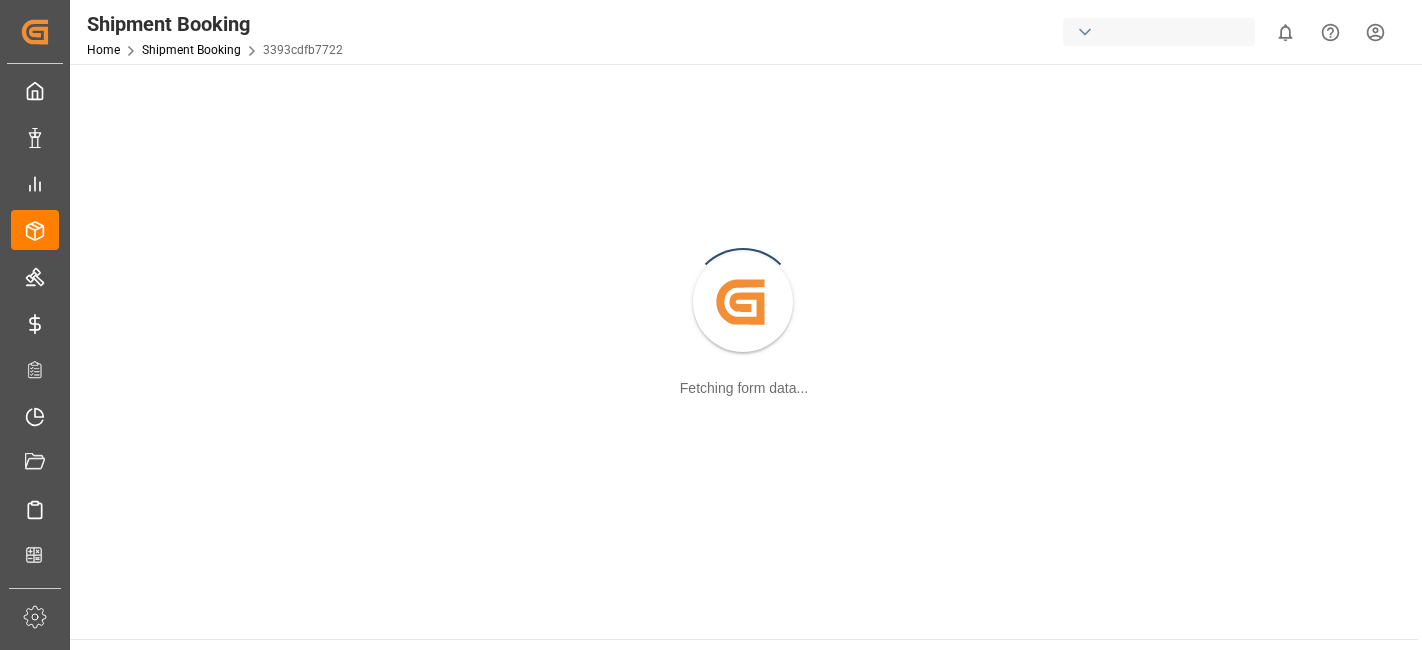 scroll, scrollTop: 0, scrollLeft: 0, axis: both 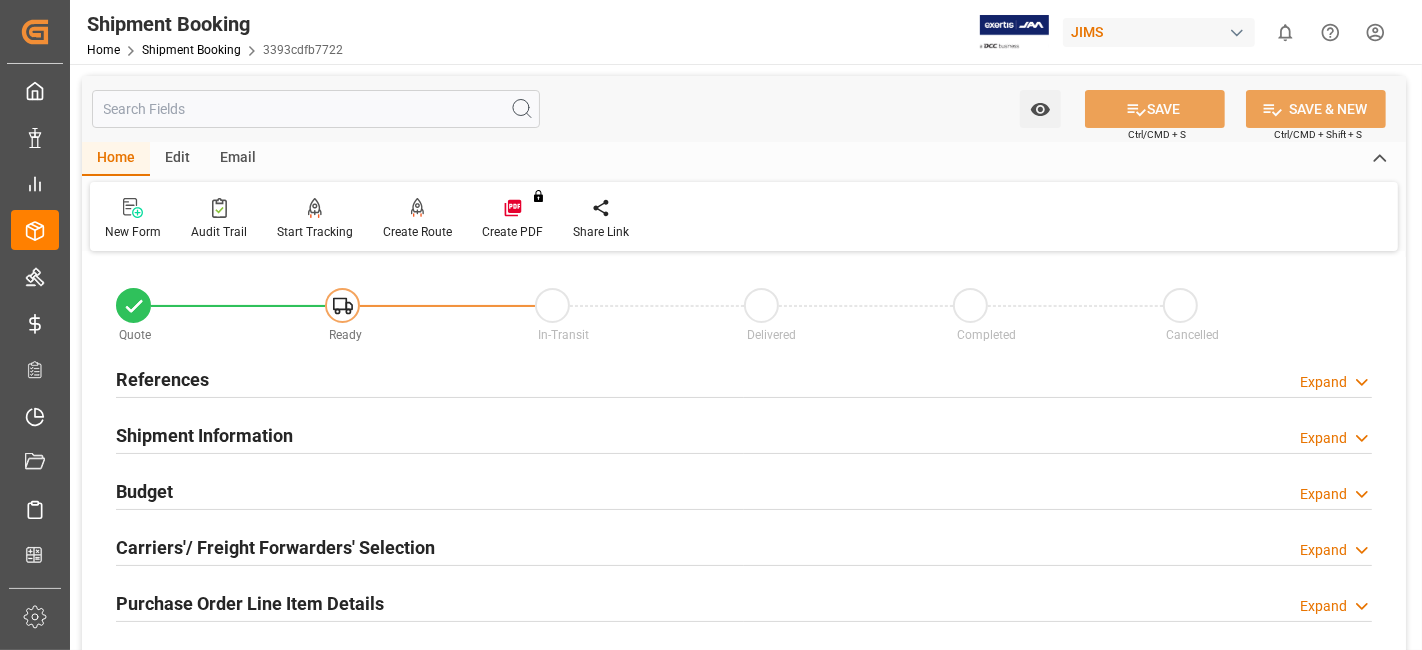 click on "References" at bounding box center [162, 379] 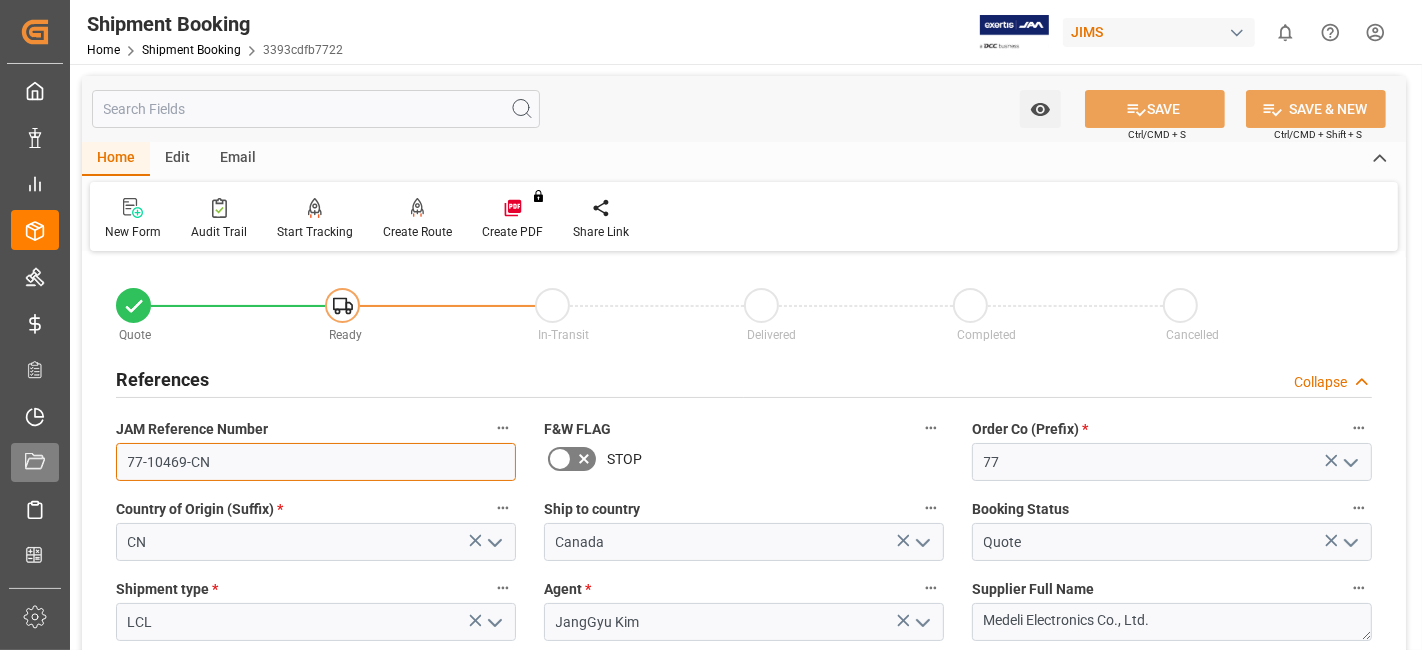 drag, startPoint x: 251, startPoint y: 476, endPoint x: 38, endPoint y: 461, distance: 213.52751 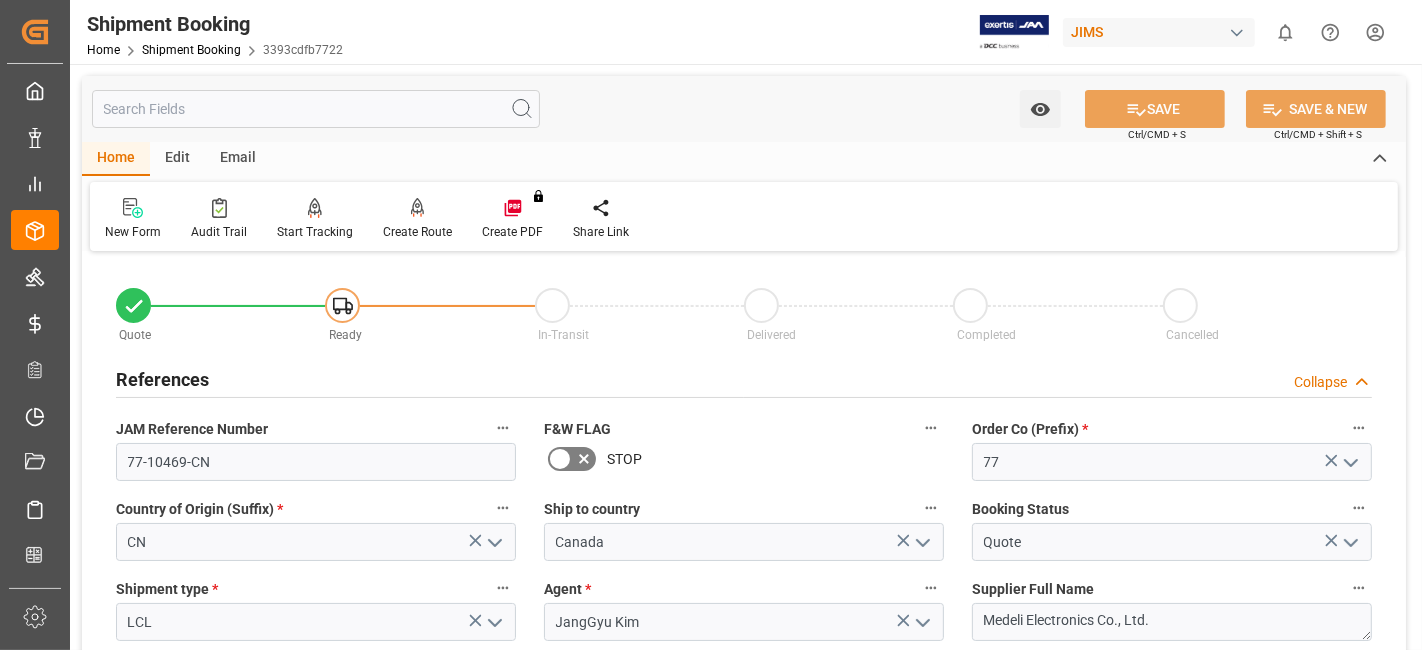click on "References" at bounding box center [162, 379] 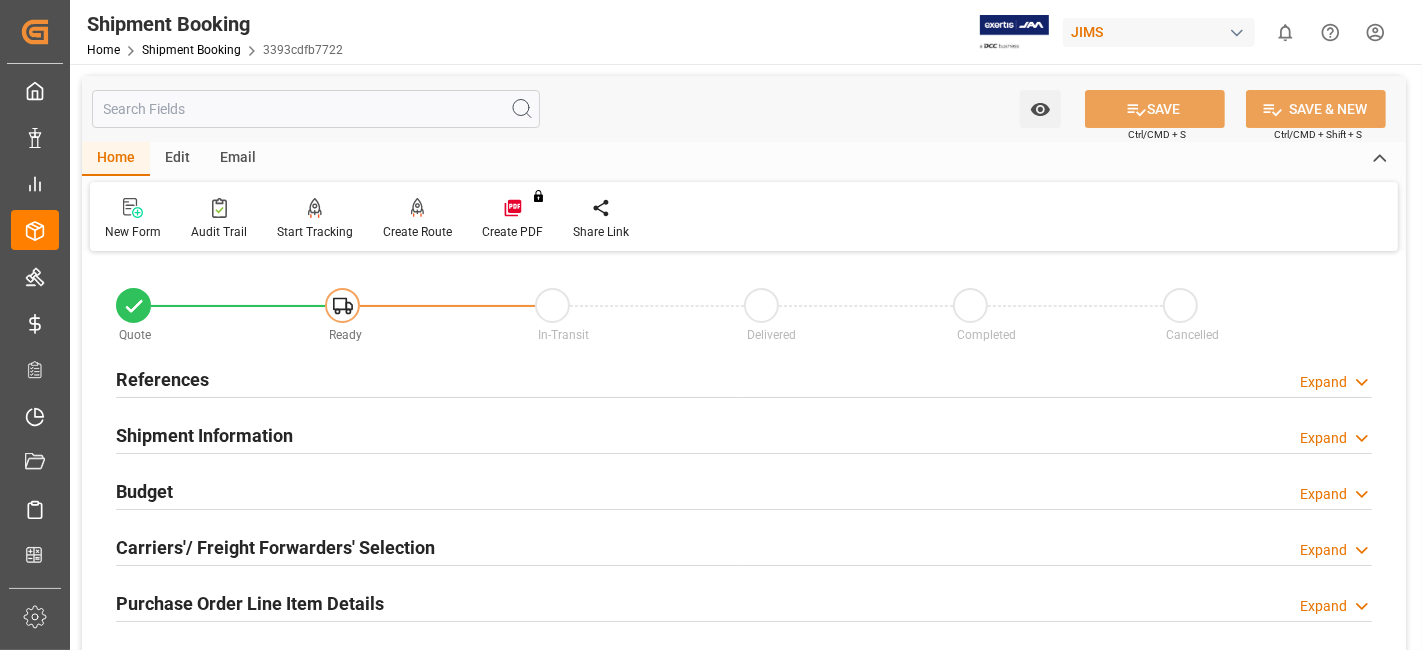click on "Shipment Information" at bounding box center (204, 435) 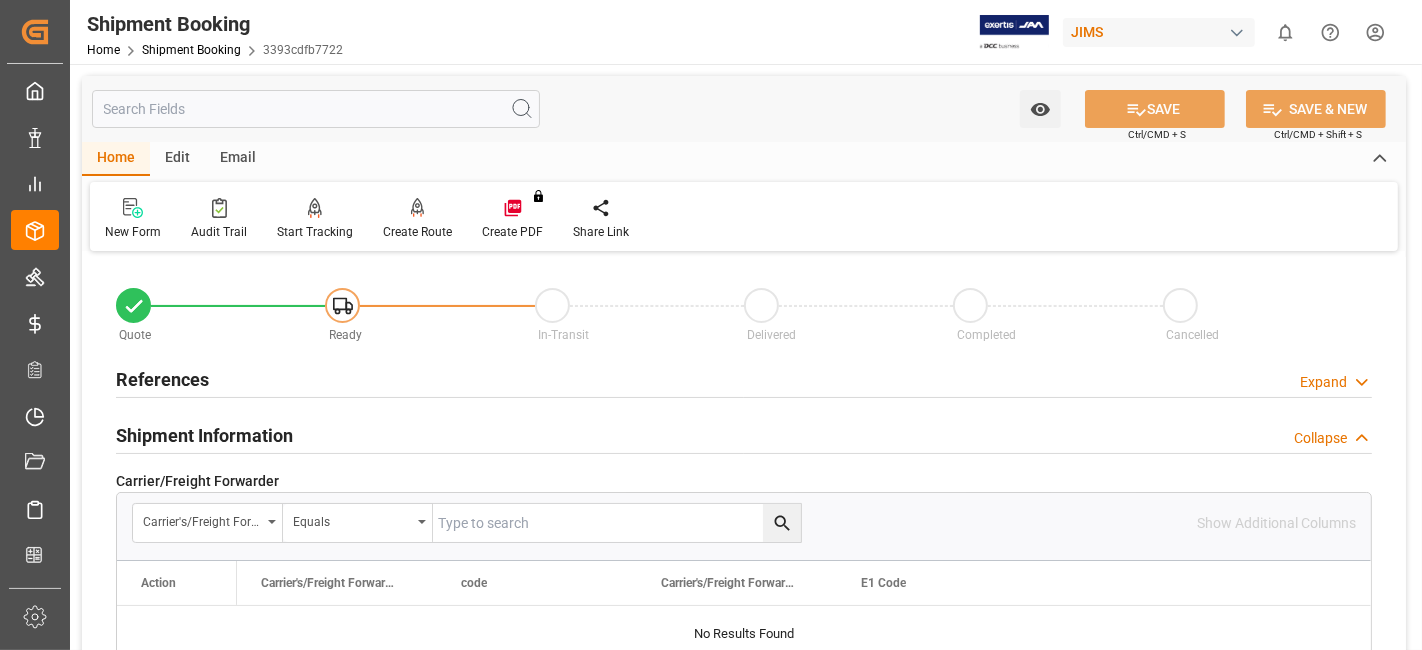 click on "Shipment Information" at bounding box center [204, 435] 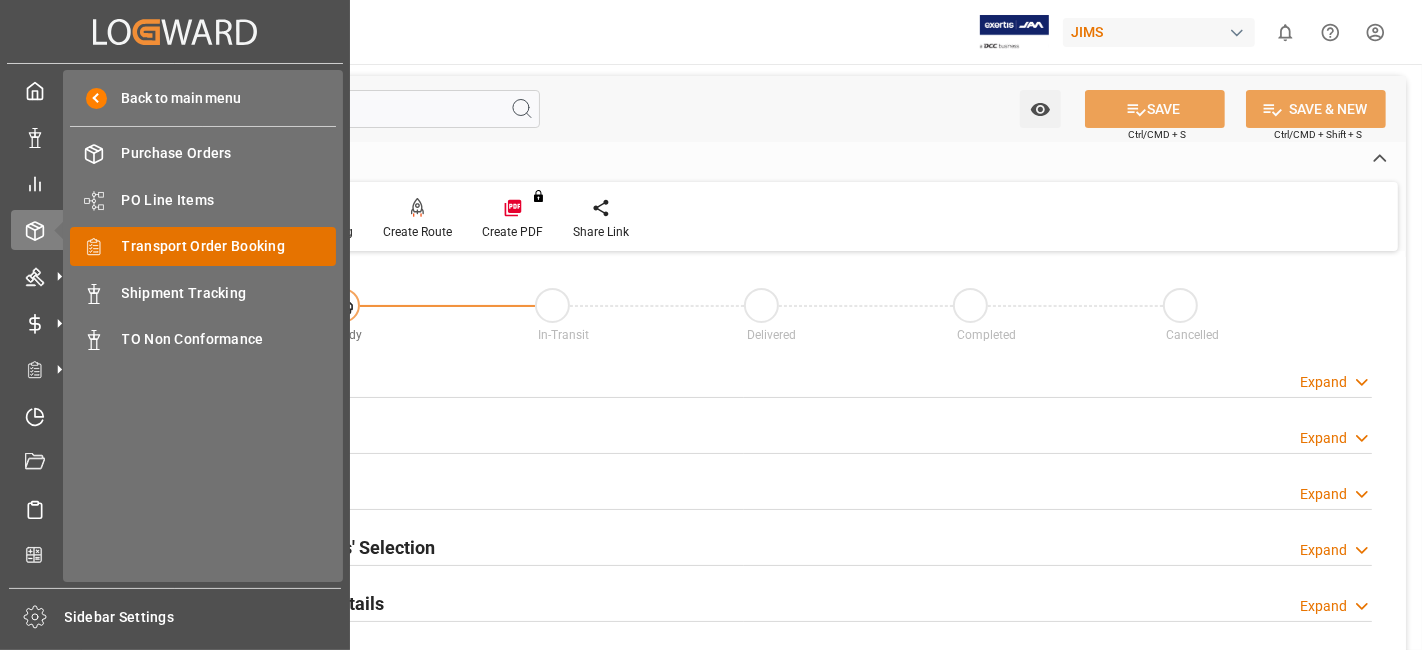 click on "Transport Order Booking" at bounding box center (229, 246) 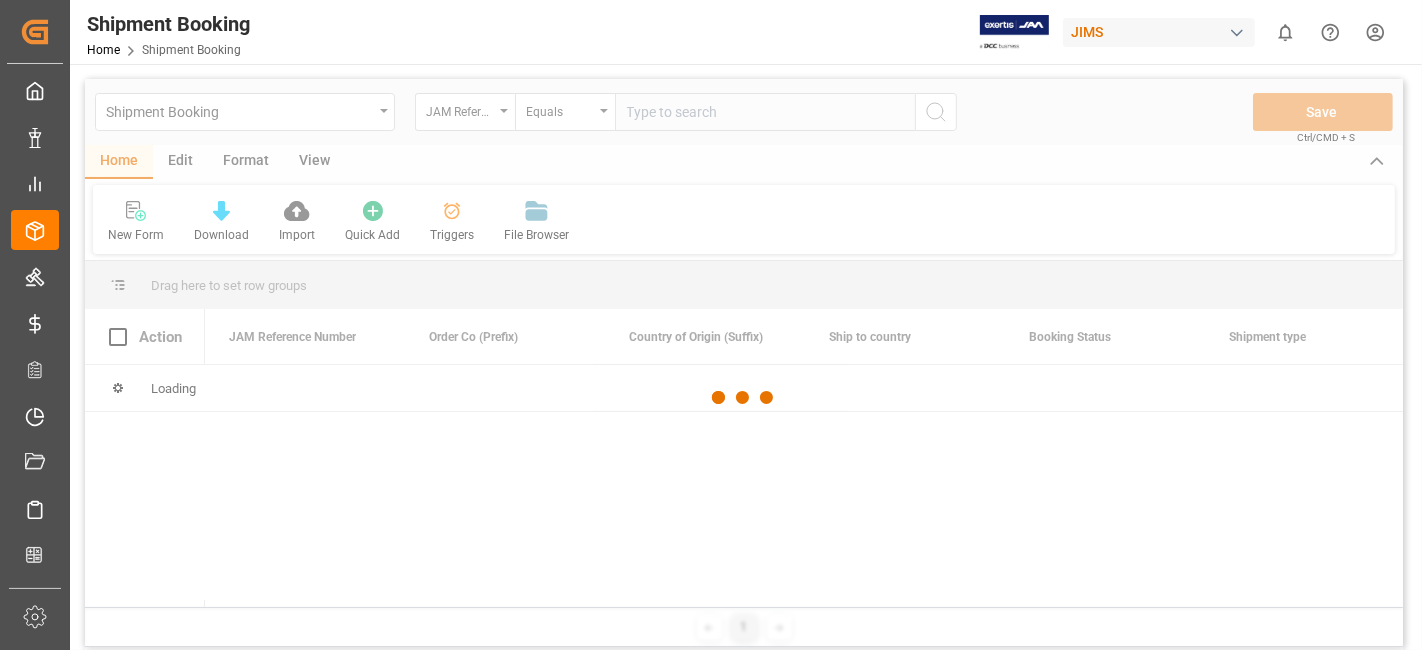 click at bounding box center (744, 398) 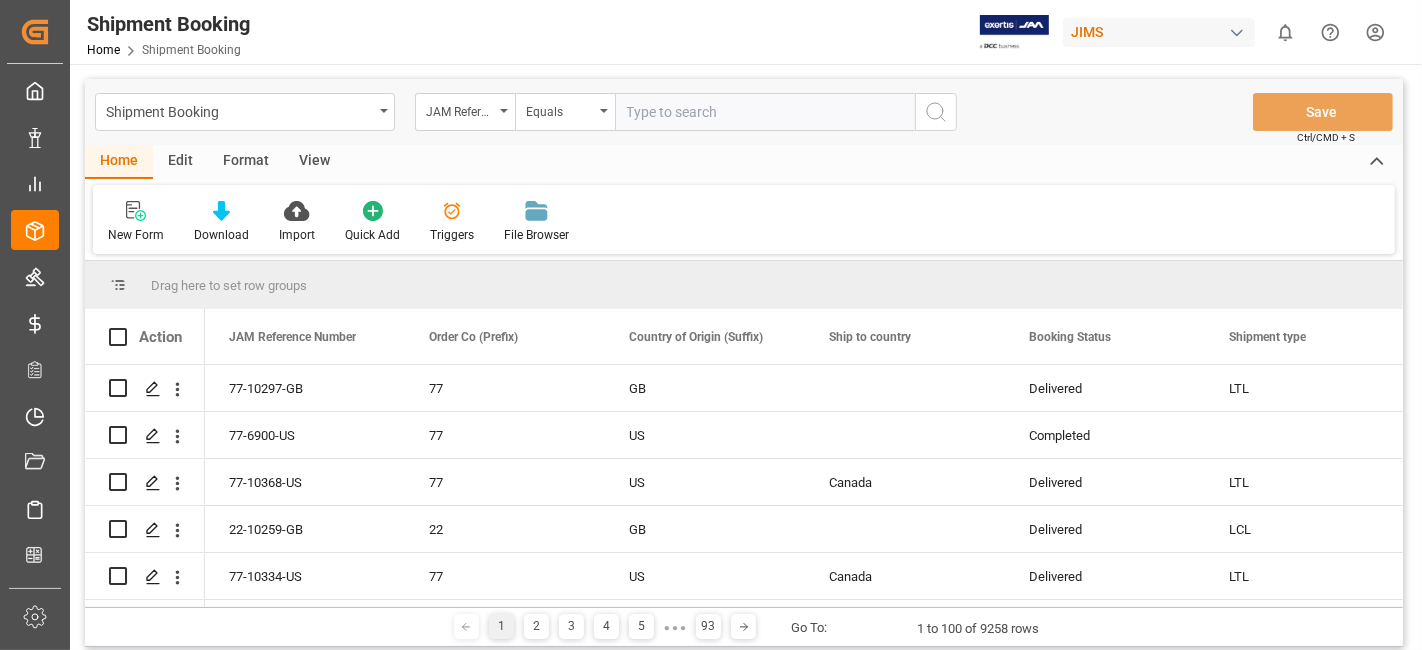 click at bounding box center (765, 112) 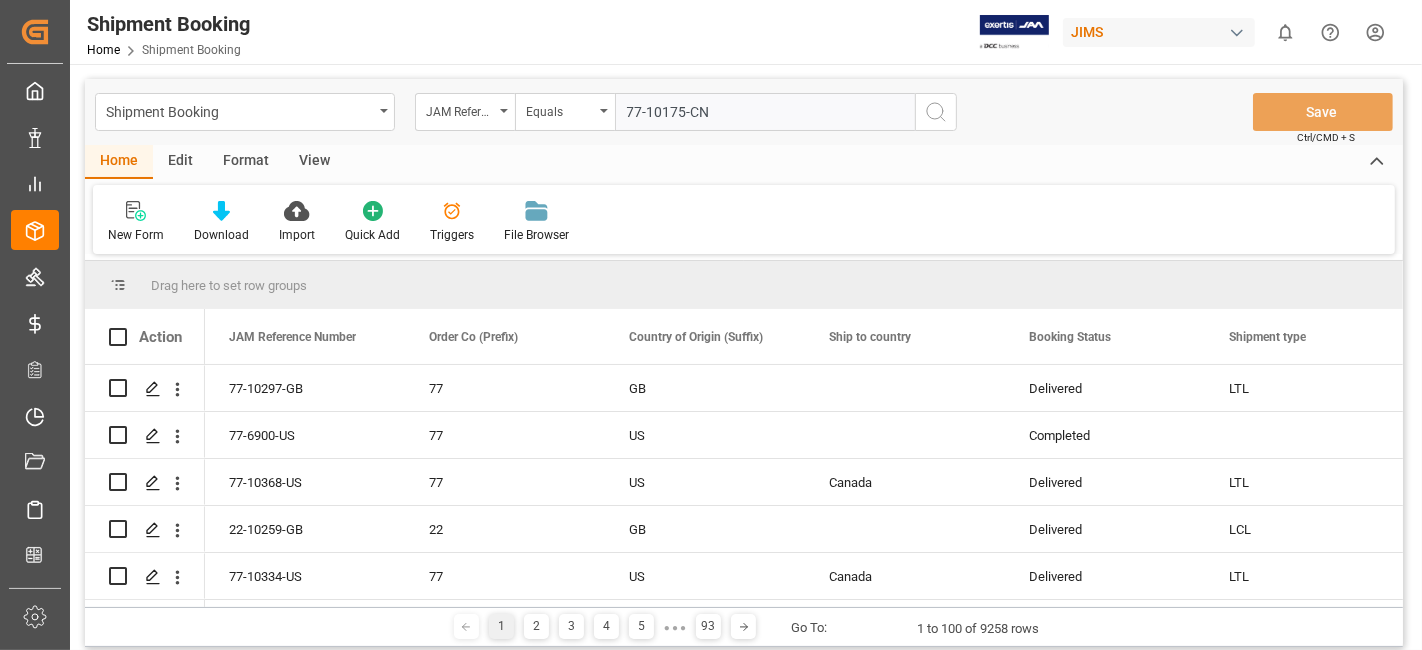 type on "77-10175-CN" 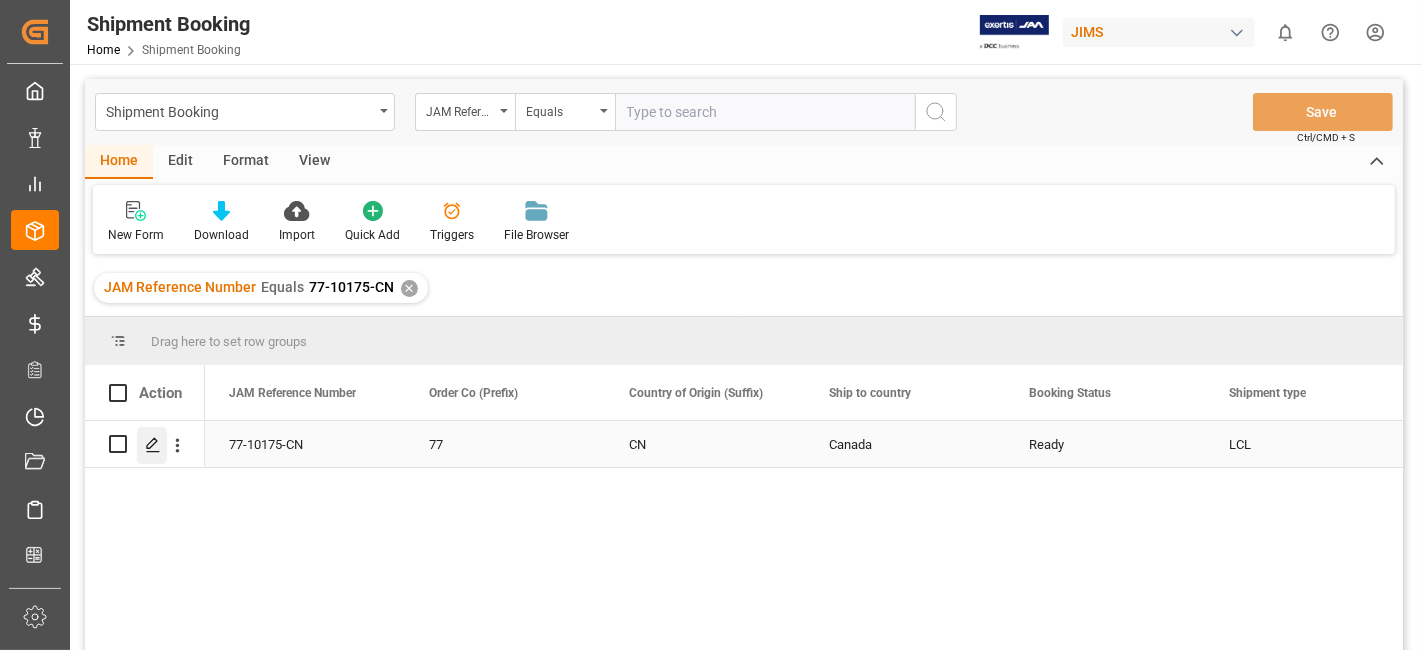 click 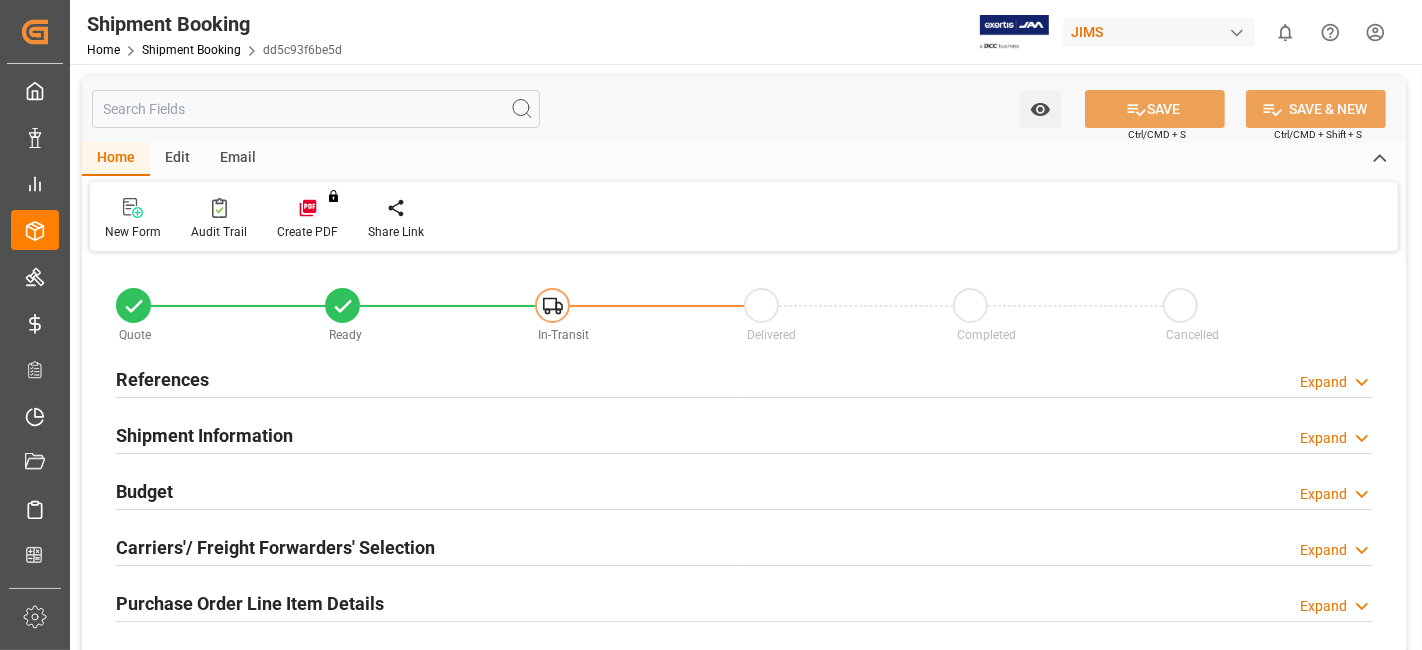 type on "37" 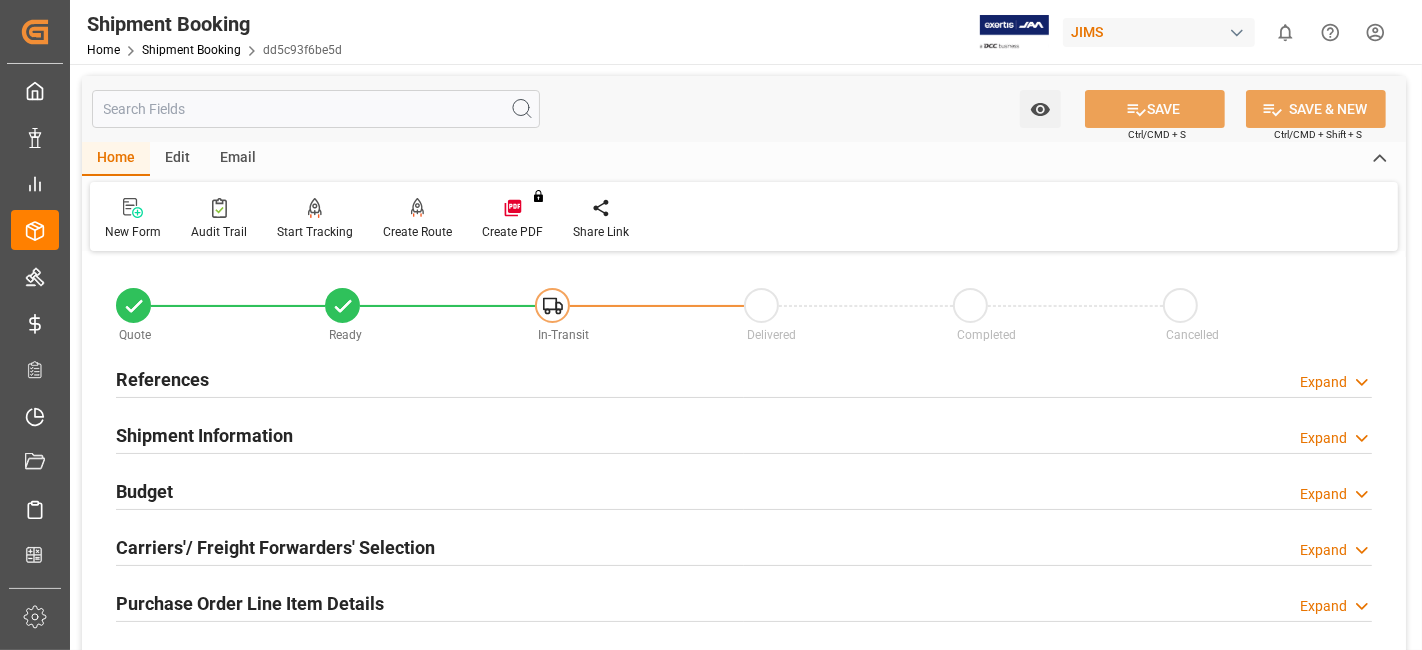 click on "Shipment Information" at bounding box center (204, 434) 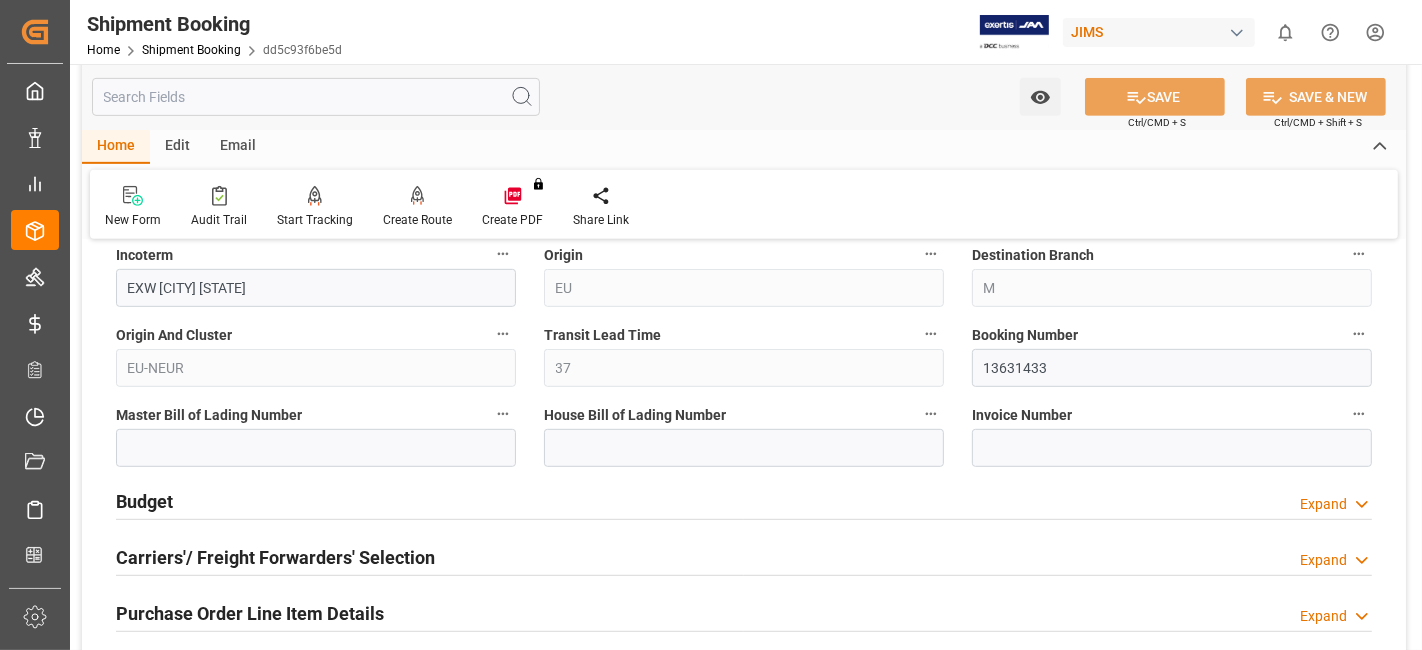 scroll, scrollTop: 800, scrollLeft: 0, axis: vertical 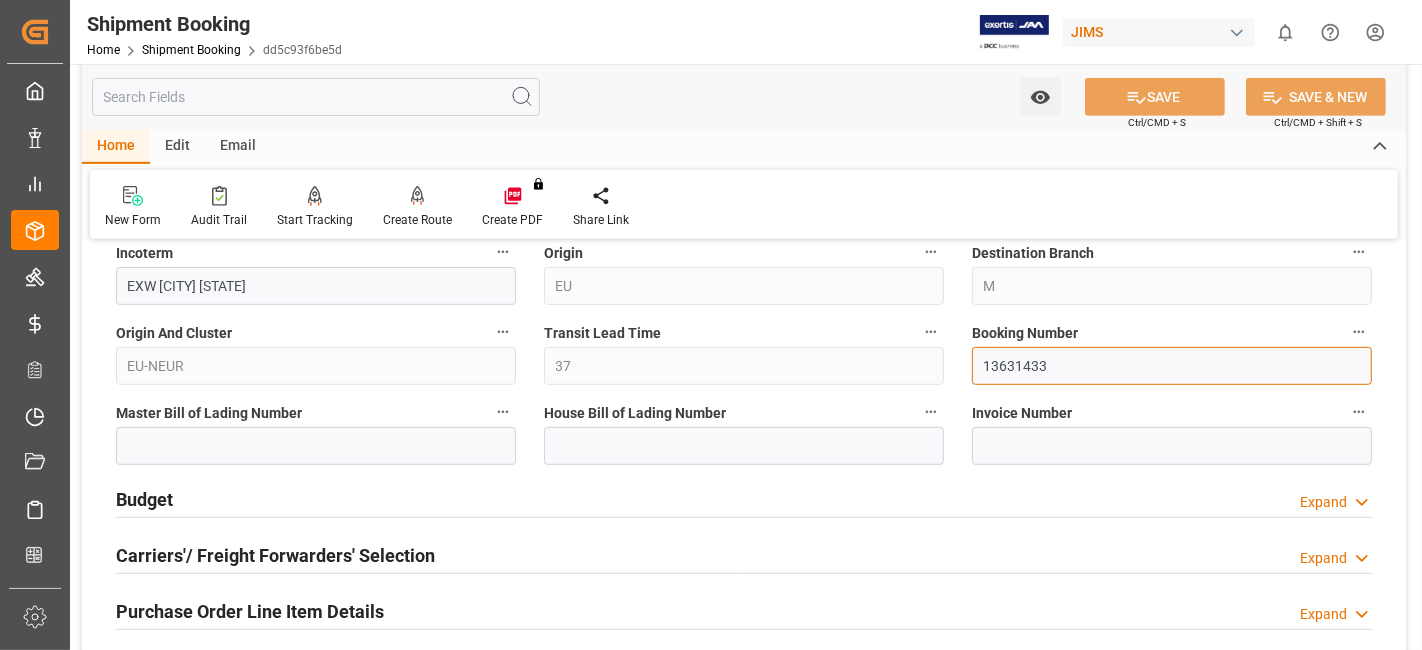click on "13631433" at bounding box center (1172, 366) 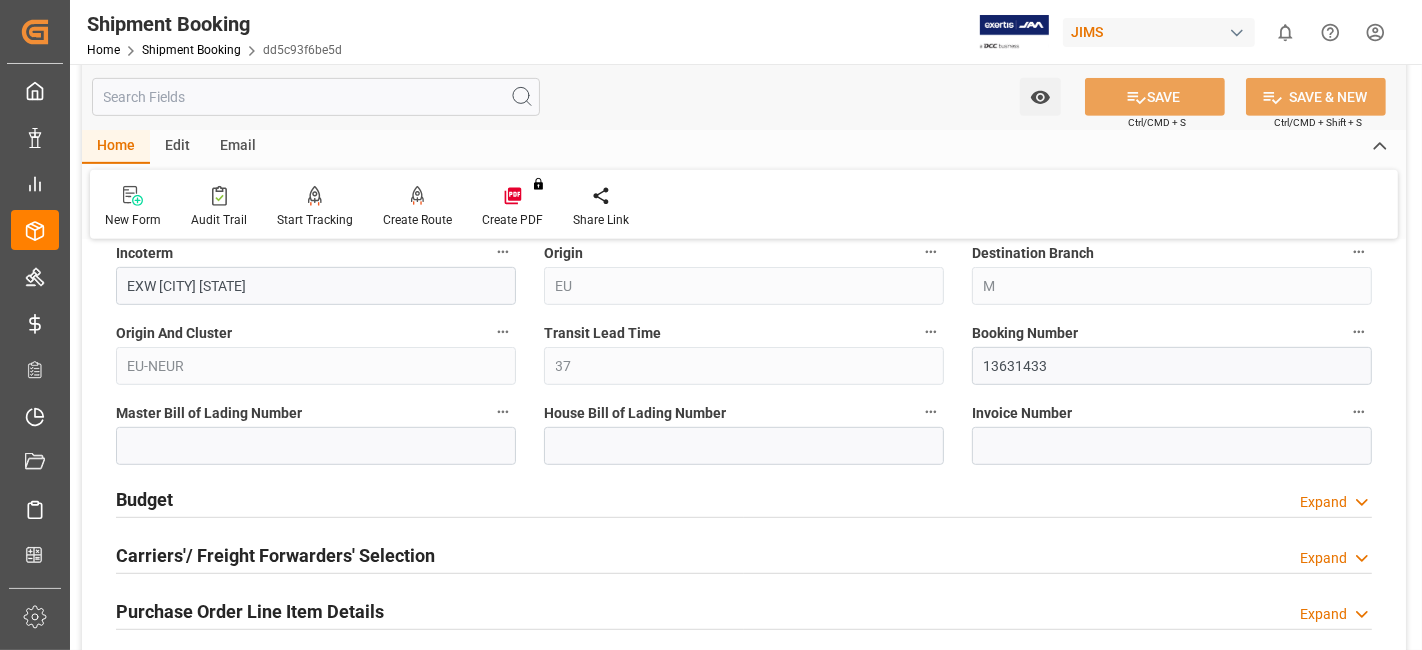 click on "Budget Expand" at bounding box center [744, 498] 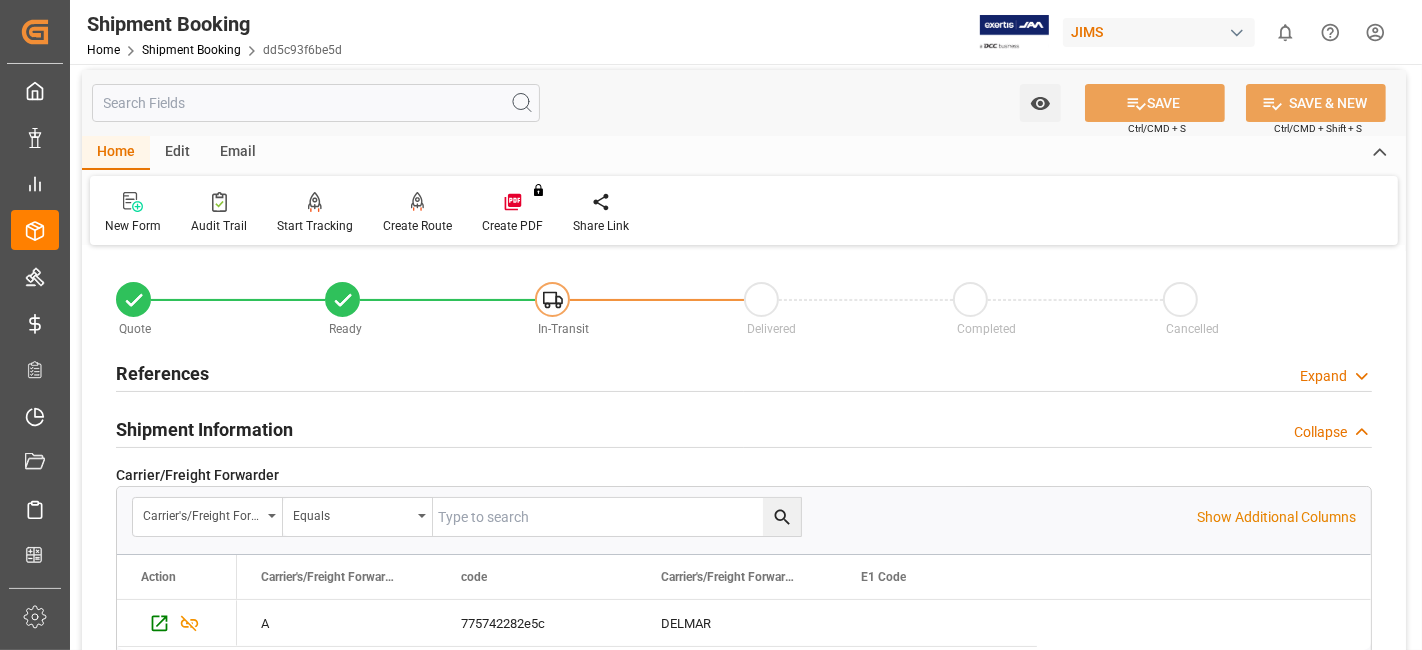 scroll, scrollTop: 0, scrollLeft: 0, axis: both 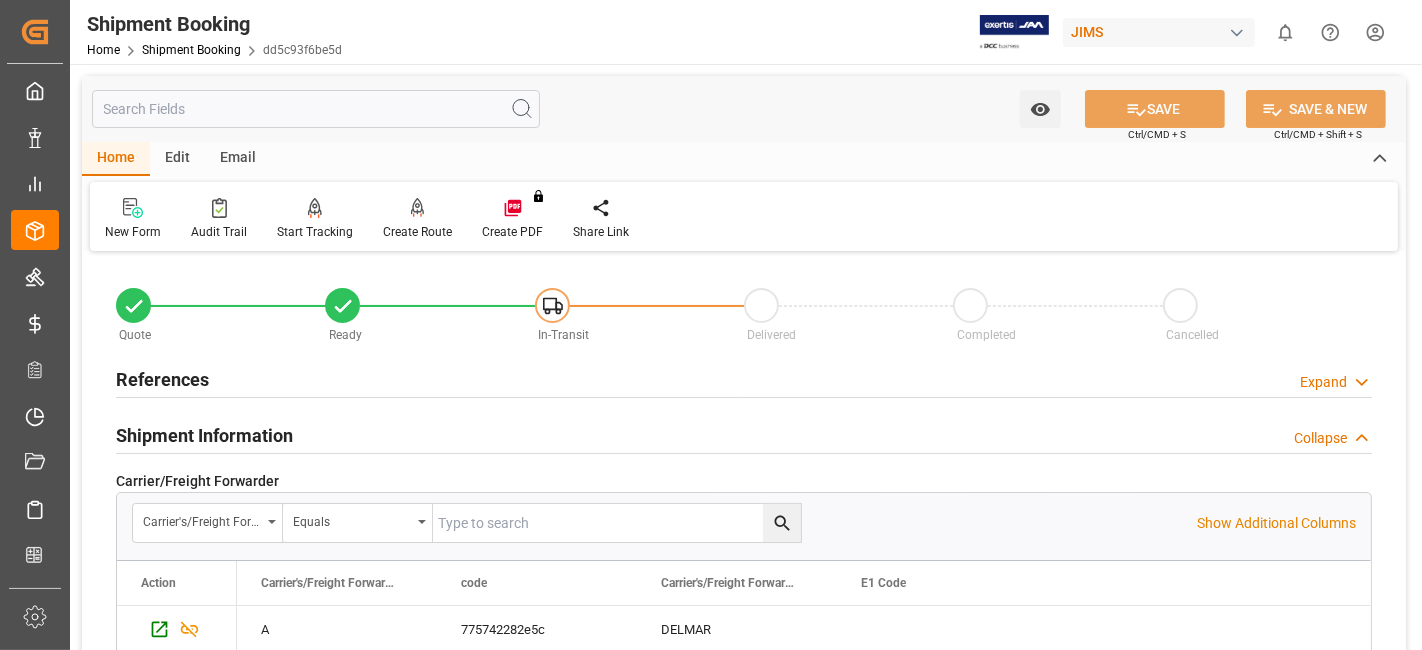 click on "References" at bounding box center [162, 379] 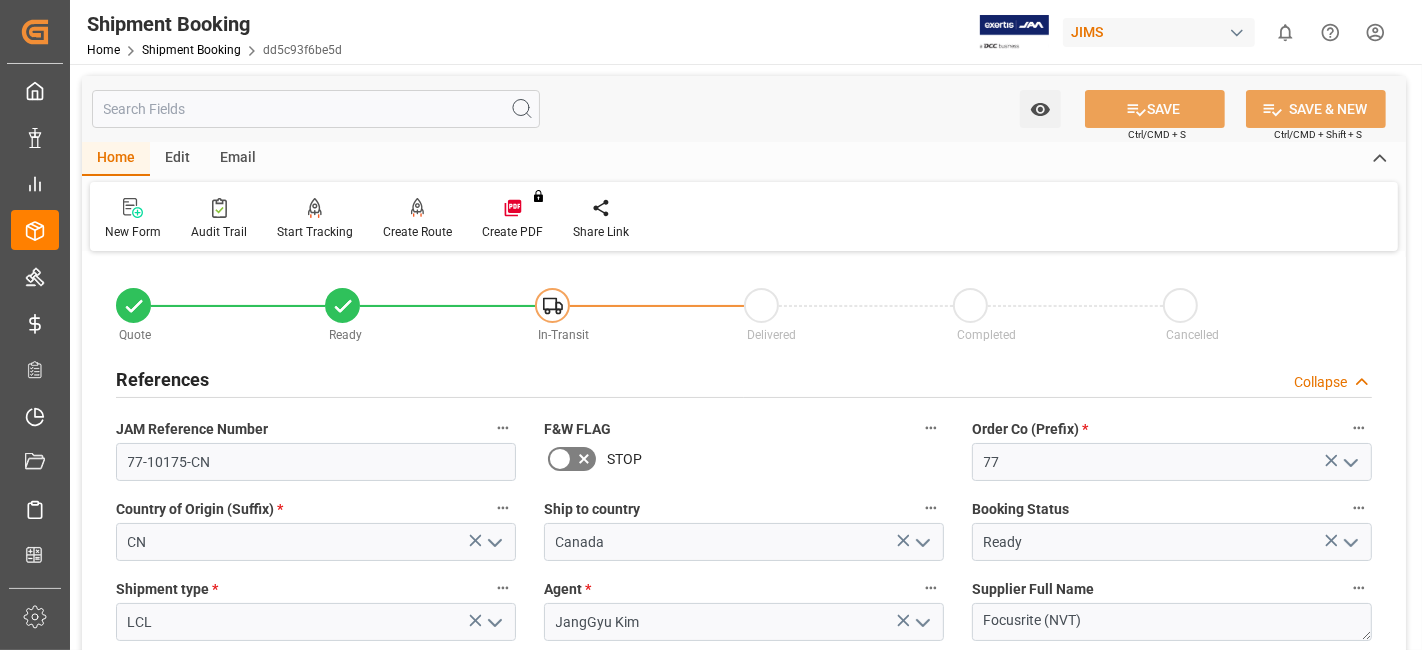 click on "References" at bounding box center (162, 379) 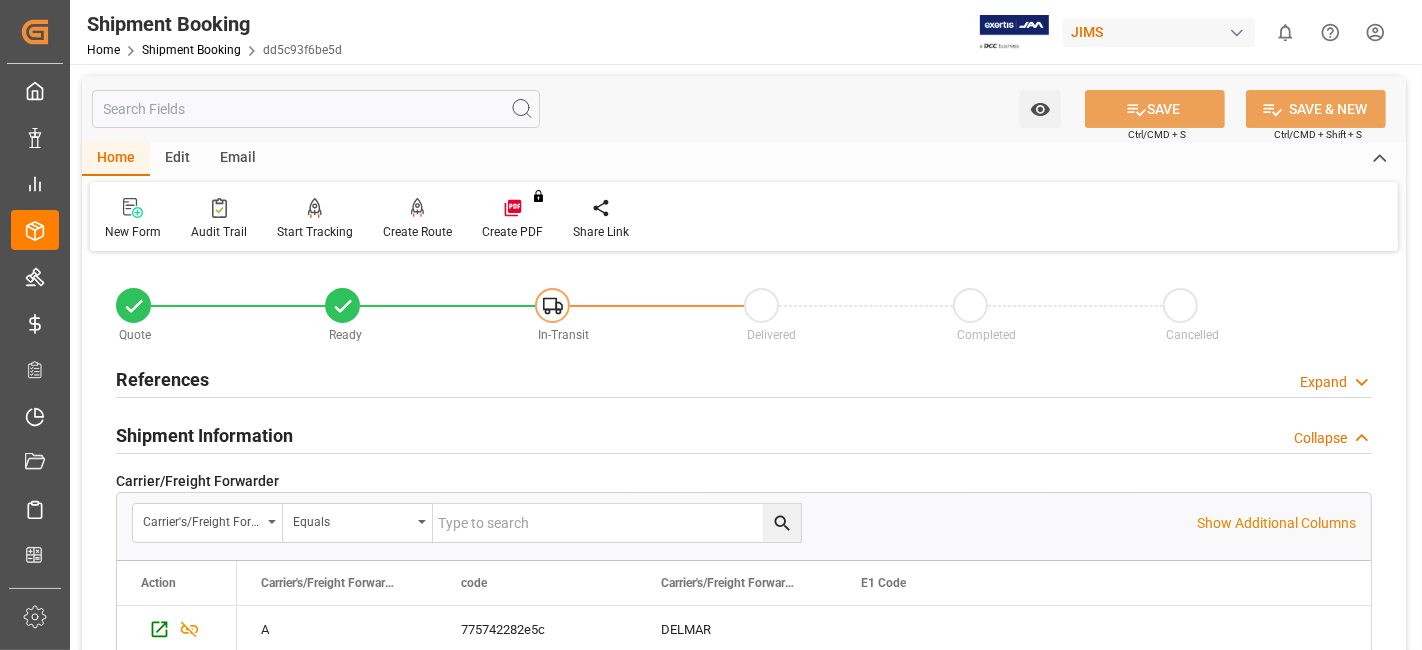click on "Shipment Information" at bounding box center [204, 435] 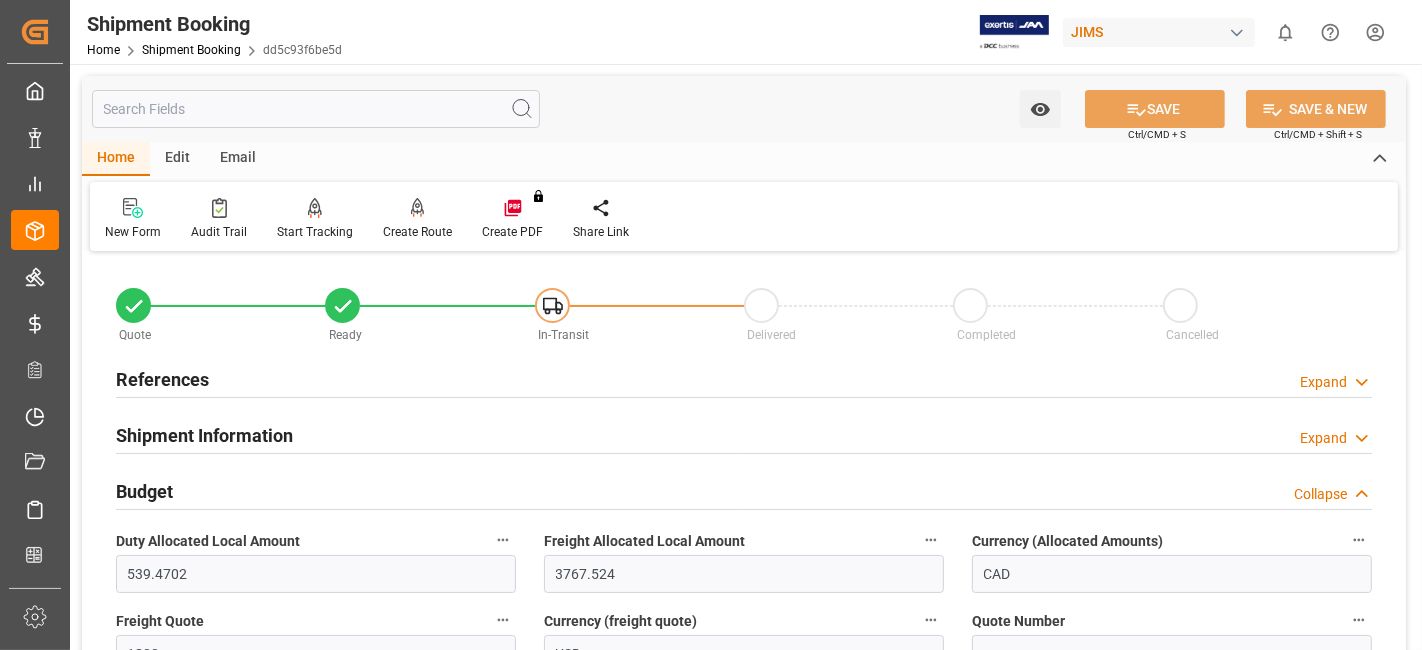 click on "Budget Collapse" at bounding box center (744, 490) 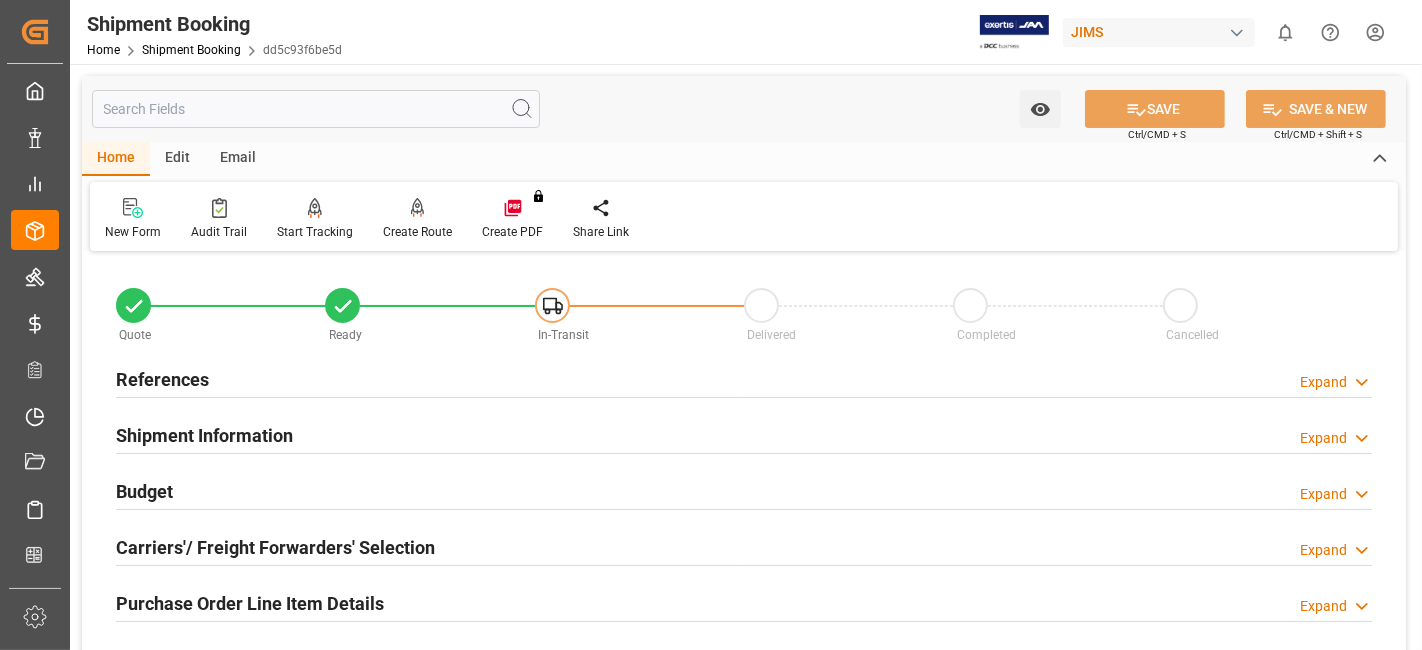 click on "Carriers'/ Freight Forwarders' Selection" at bounding box center (275, 547) 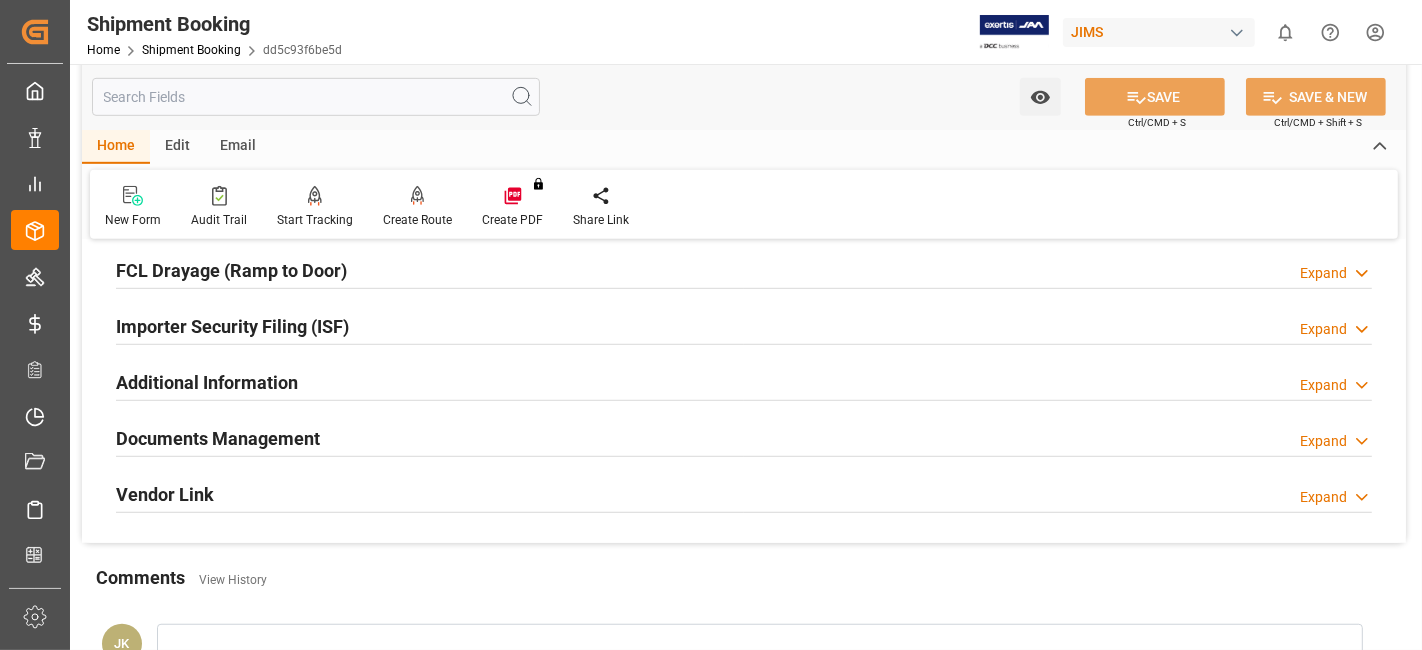 scroll, scrollTop: 1111, scrollLeft: 0, axis: vertical 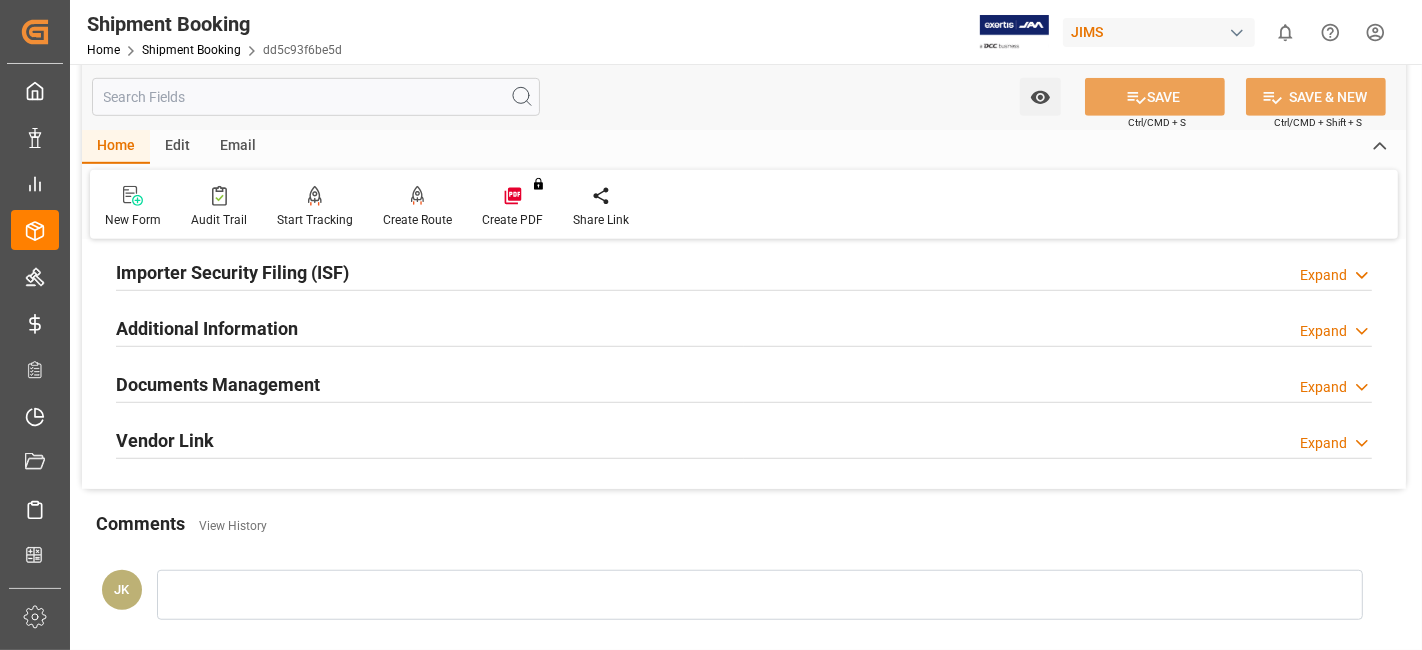 click on "Documents Management" at bounding box center (218, 384) 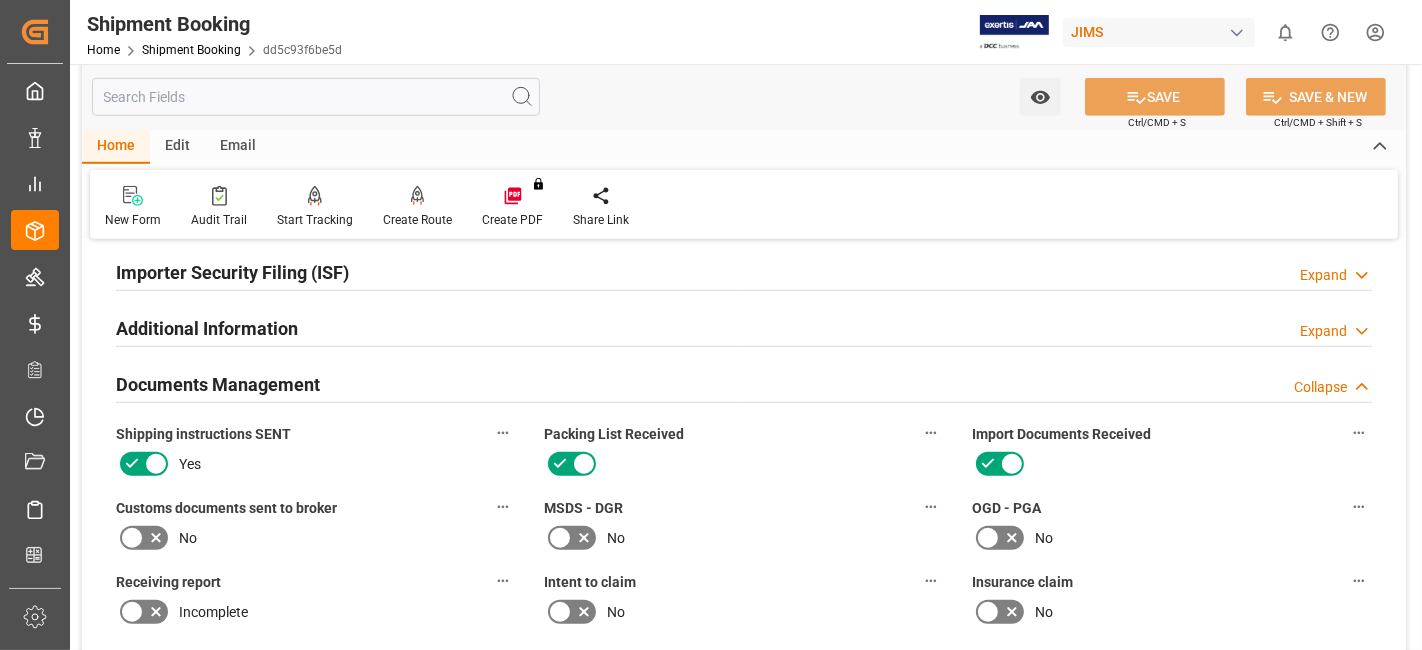 click 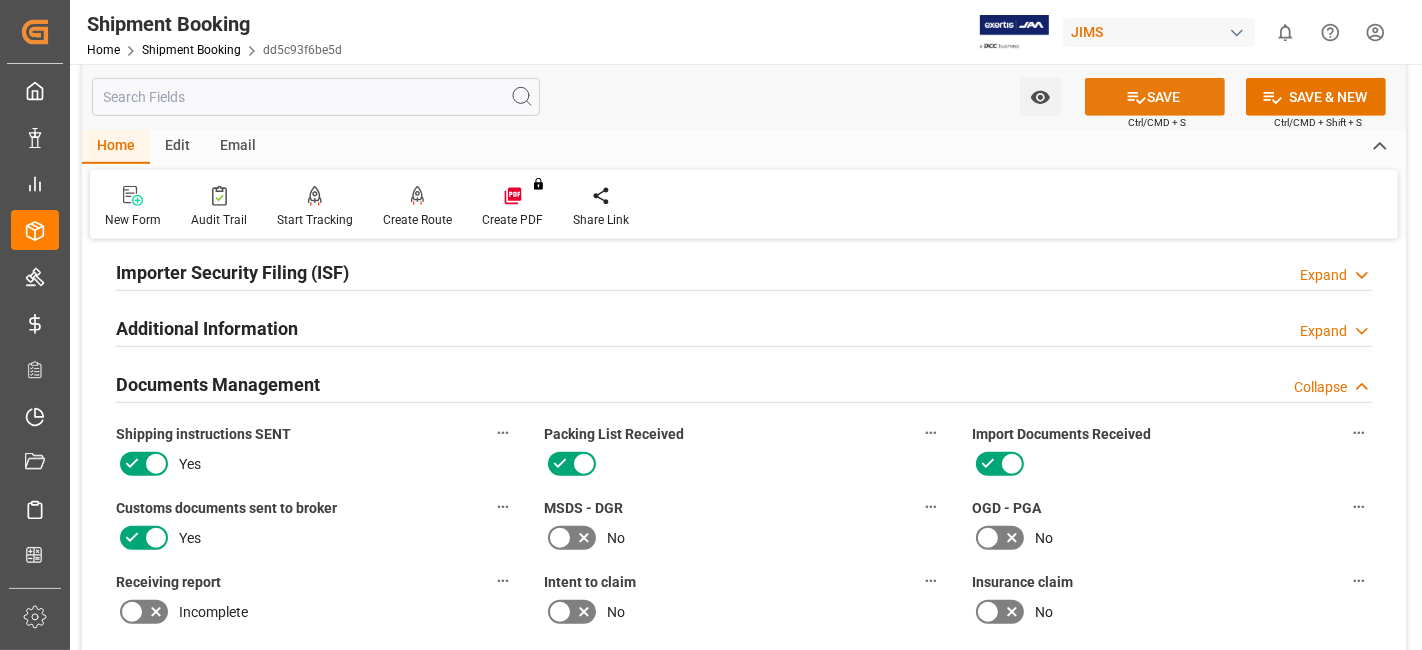 click 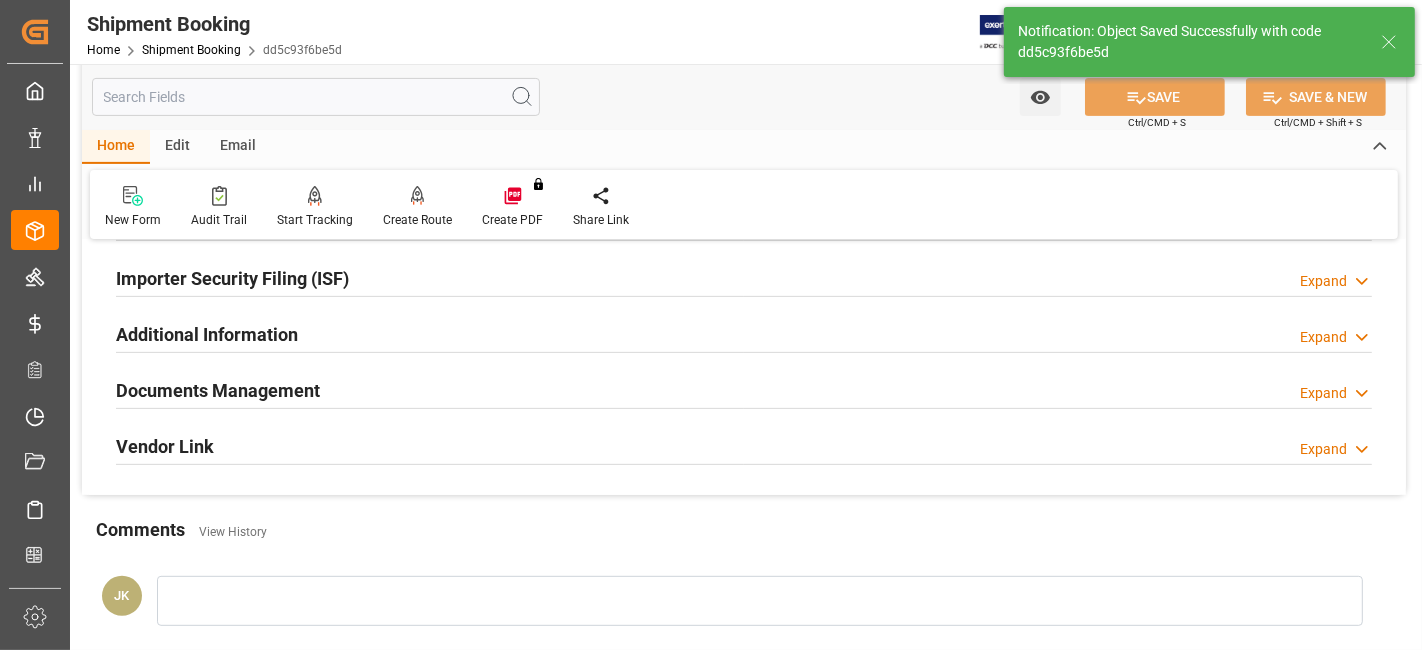 scroll, scrollTop: 636, scrollLeft: 0, axis: vertical 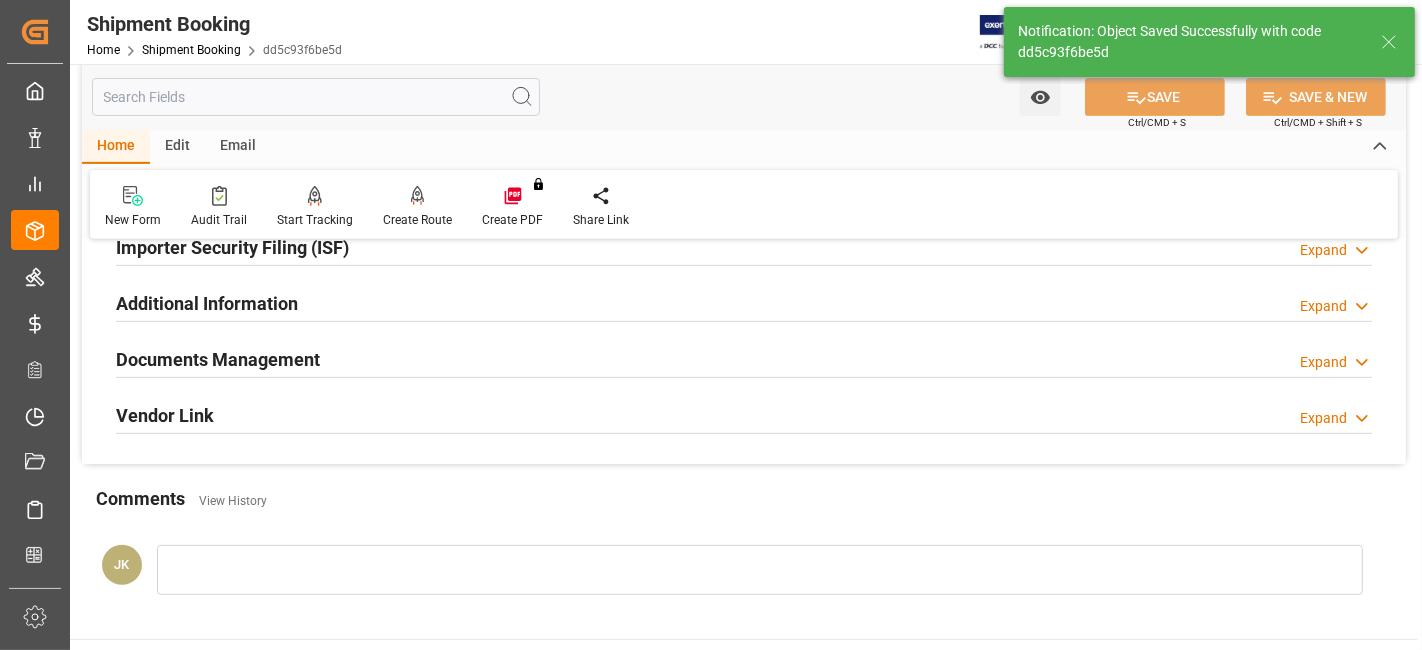 click on "Documents Management Expand" at bounding box center (744, 358) 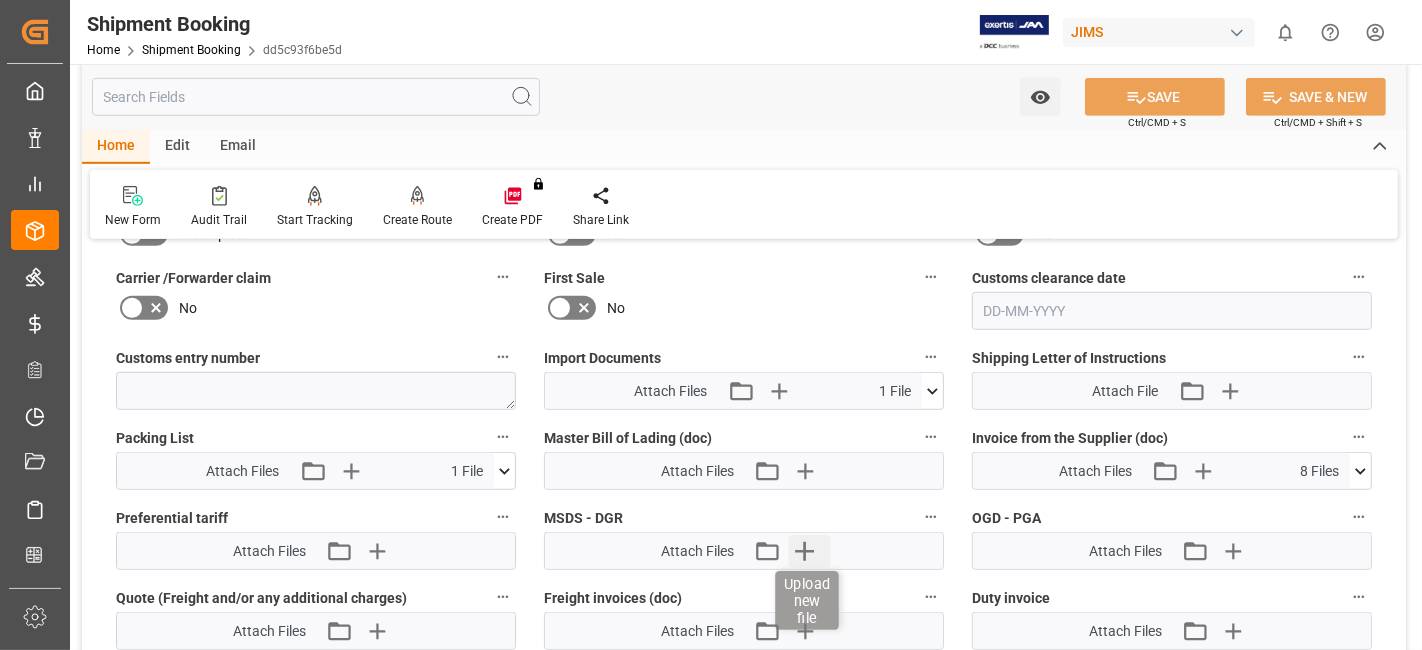 scroll, scrollTop: 991, scrollLeft: 0, axis: vertical 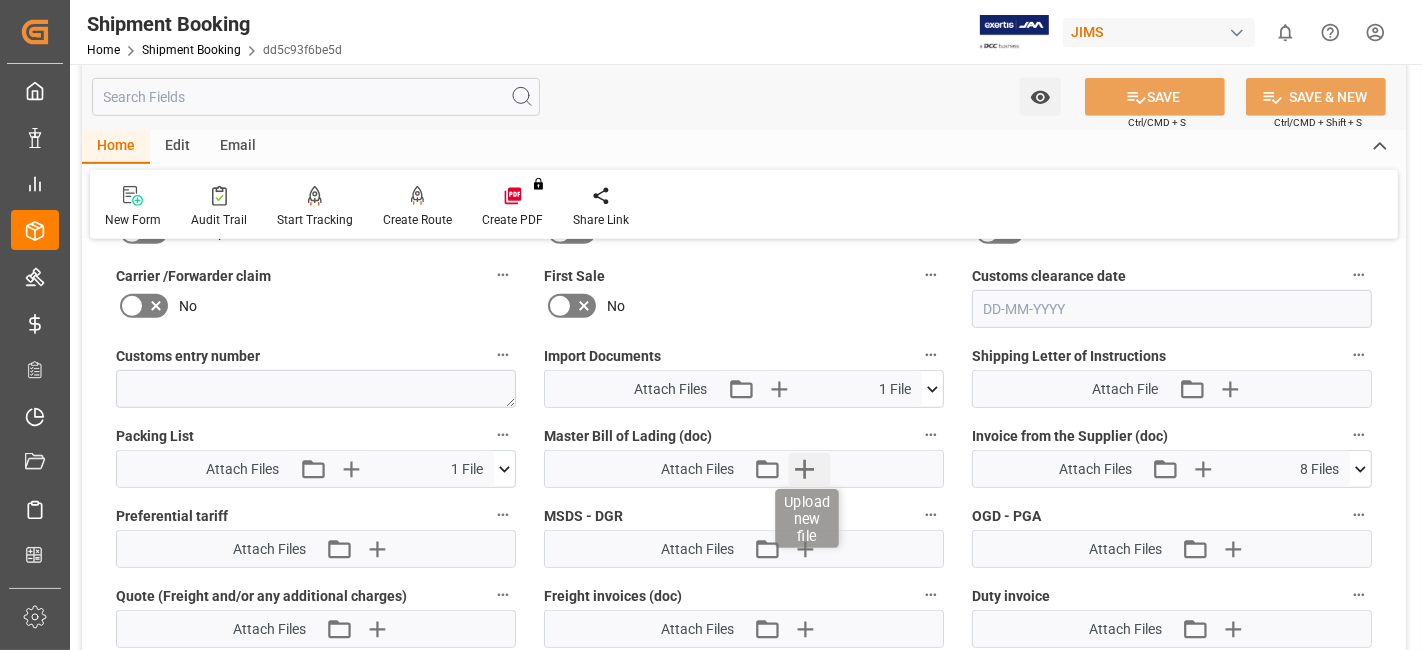 click 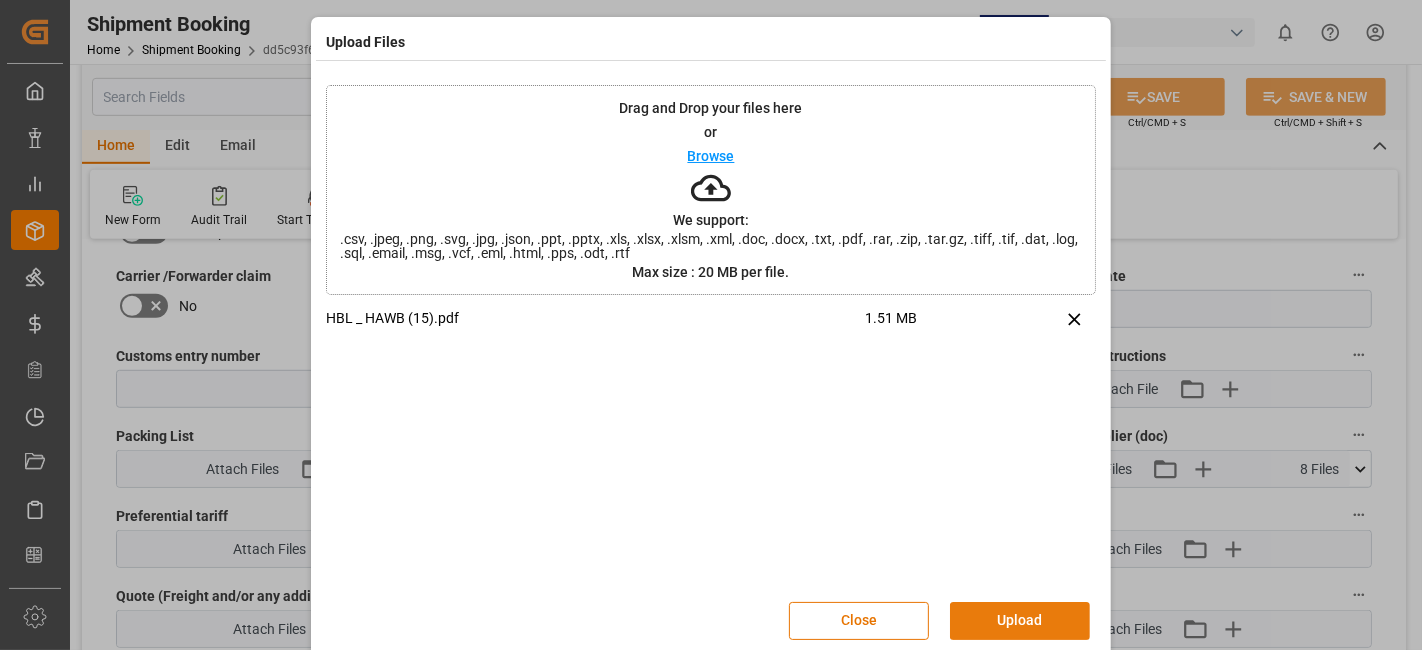 click on "Upload" at bounding box center (1020, 621) 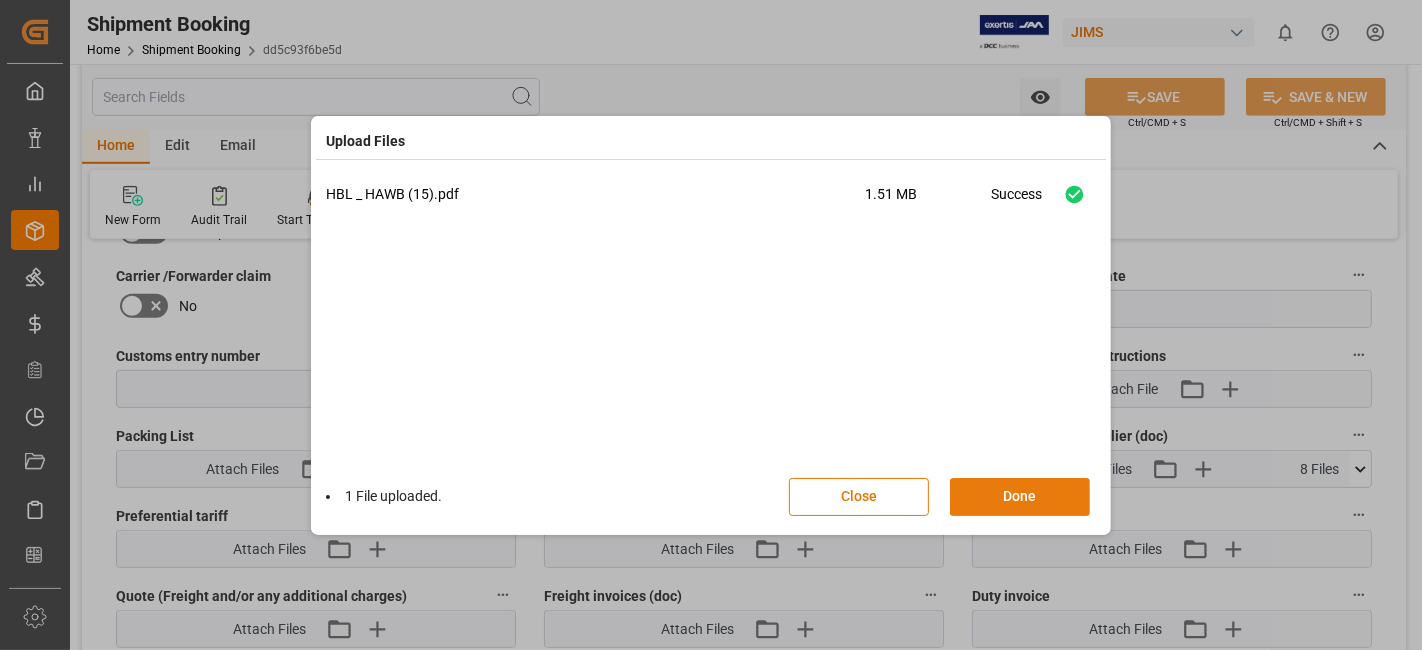 click on "Done" at bounding box center [1020, 497] 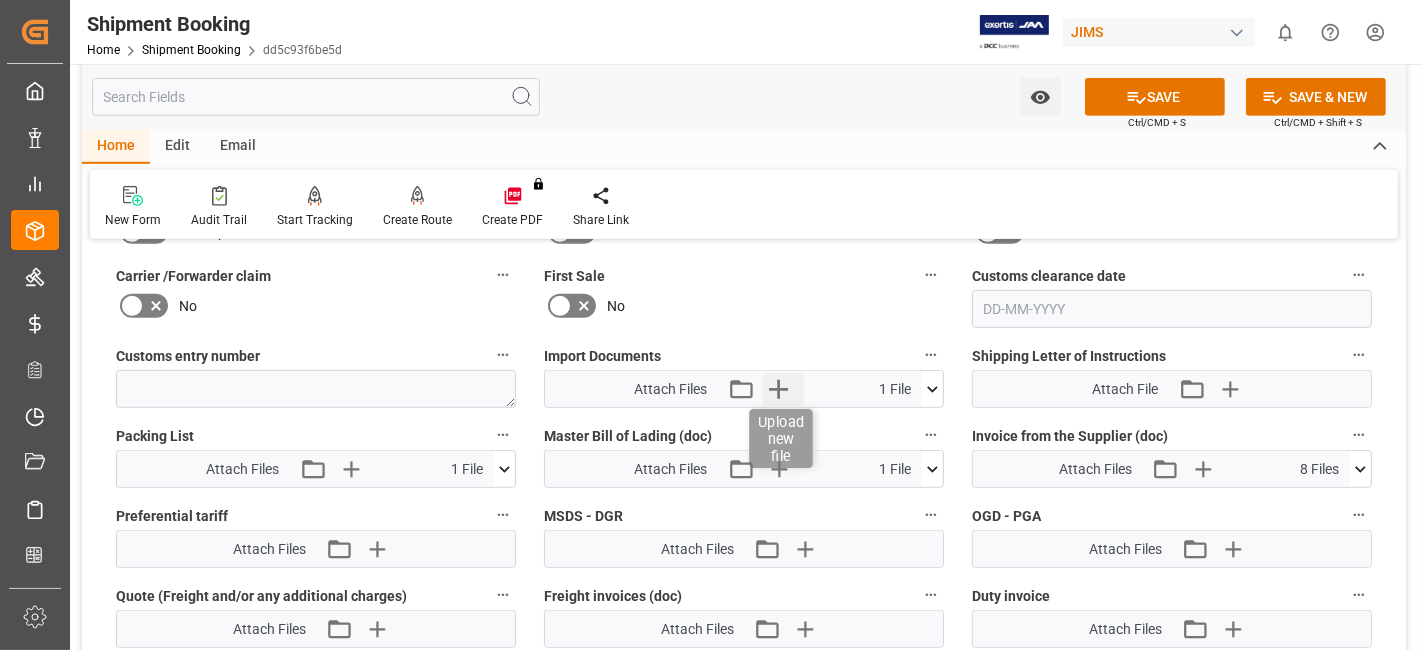 click 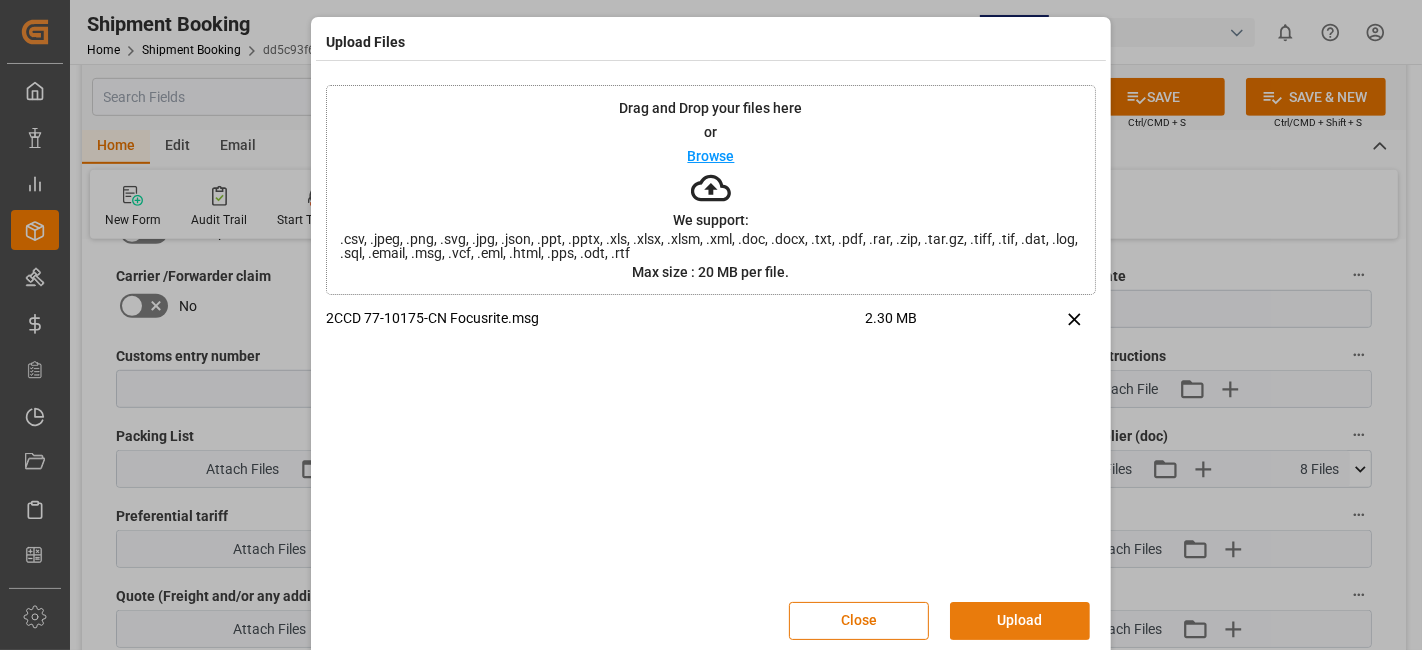 click on "Upload" at bounding box center (1020, 621) 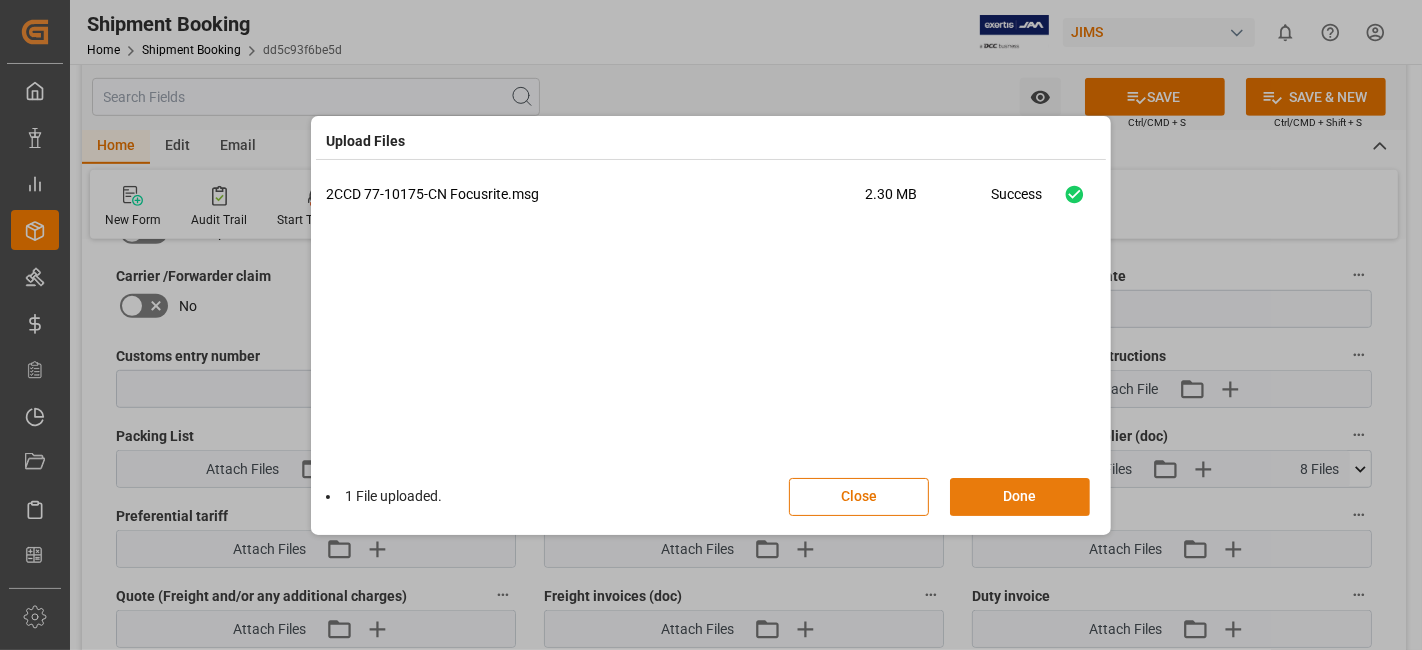 click on "Done" at bounding box center [1020, 497] 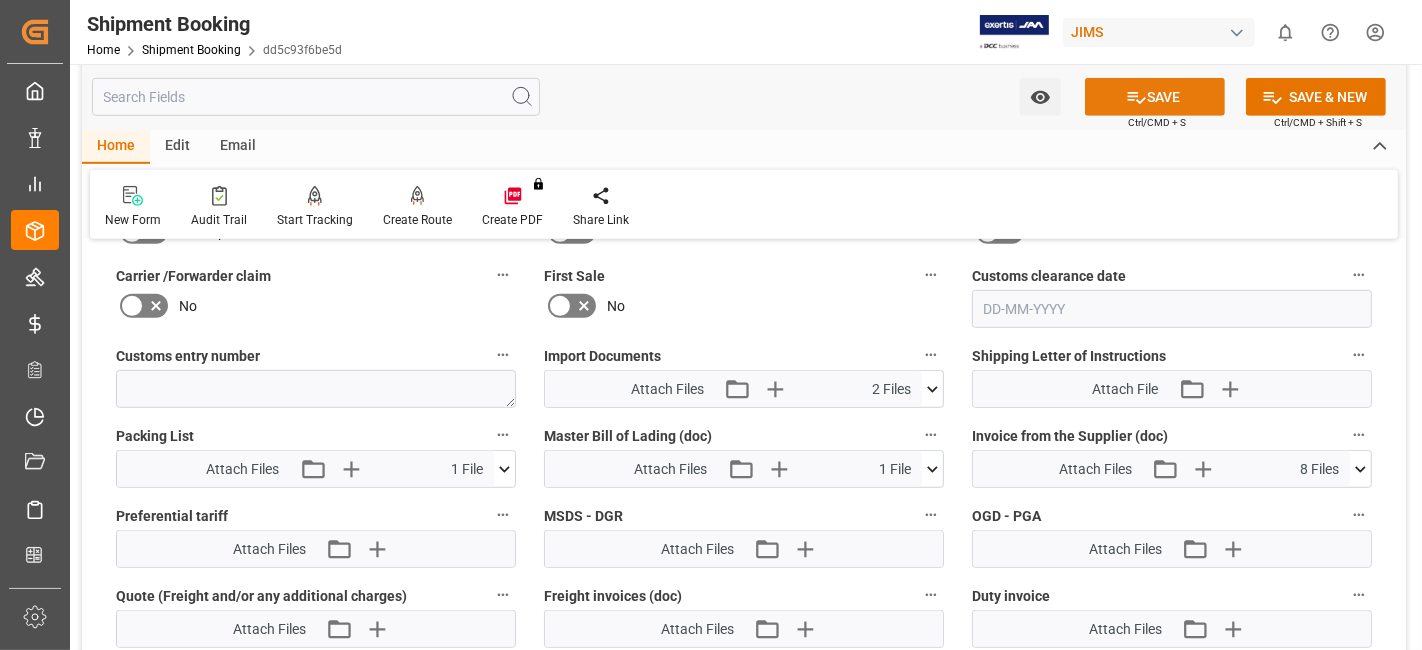 click 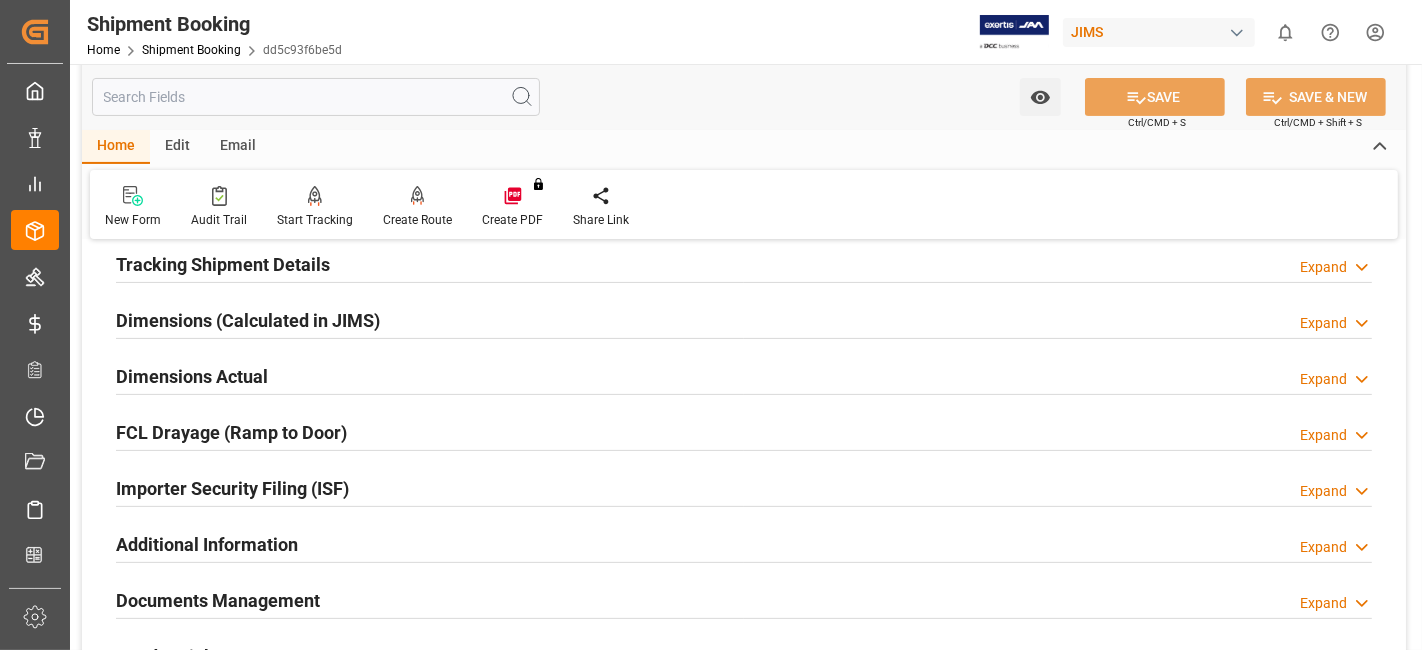 scroll, scrollTop: 313, scrollLeft: 0, axis: vertical 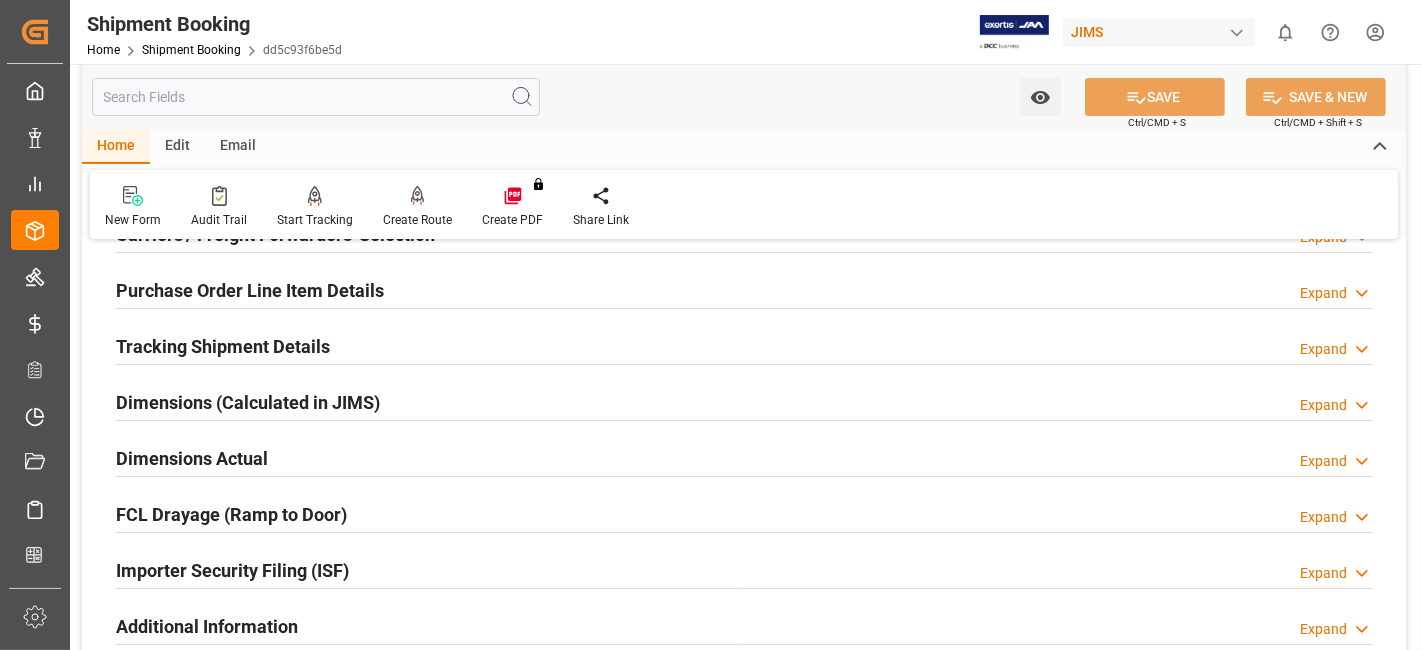 click on "Tracking Shipment Details" at bounding box center (223, 346) 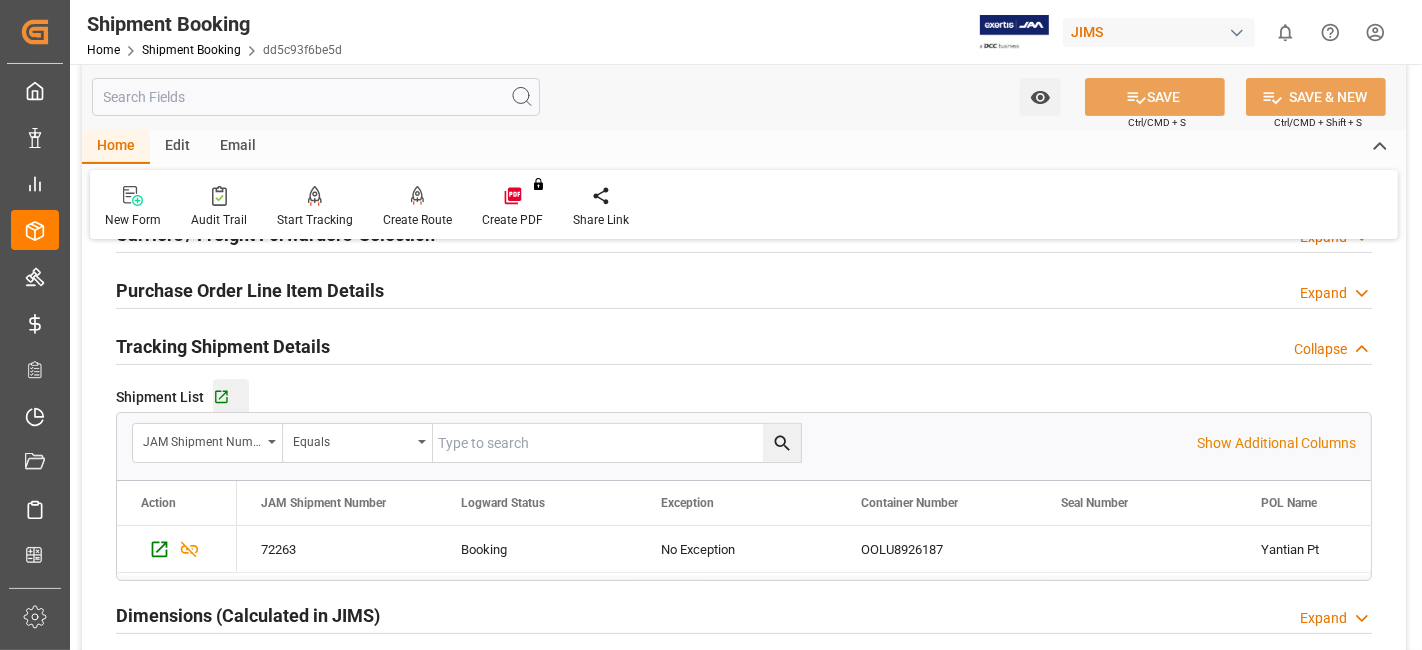 click on "Go to Shipment Tracking Grid" at bounding box center [231, 397] 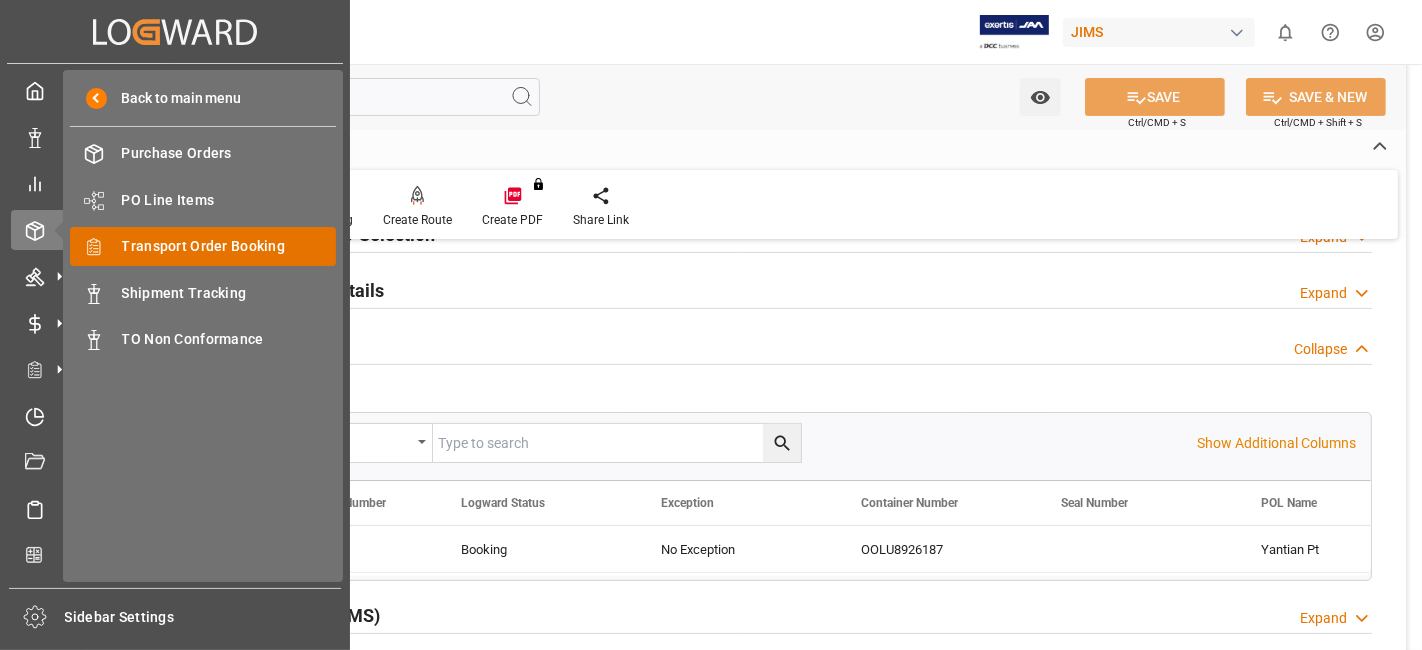 click on "Transport Order Booking" at bounding box center (229, 246) 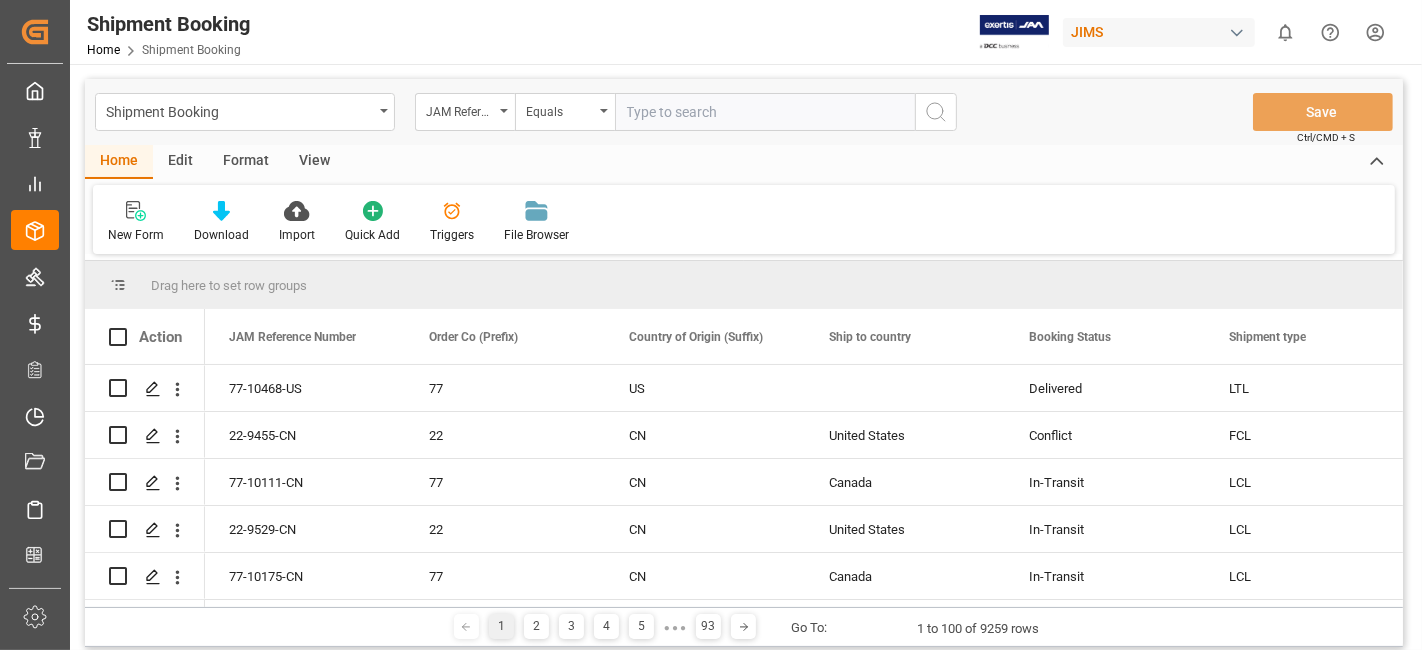 click at bounding box center [765, 112] 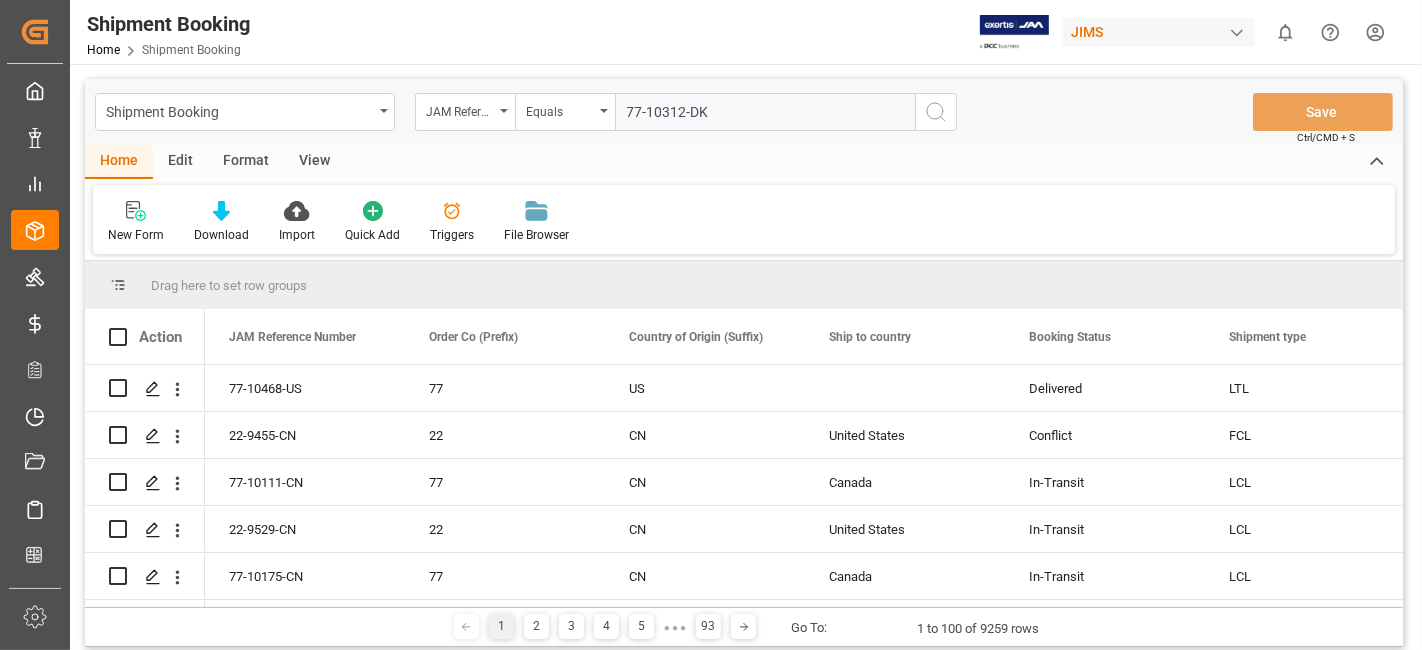 type on "77-10312-DK" 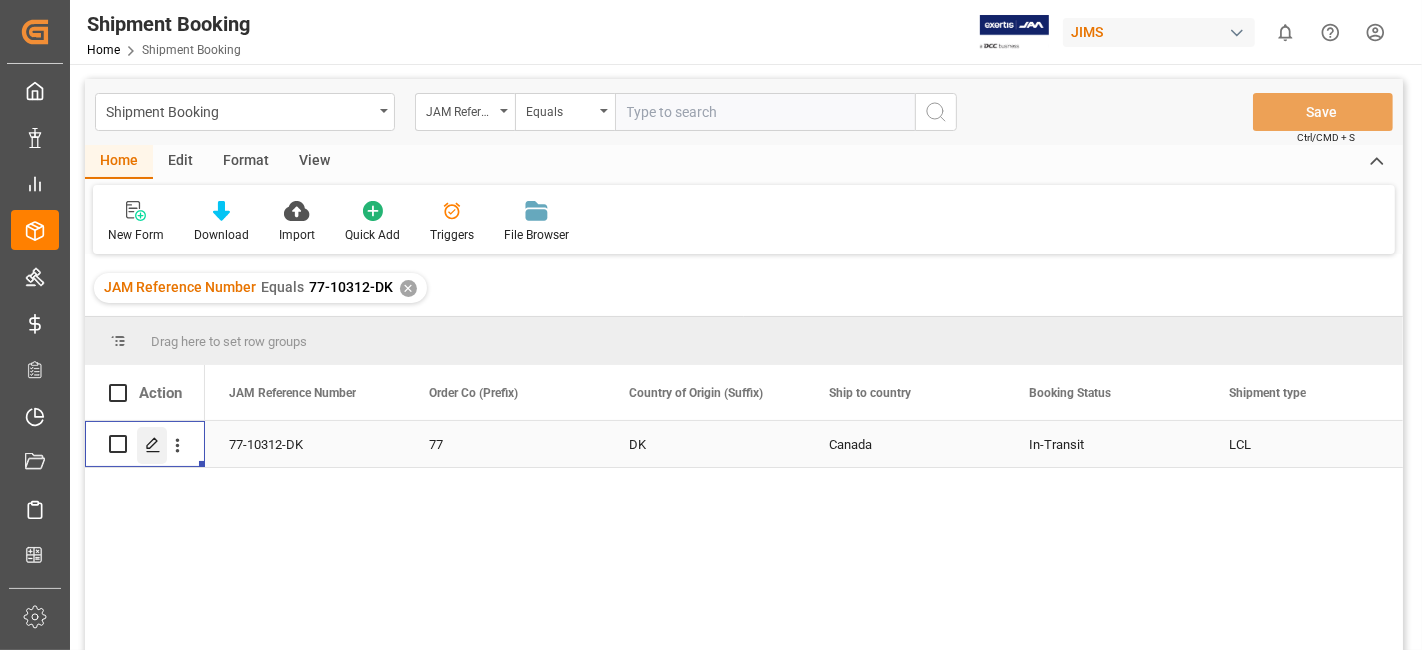 click 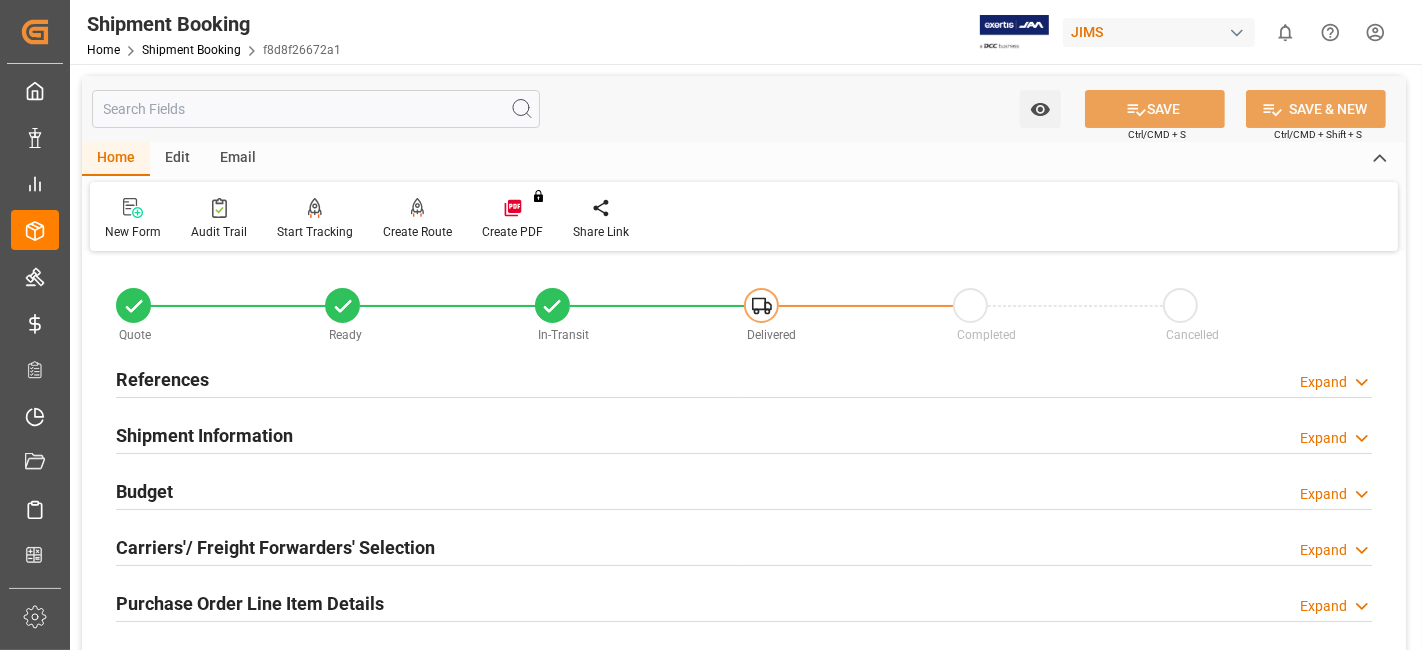 click on "Budget Expand" at bounding box center [744, 492] 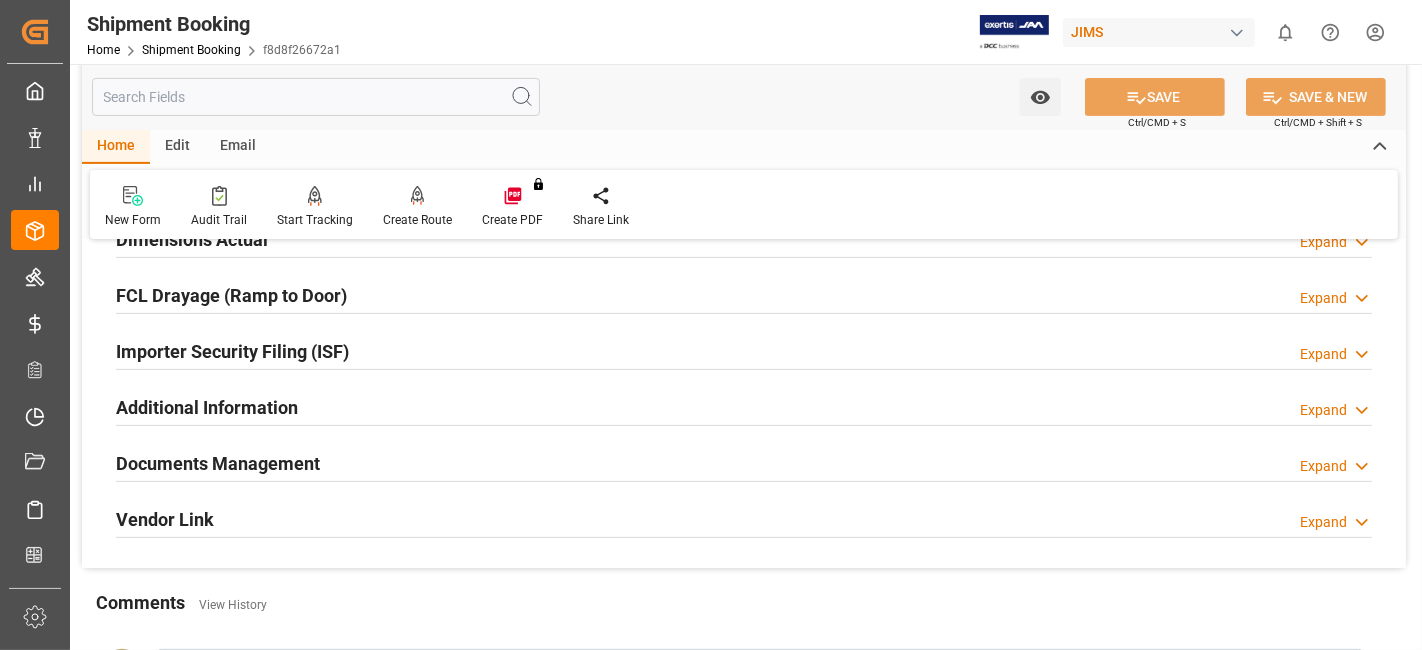 scroll, scrollTop: 577, scrollLeft: 0, axis: vertical 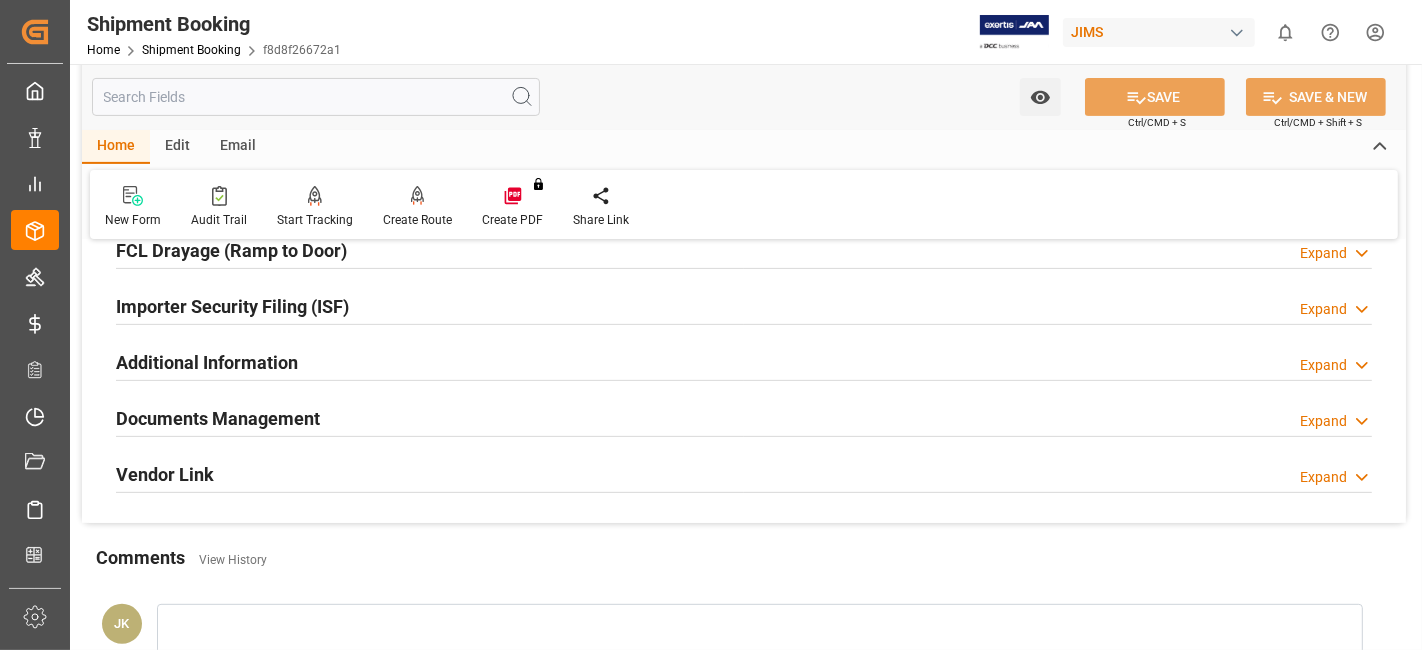 click on "Documents Management" at bounding box center [218, 417] 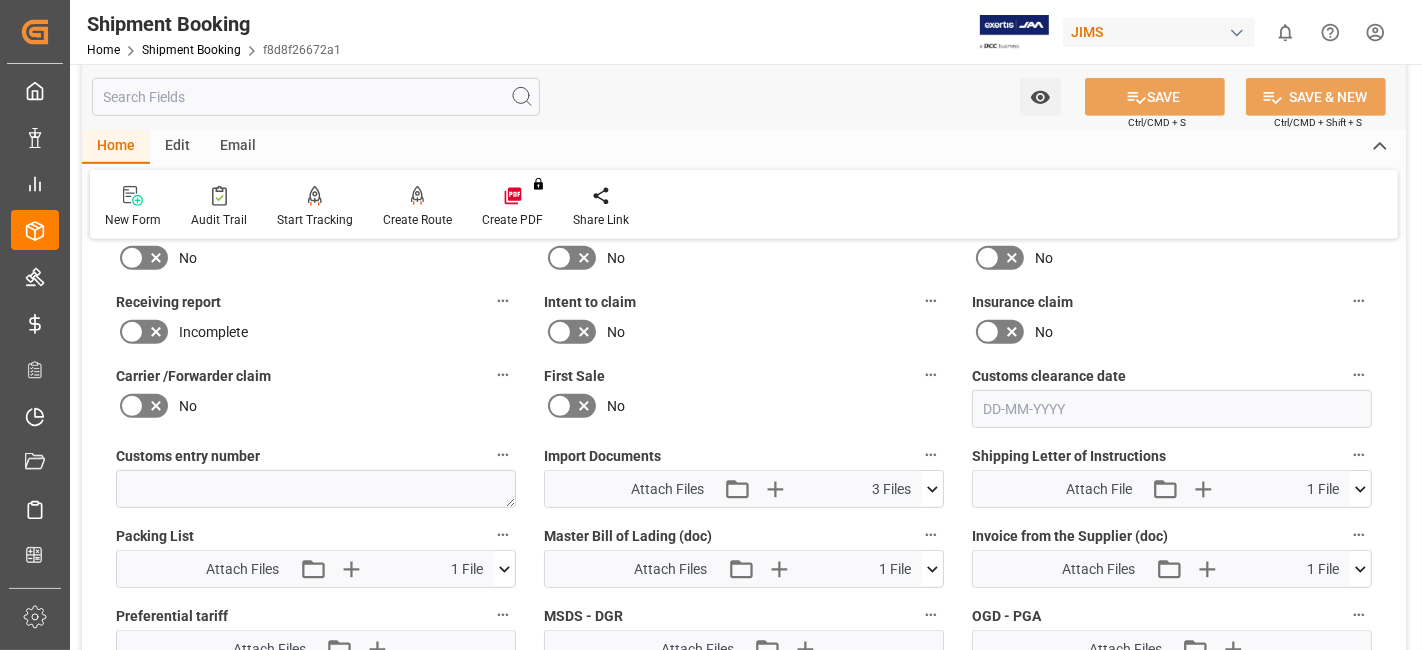 scroll, scrollTop: 933, scrollLeft: 0, axis: vertical 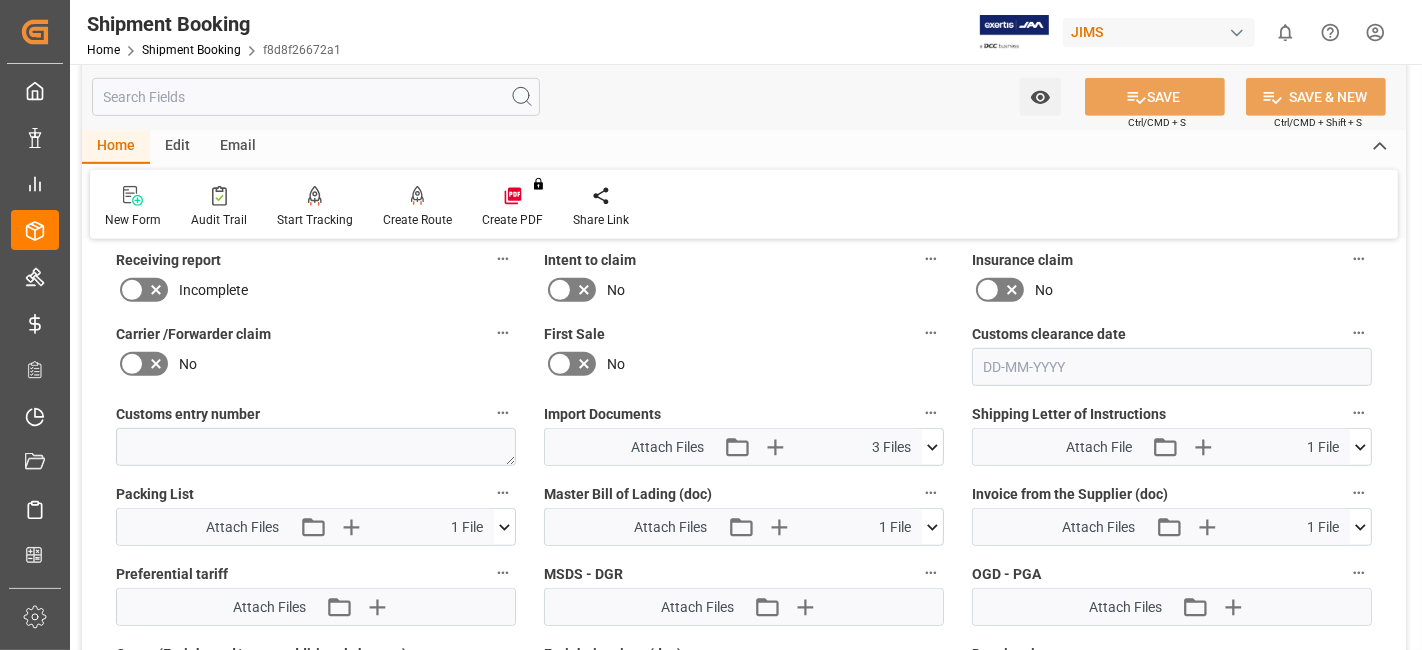 click on "Import Documents      Attach Files  Attach existing file Upload new file 3 Files Booking Confirmation...134[2].pdf JBLP1-00530.pdf 1505411188.pdf" at bounding box center [744, 433] 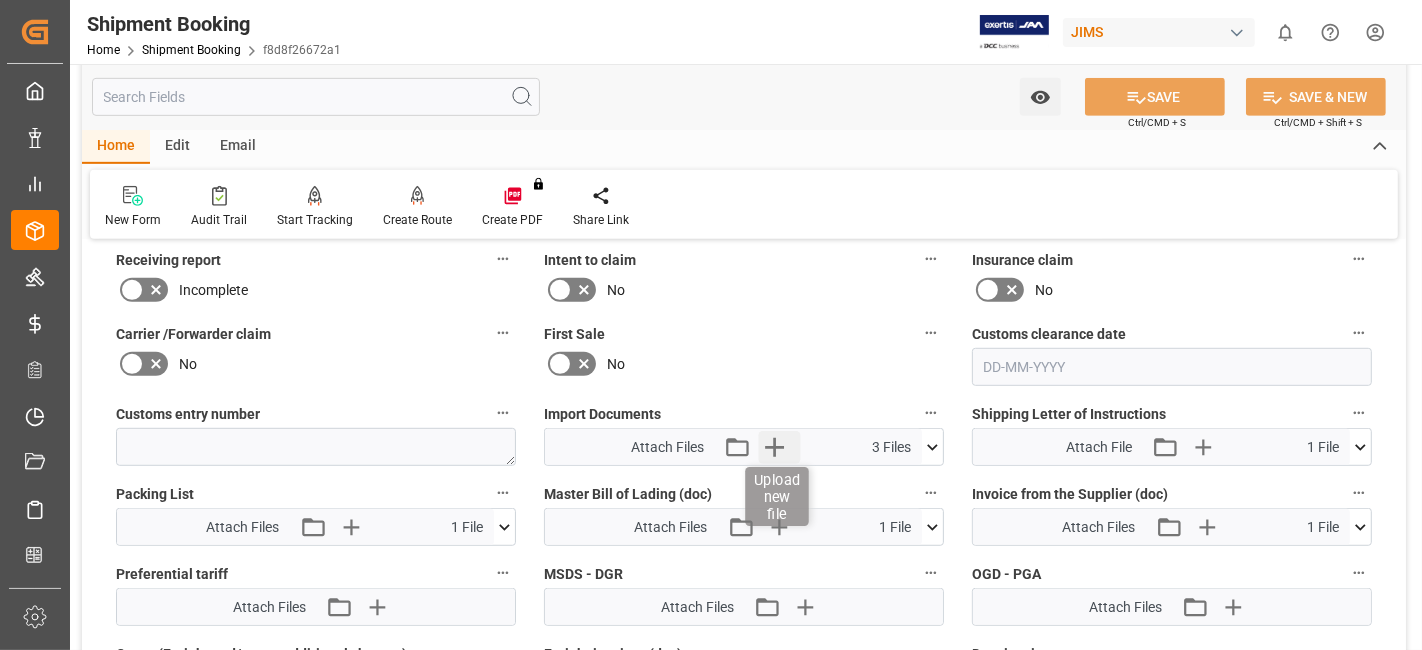 click 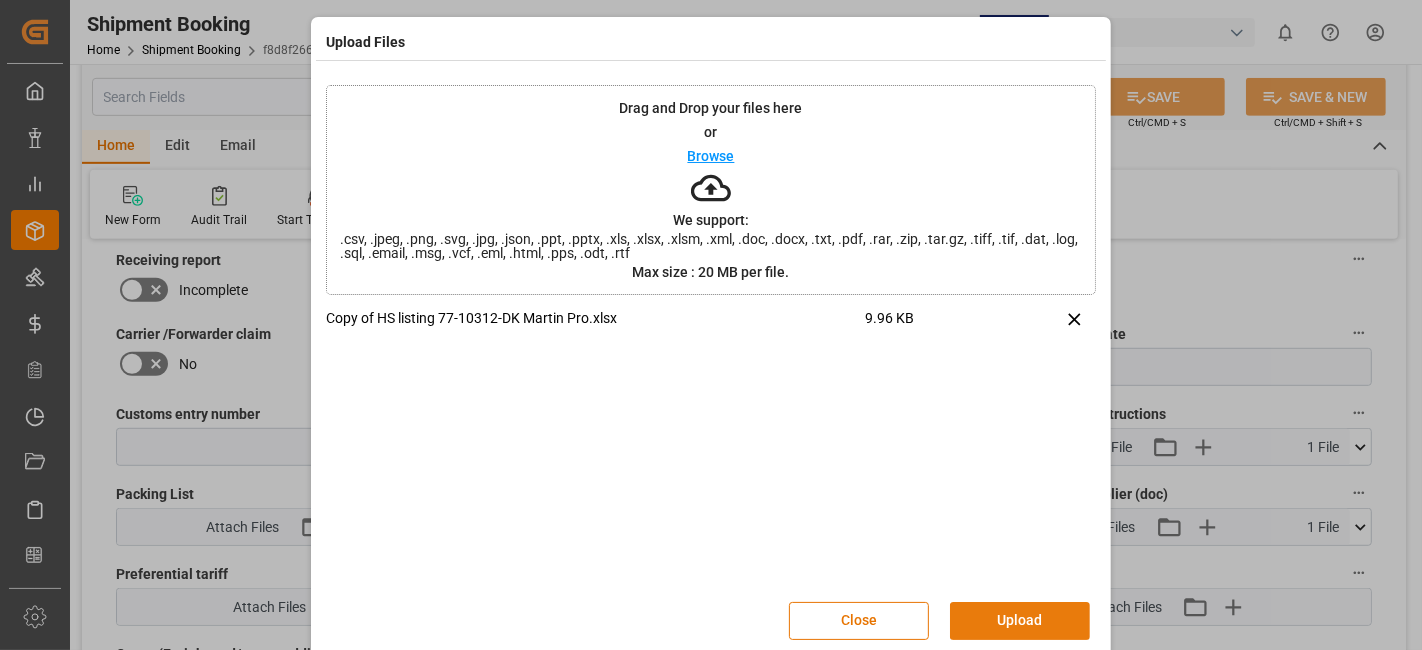 click on "Upload" at bounding box center [1020, 621] 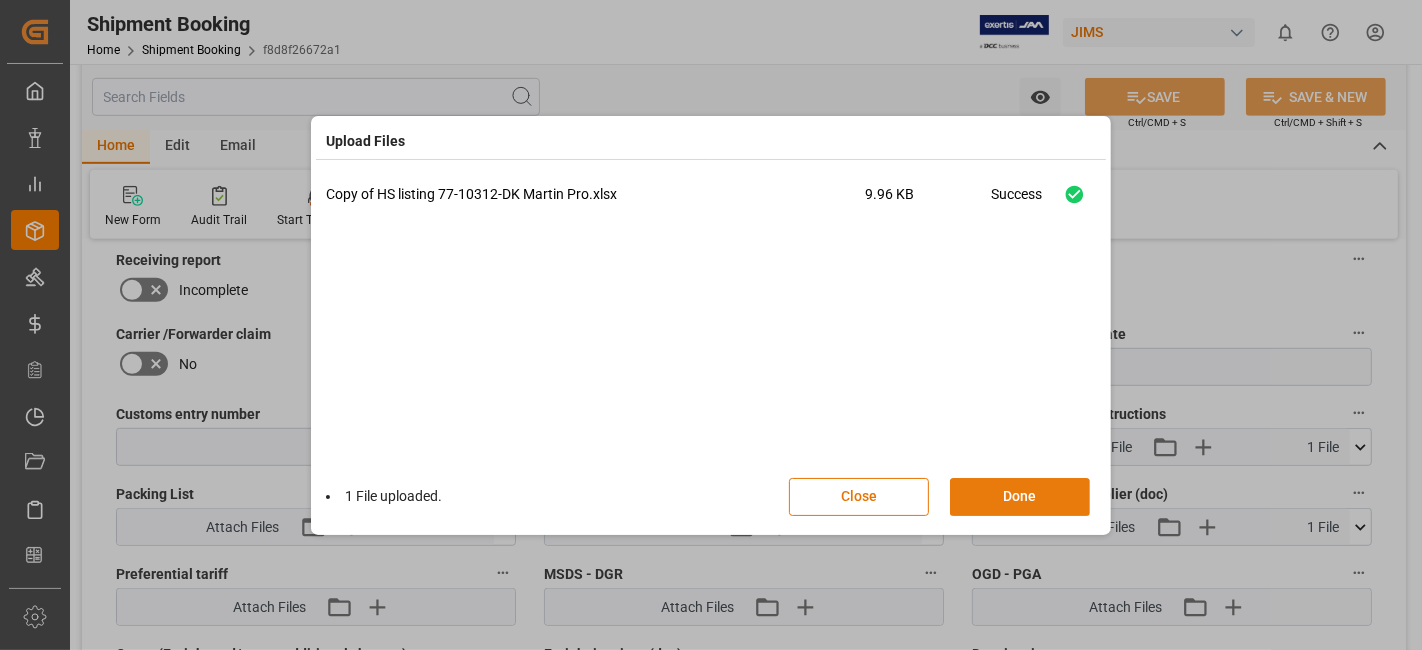 type 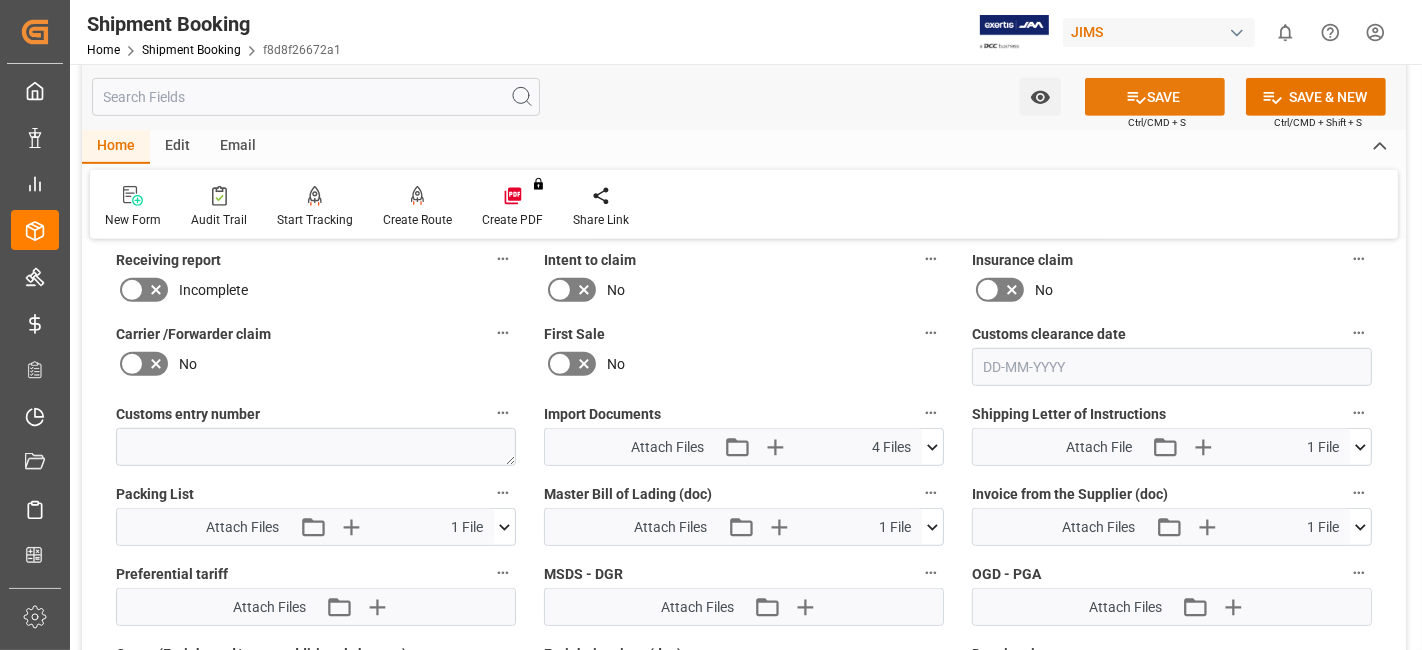 click on "SAVE" at bounding box center (1155, 97) 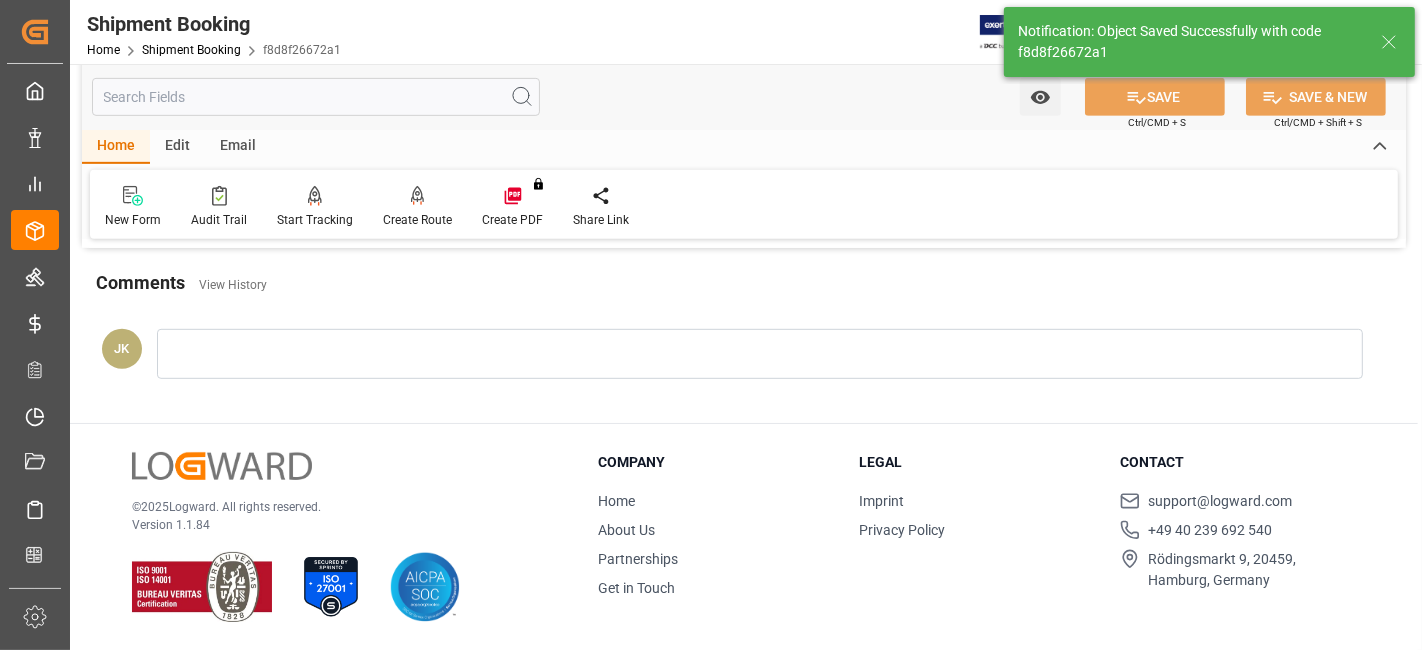 scroll, scrollTop: 846, scrollLeft: 0, axis: vertical 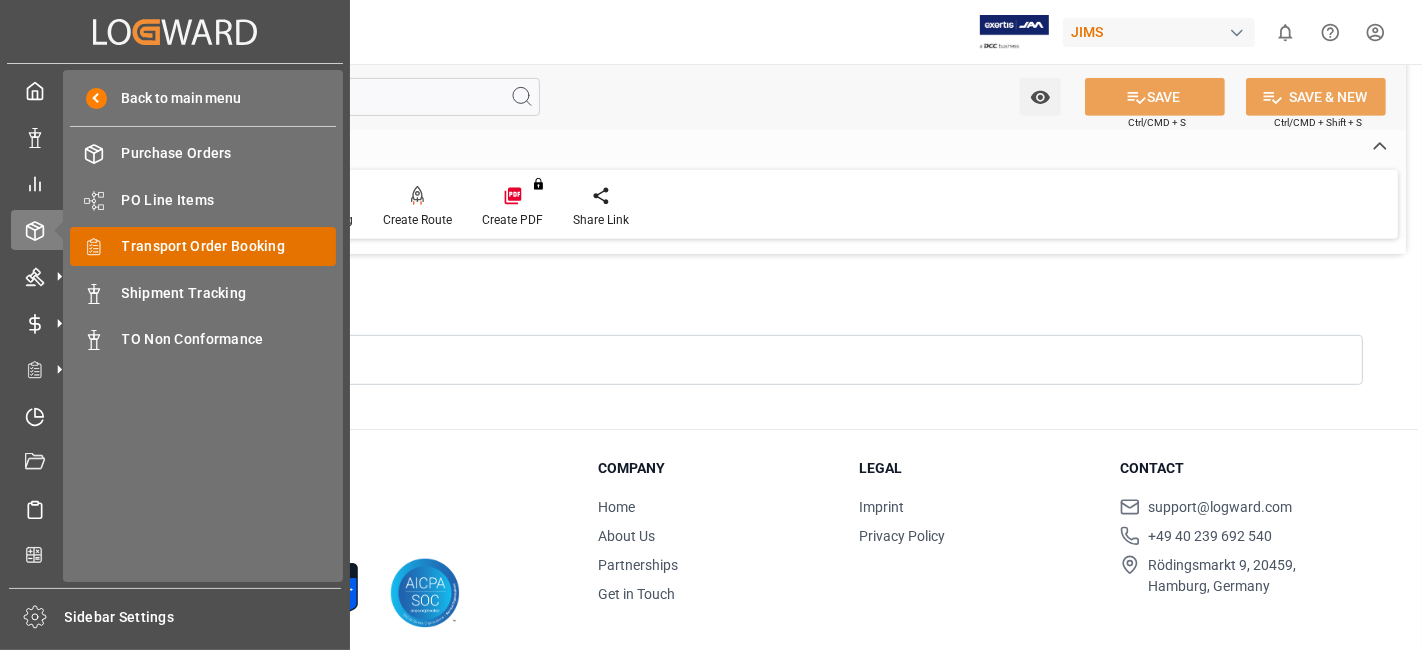 click on "Transport Order Booking Transport Order Booking" at bounding box center (203, 246) 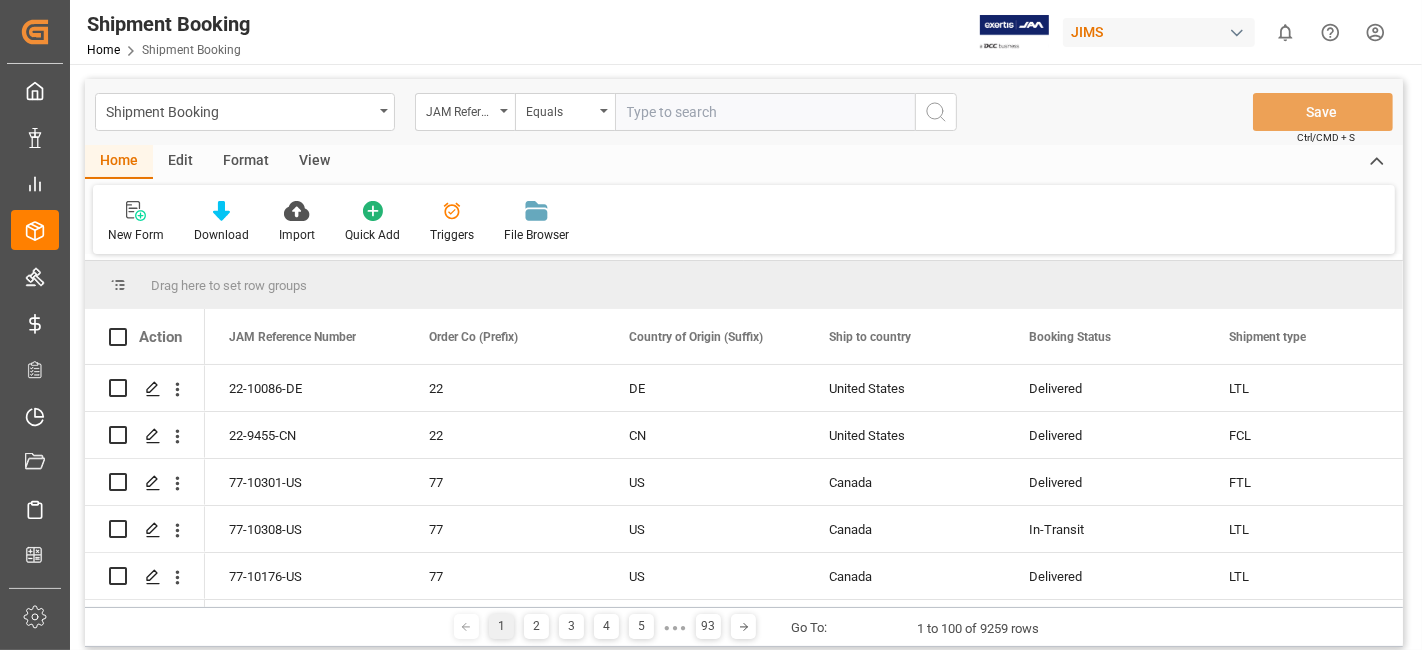click at bounding box center (765, 112) 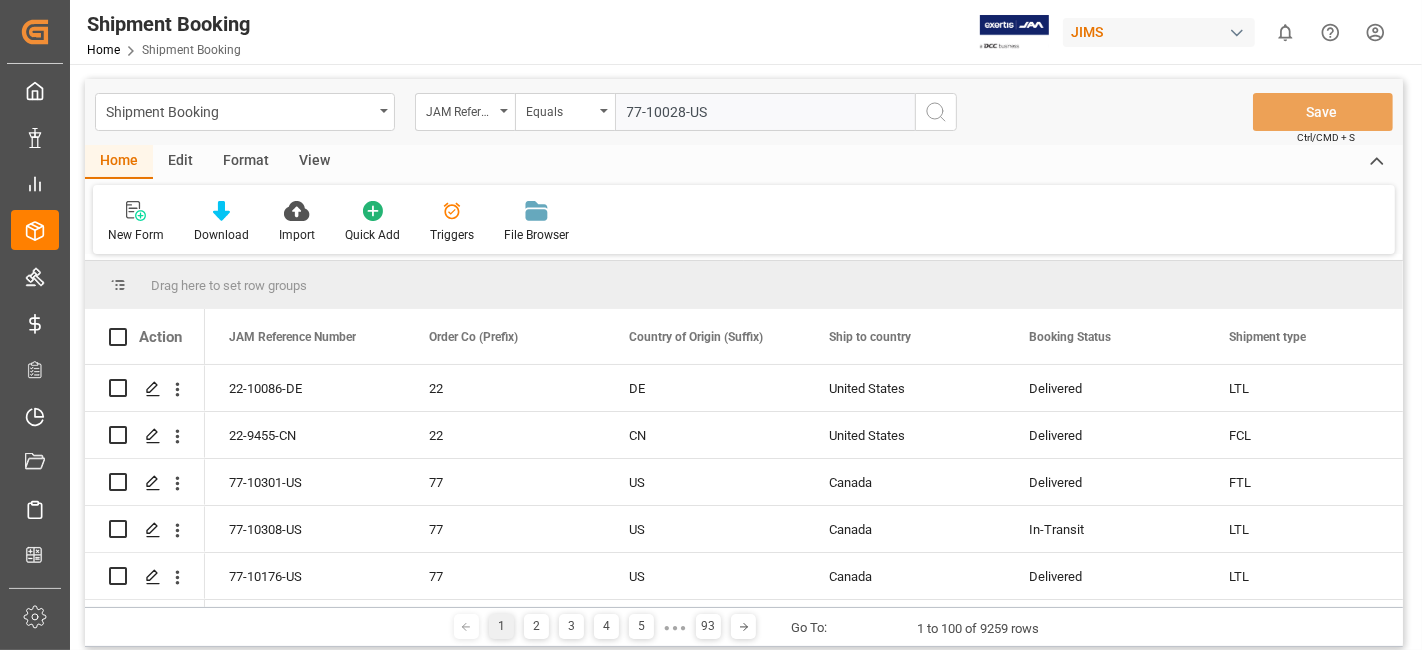 type on "77-10028-US" 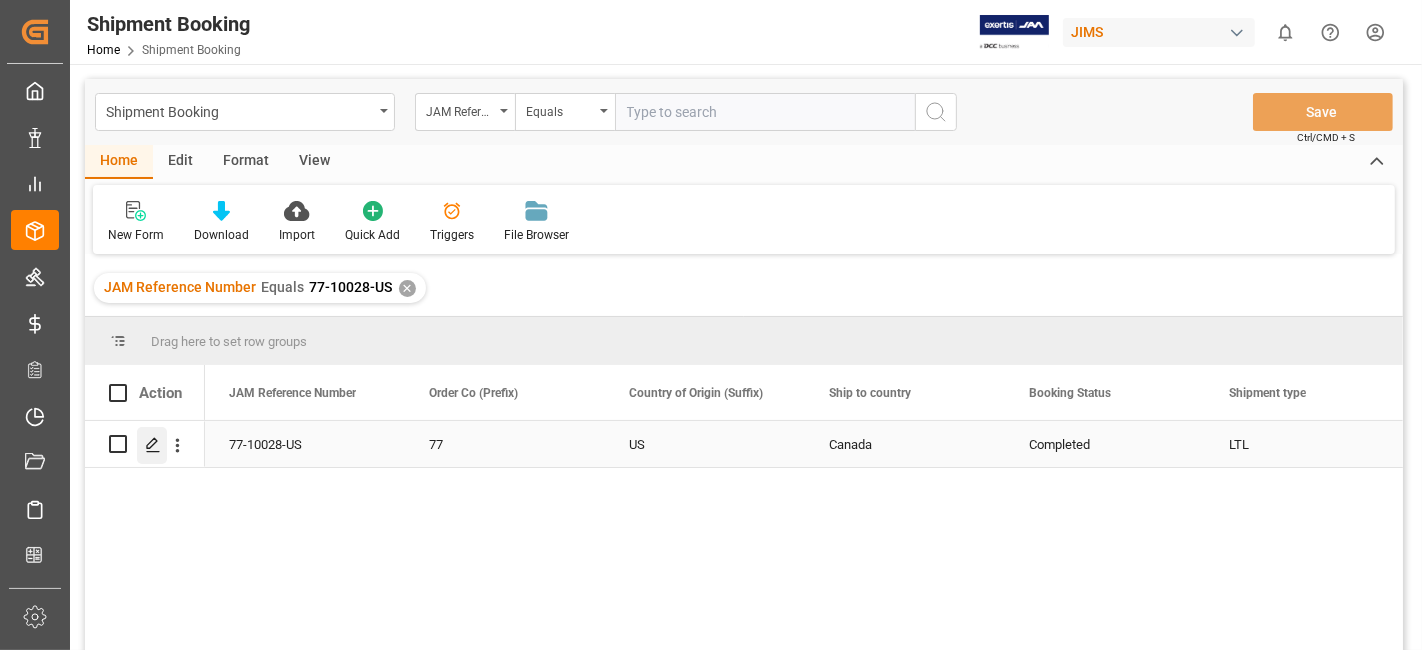 click at bounding box center [152, 445] 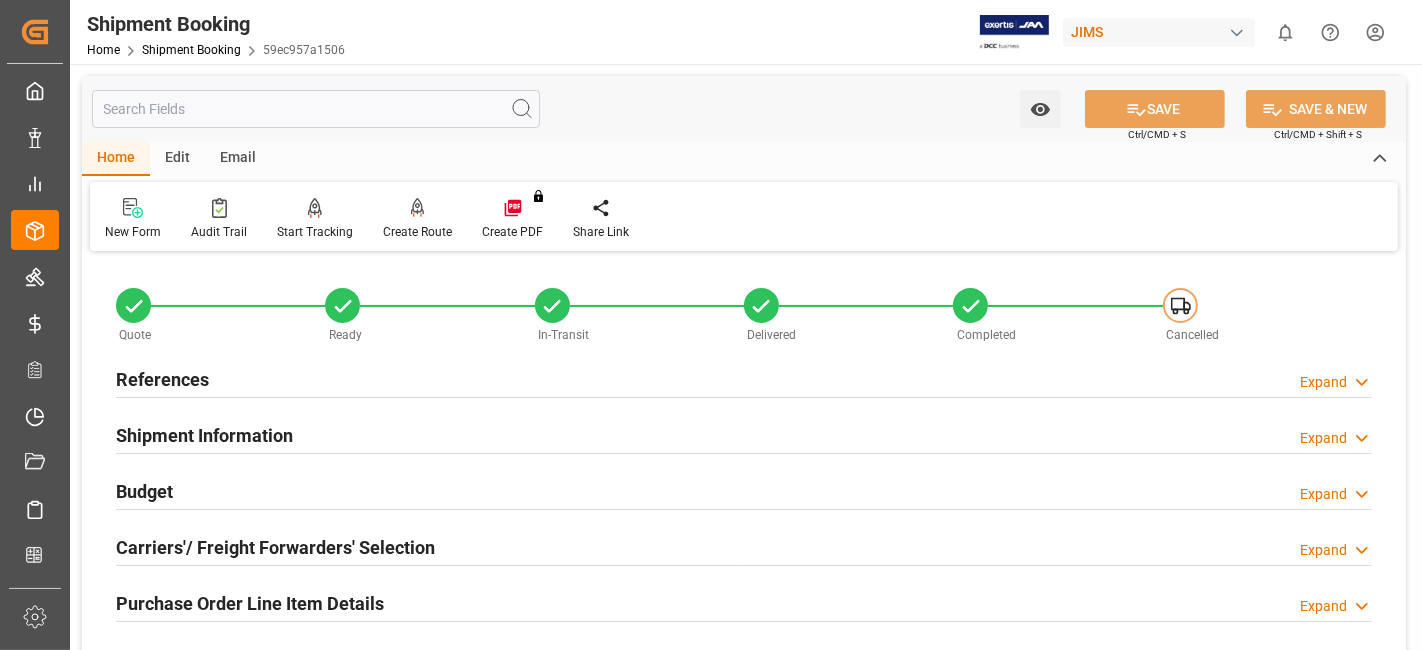 click on "References" at bounding box center [162, 379] 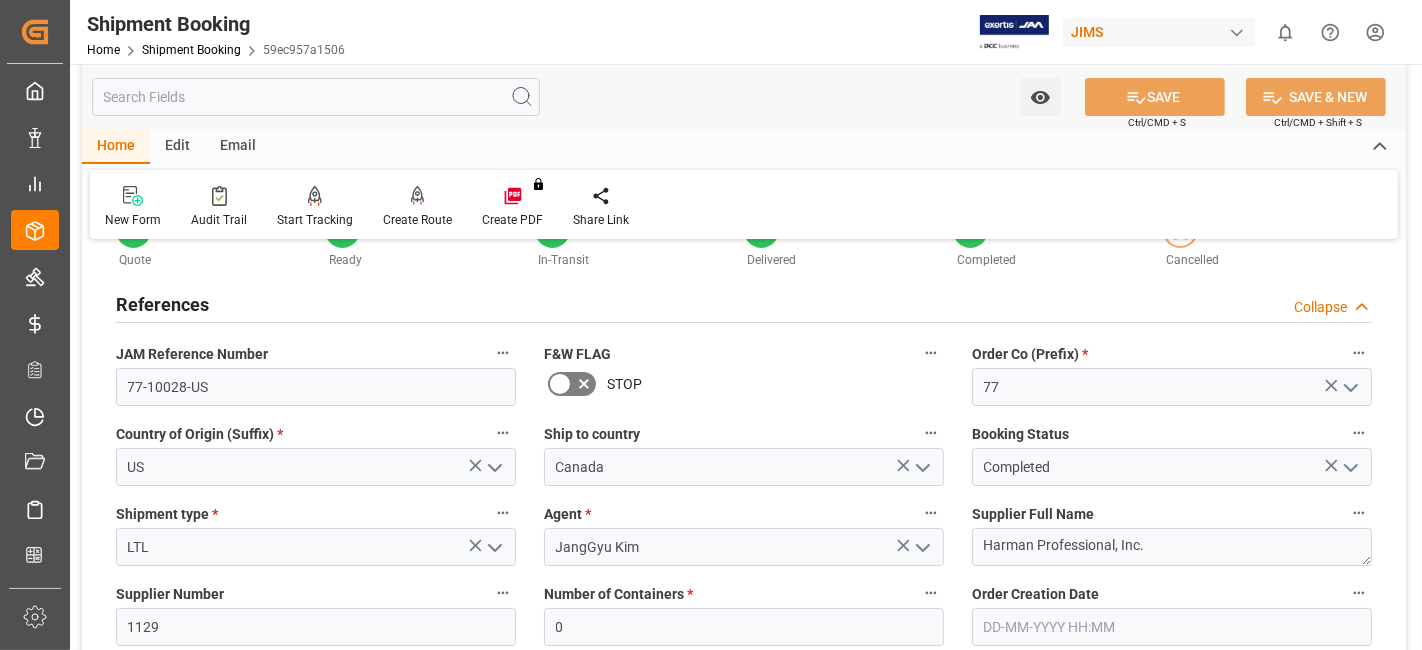 scroll, scrollTop: 111, scrollLeft: 0, axis: vertical 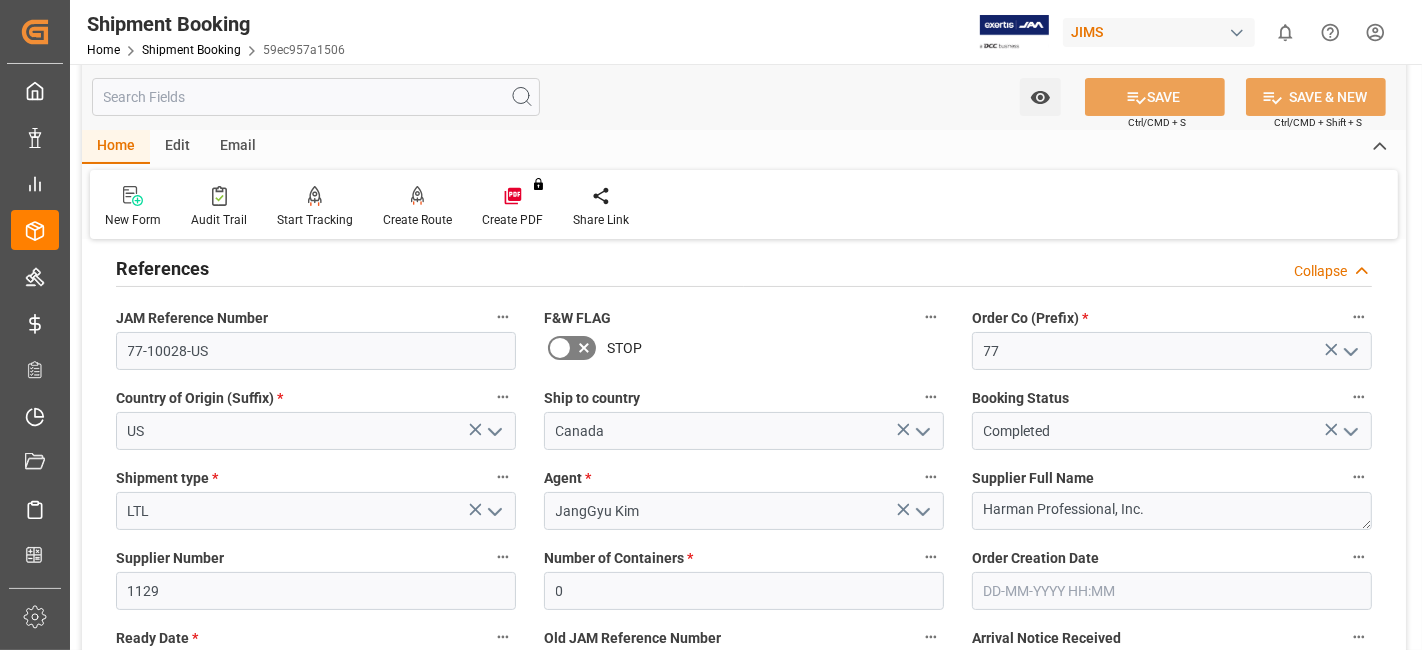 click on "References Collapse" at bounding box center (744, 267) 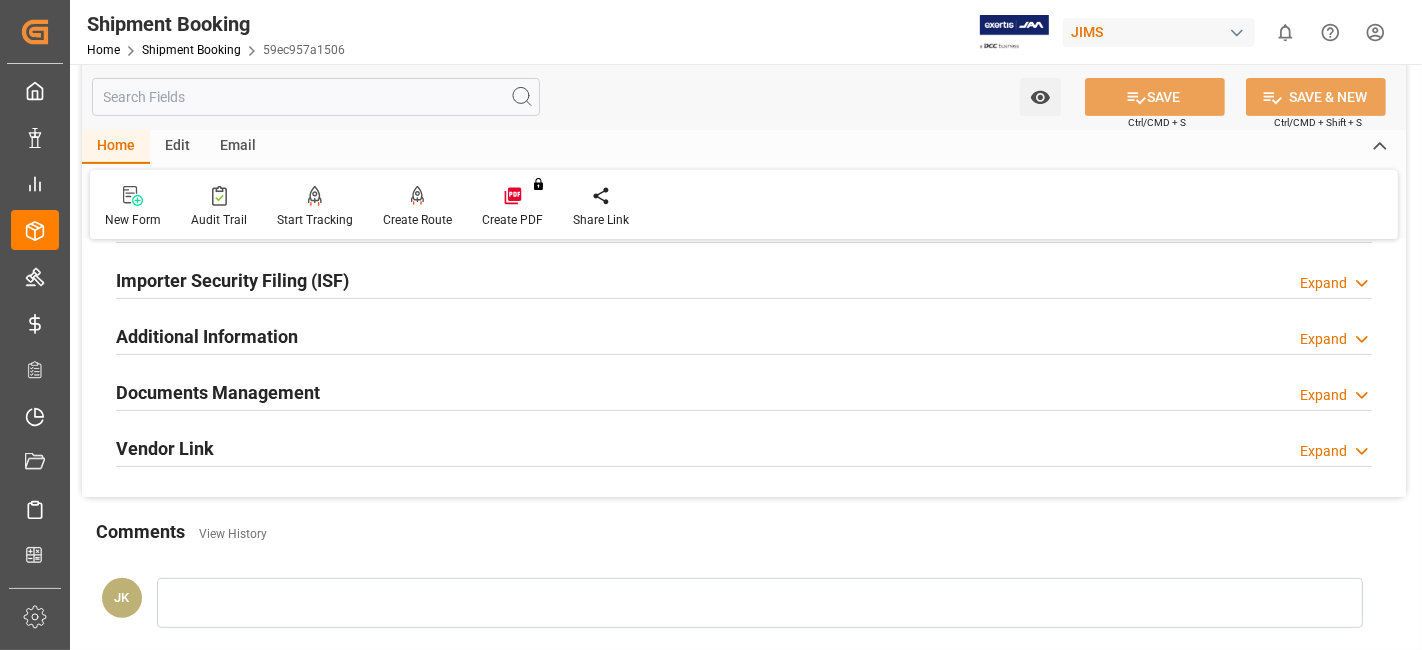 scroll, scrollTop: 644, scrollLeft: 0, axis: vertical 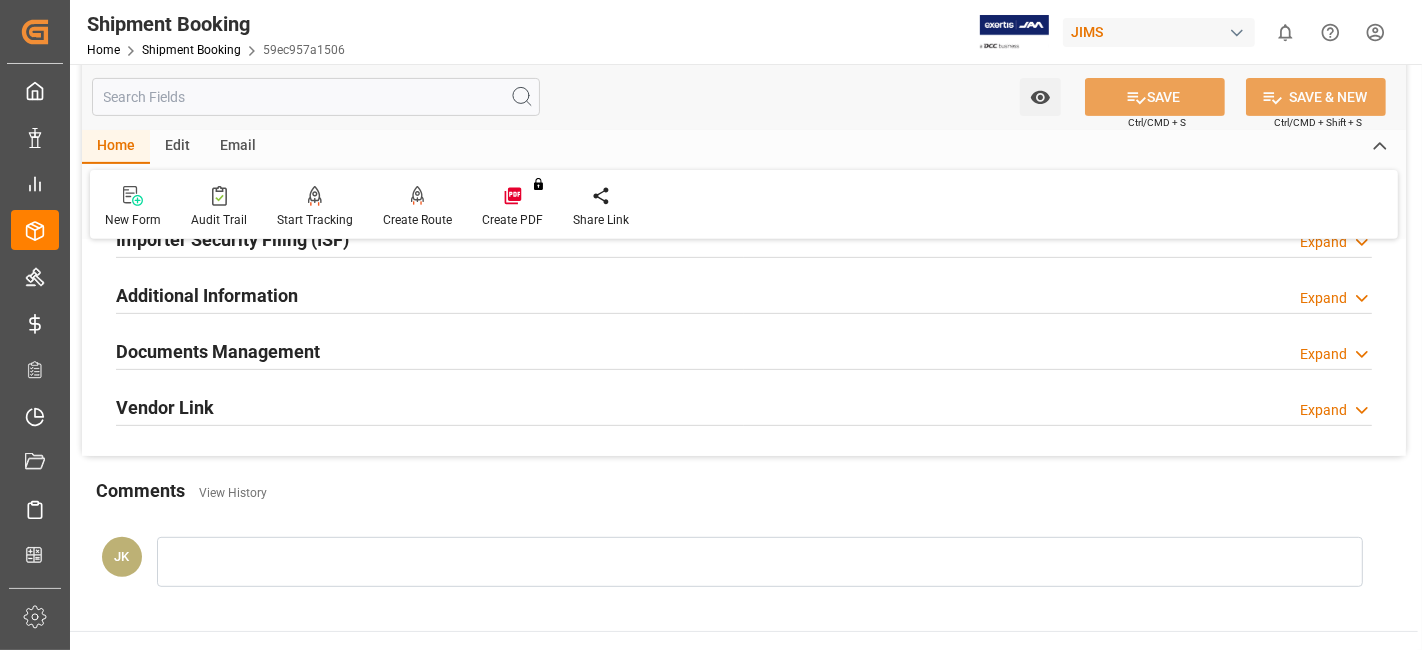 click on "Documents Management Expand" at bounding box center [744, 350] 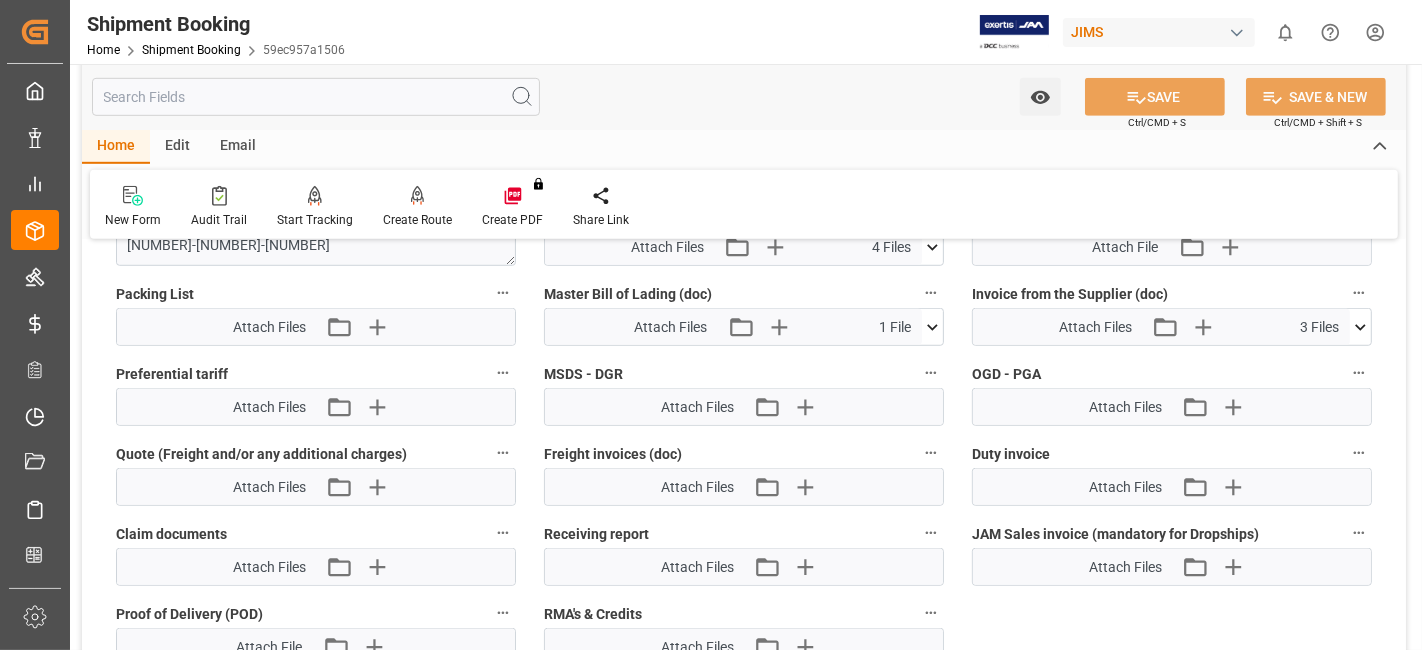 scroll, scrollTop: 1177, scrollLeft: 0, axis: vertical 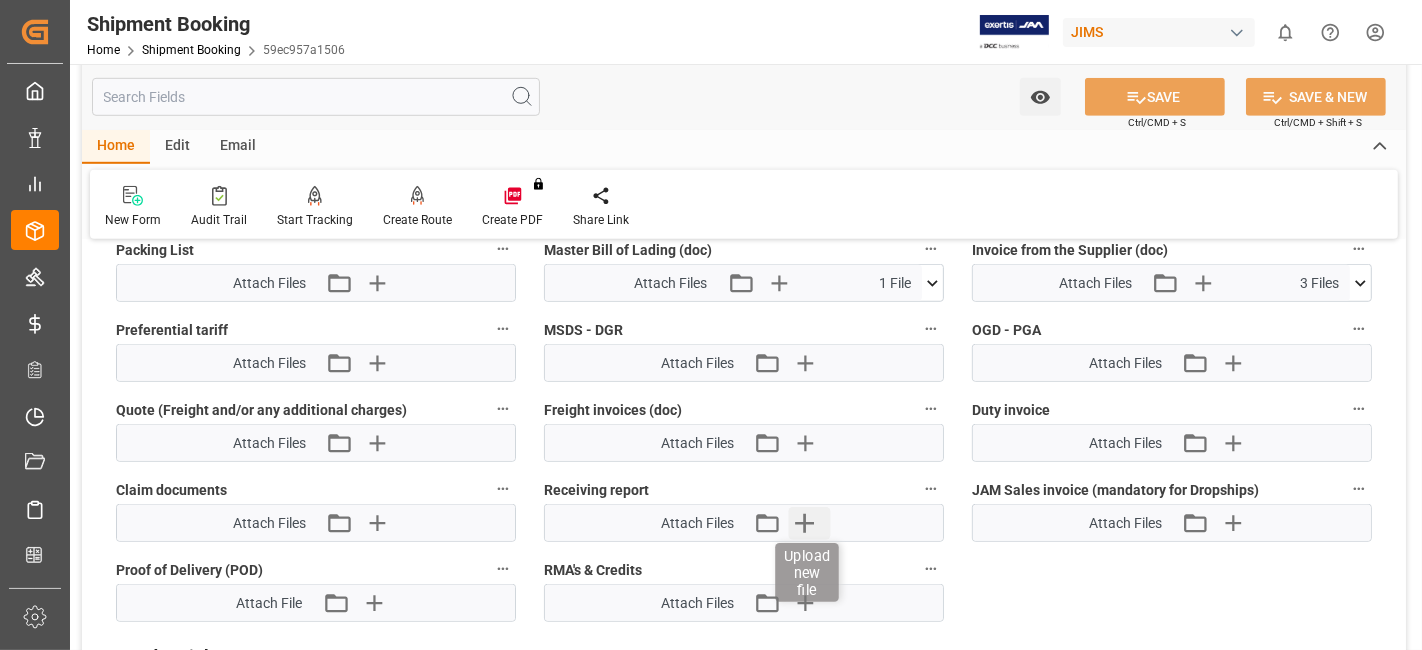 click 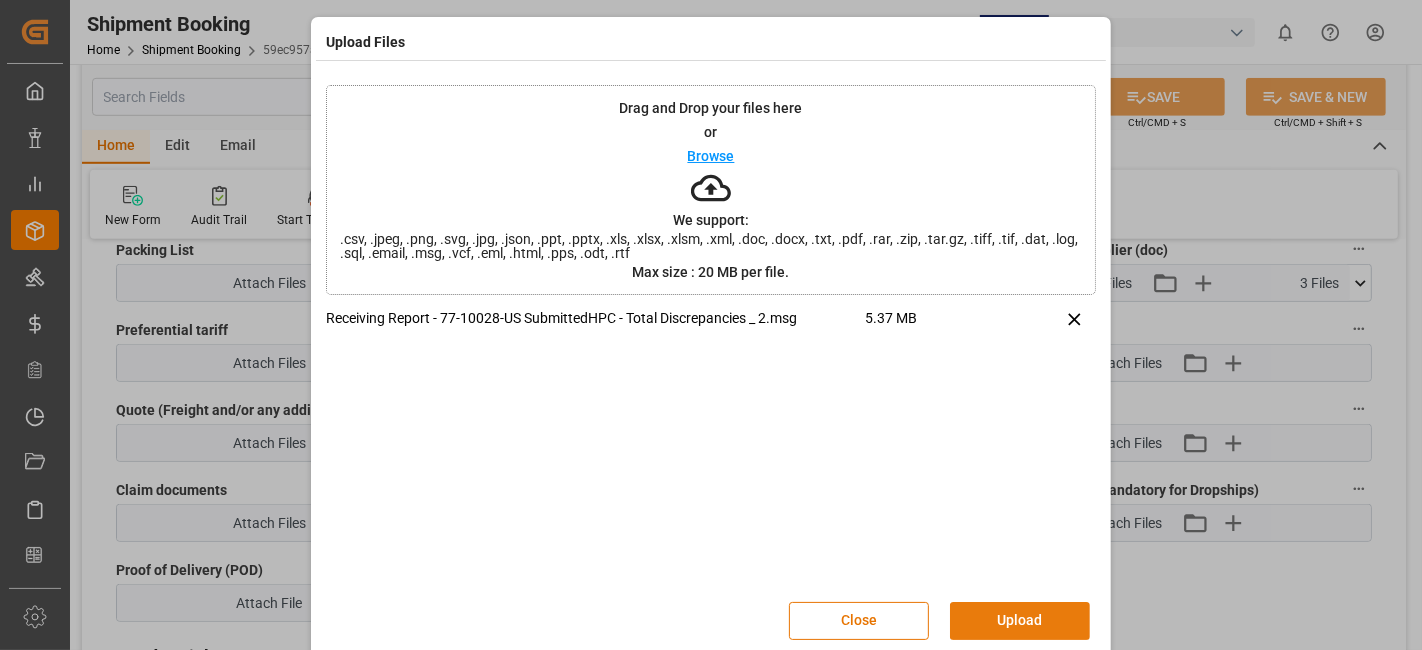 click on "Upload" at bounding box center (1020, 621) 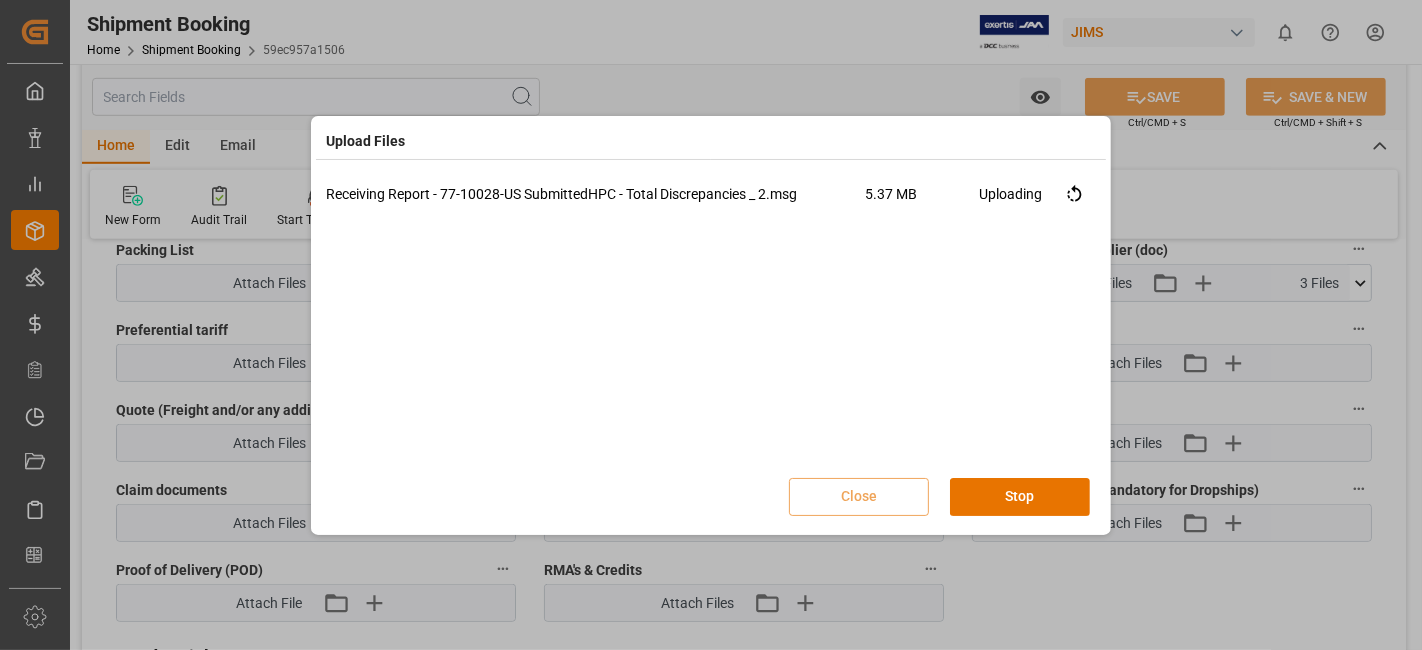 drag, startPoint x: 997, startPoint y: 495, endPoint x: 494, endPoint y: 464, distance: 503.95438 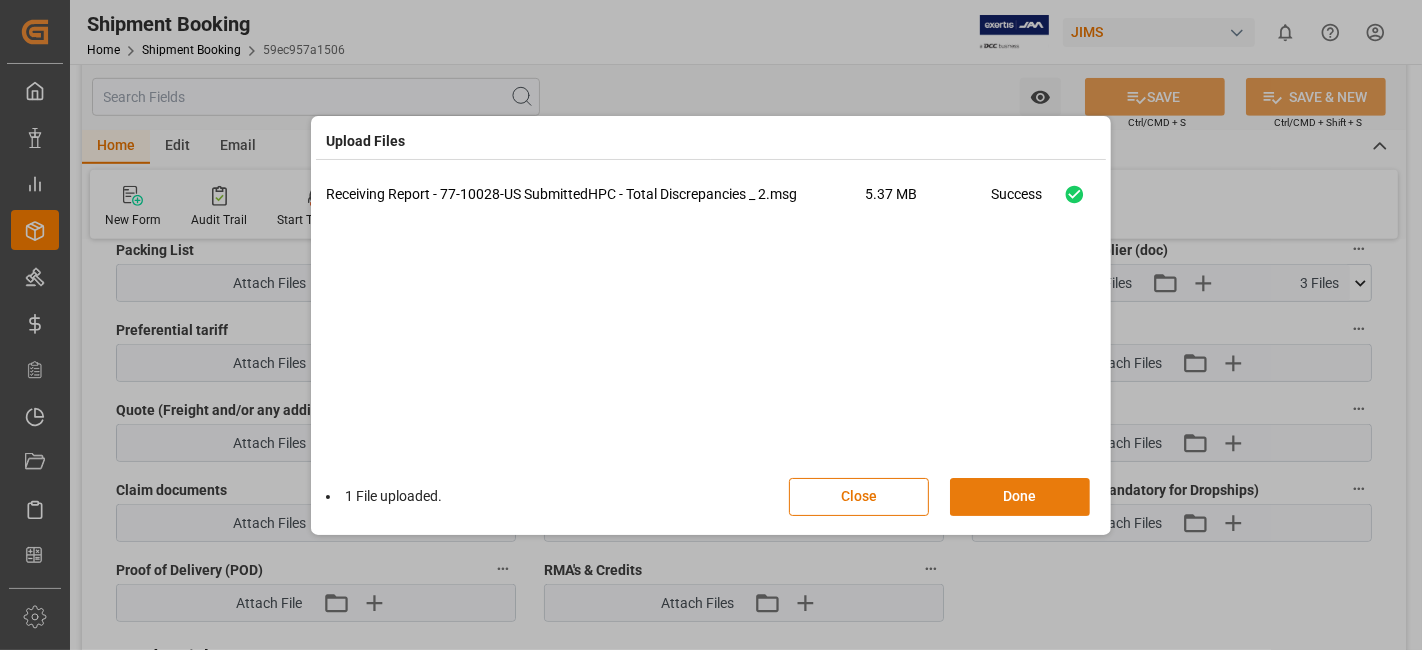 click on "Done" at bounding box center (1020, 497) 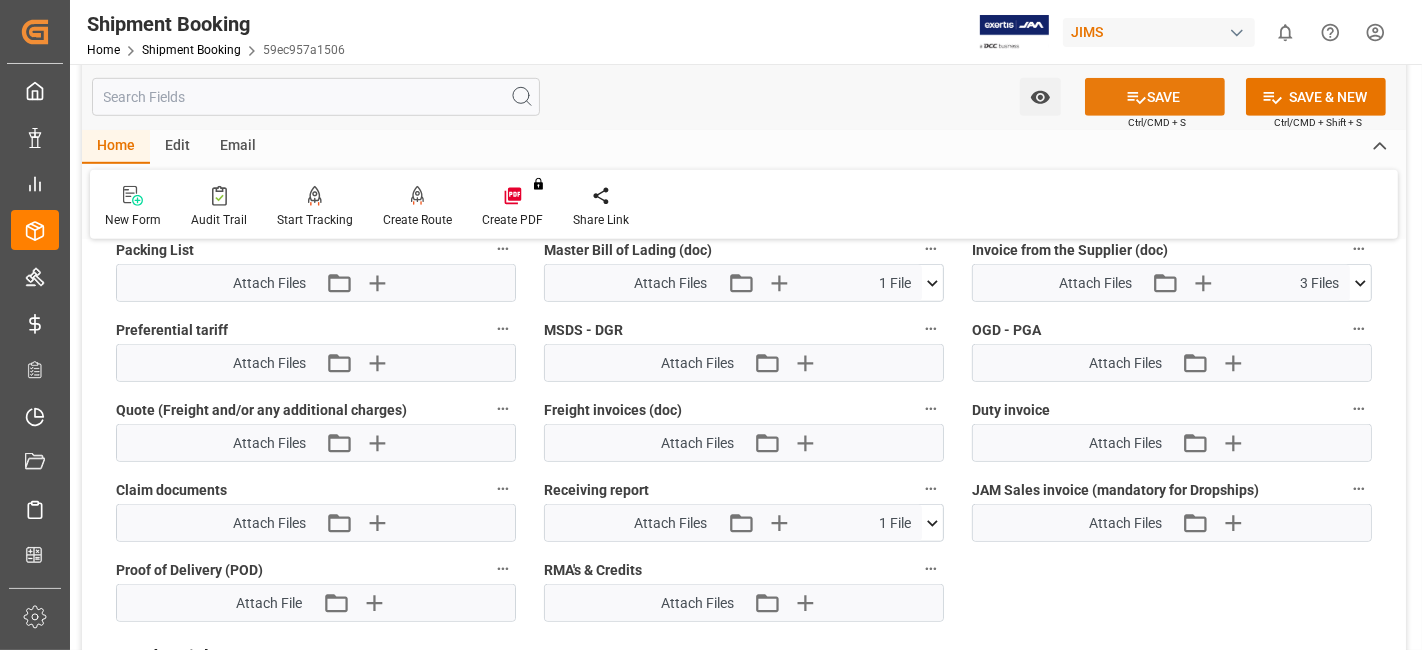 click 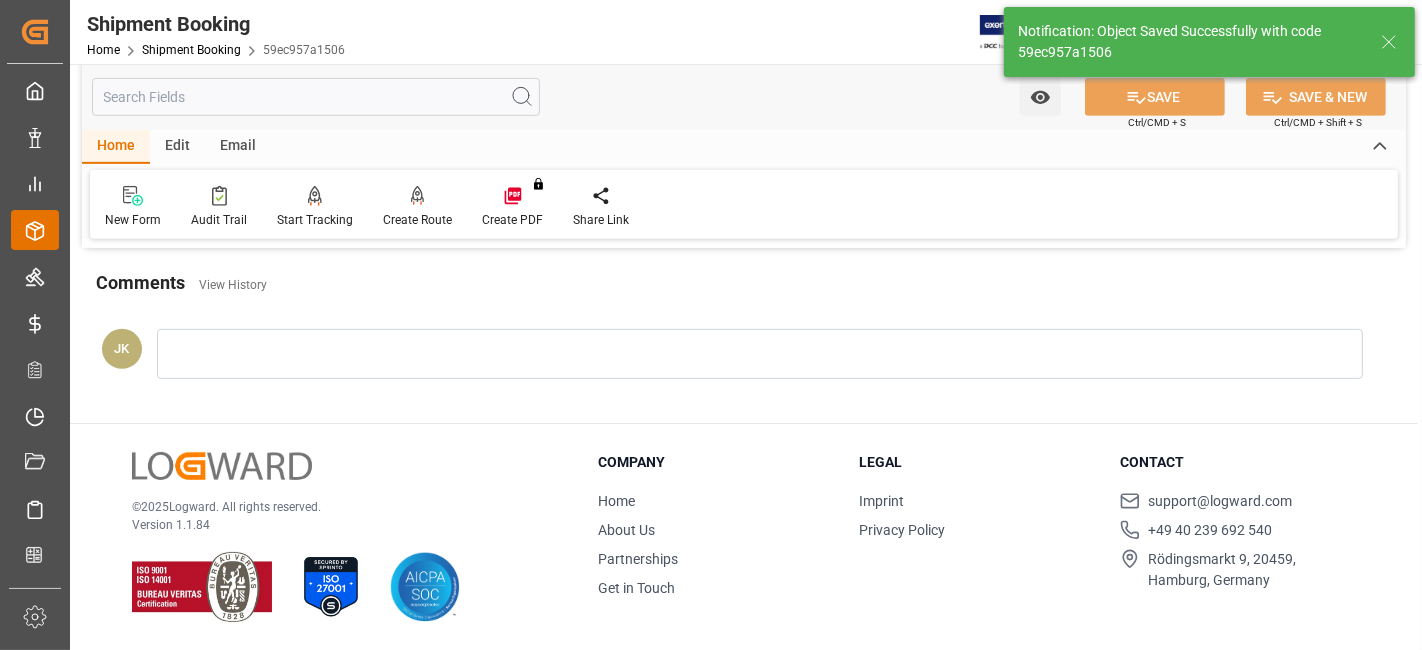 scroll, scrollTop: 402, scrollLeft: 0, axis: vertical 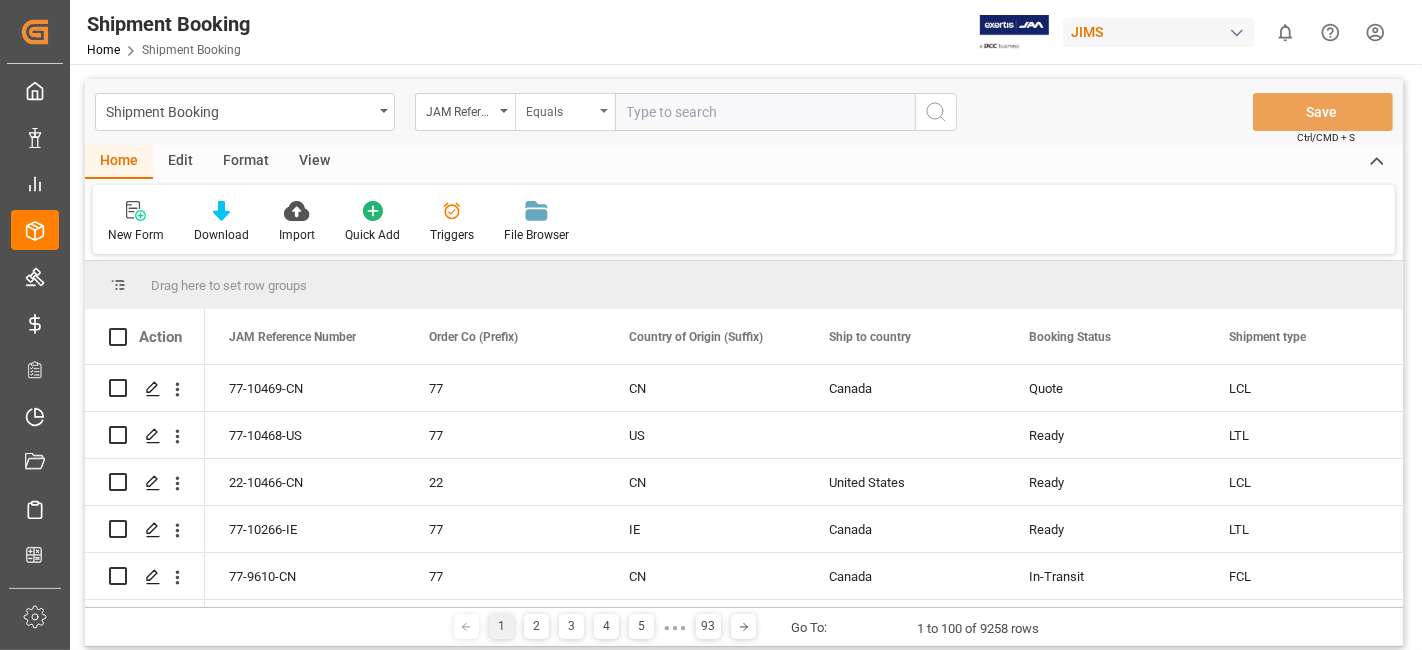 click on "Equals" at bounding box center [565, 112] 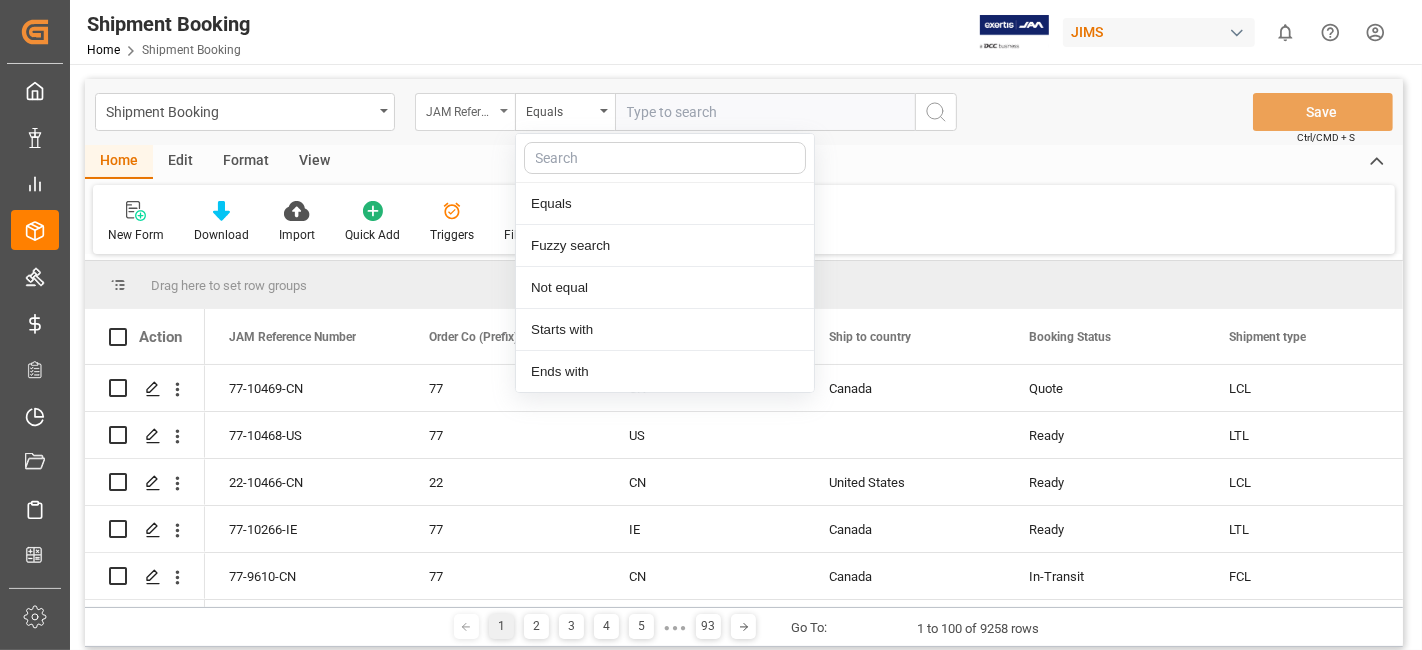 click on "JAM Reference Number" at bounding box center (465, 112) 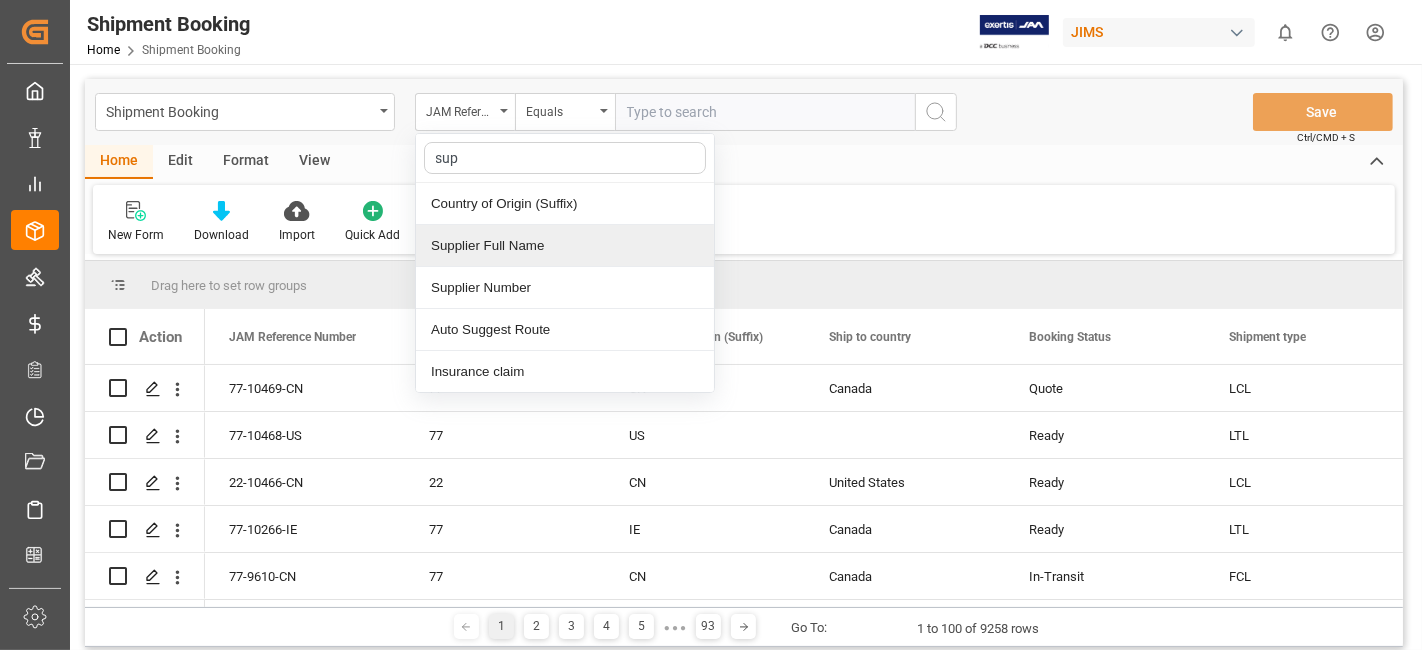 type on "supp" 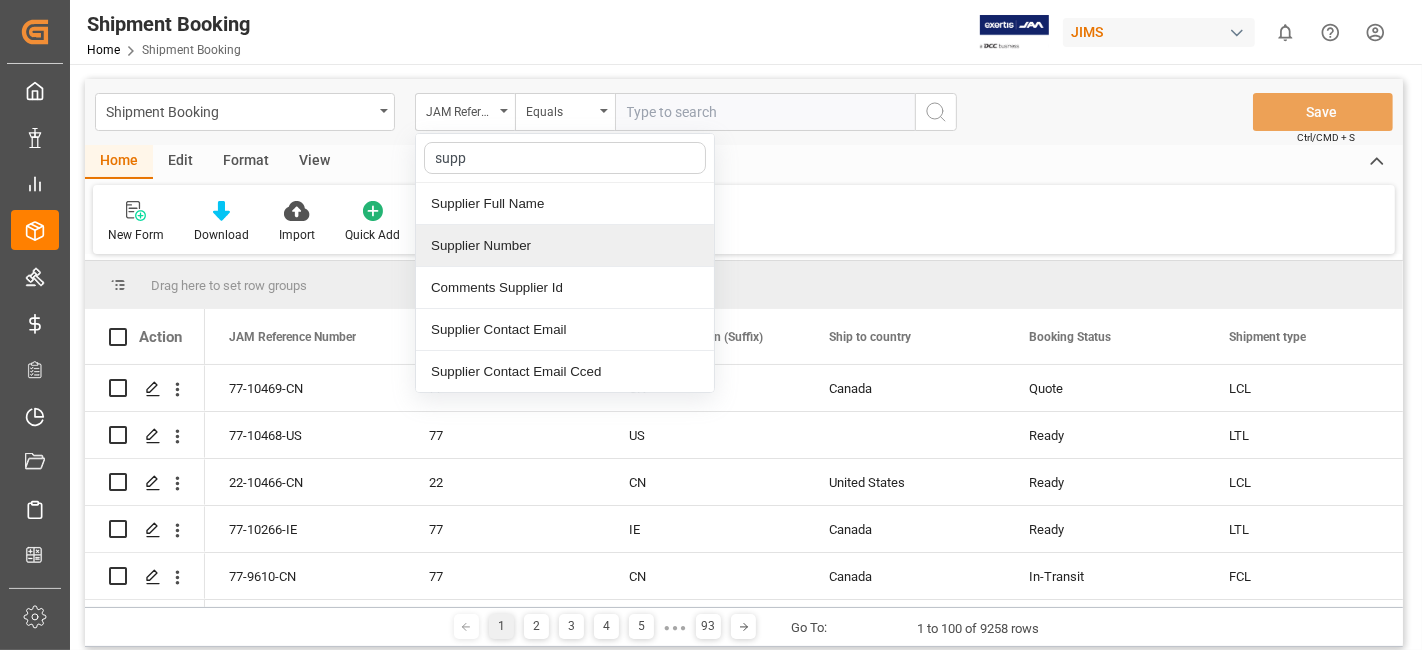 click on "Supplier Number" at bounding box center (565, 246) 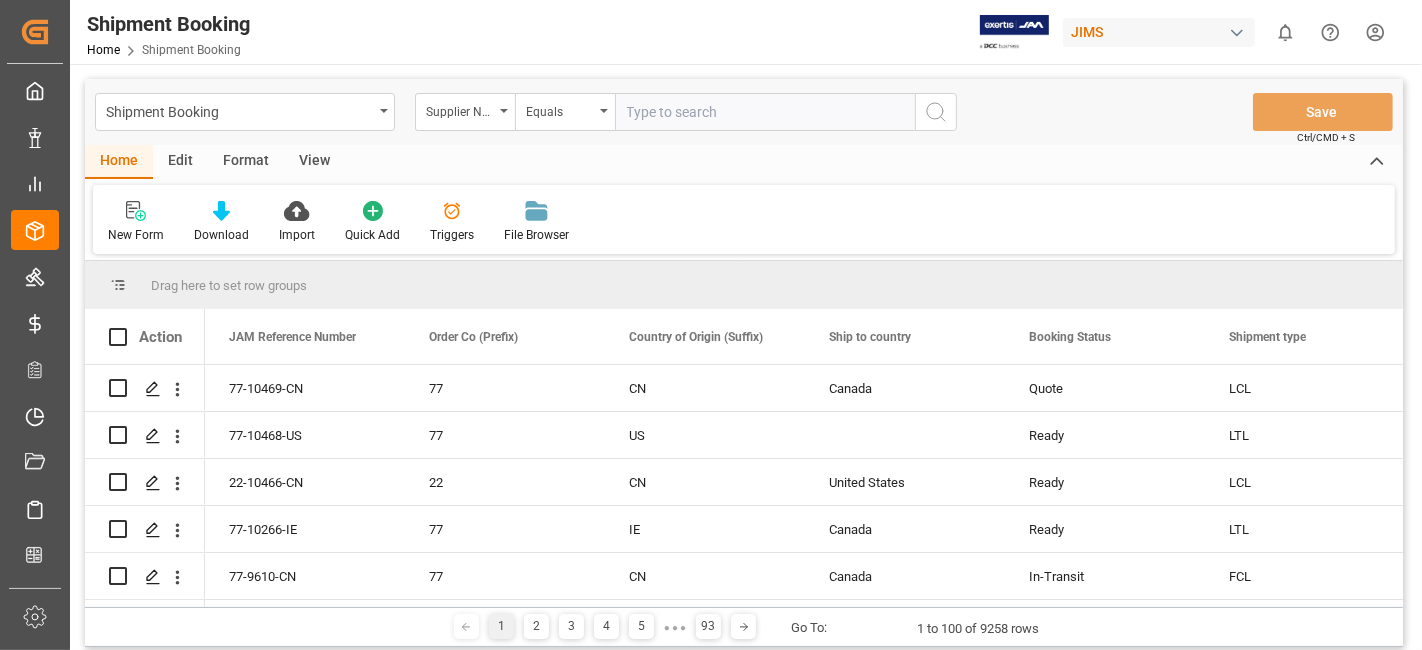 click at bounding box center (765, 112) 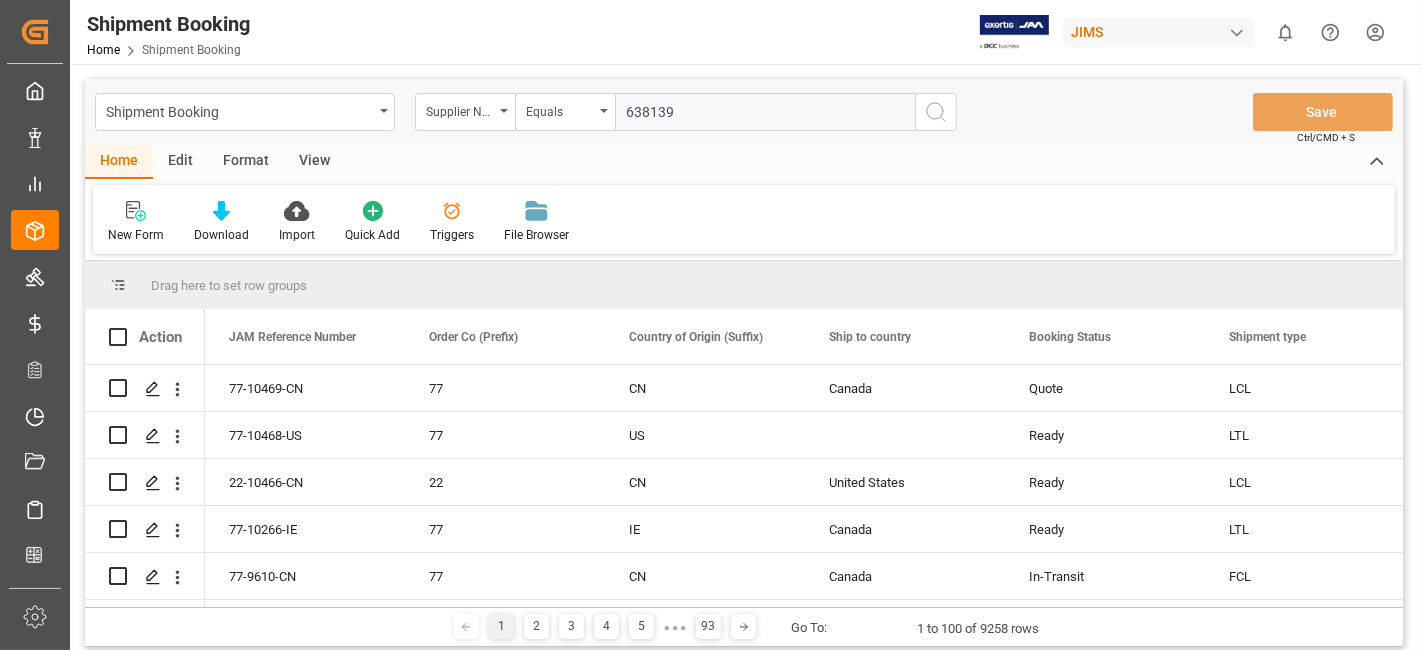 type on "638139" 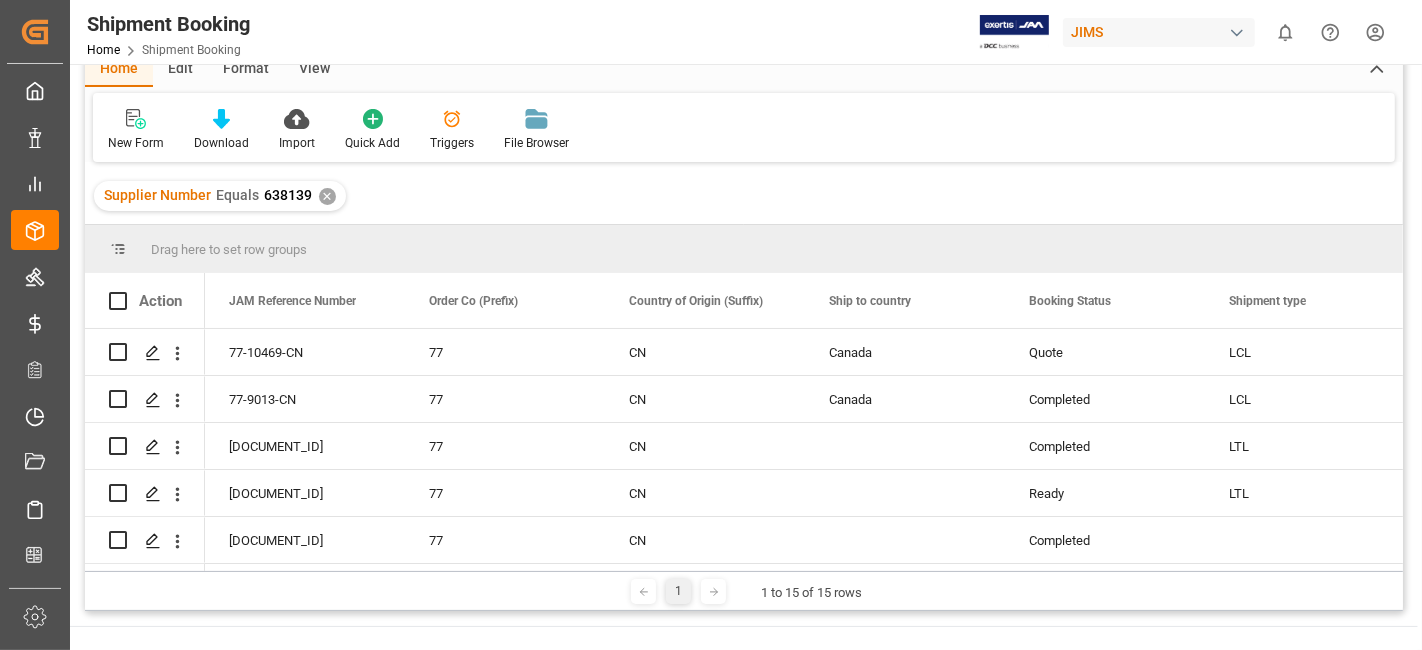 scroll, scrollTop: 111, scrollLeft: 0, axis: vertical 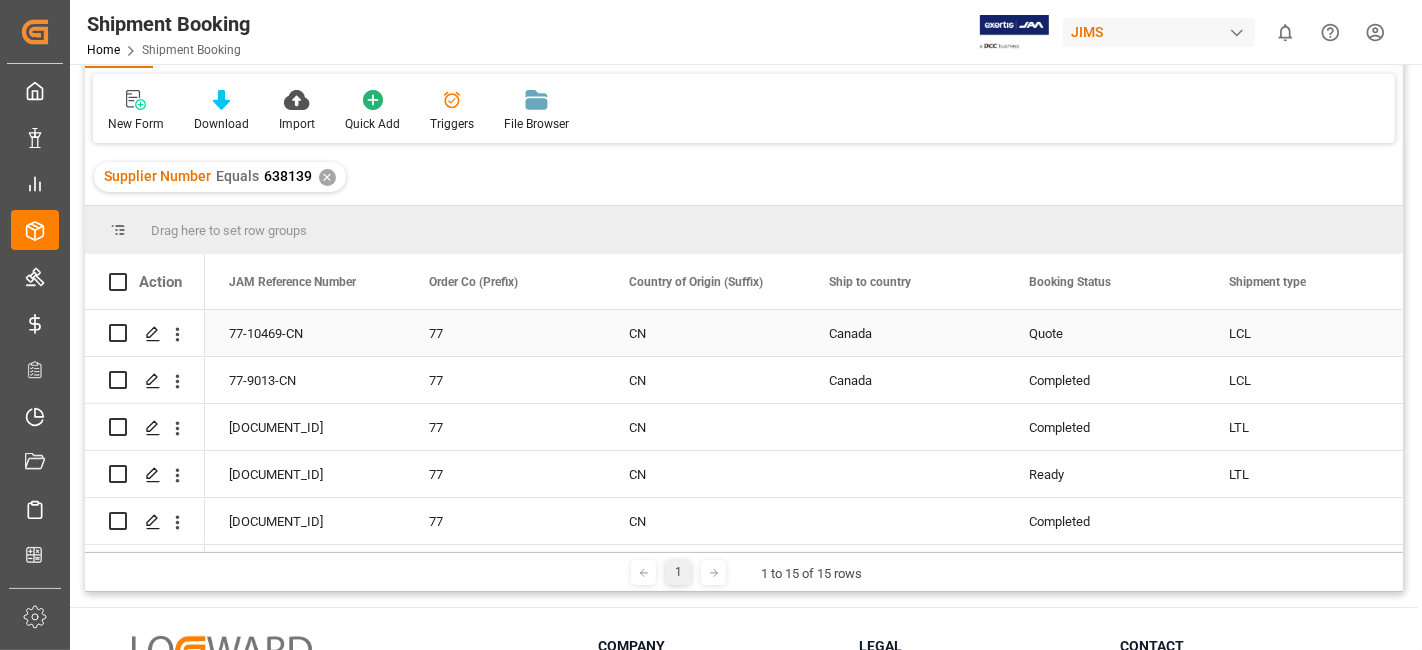 click on "Quote" at bounding box center [1105, 334] 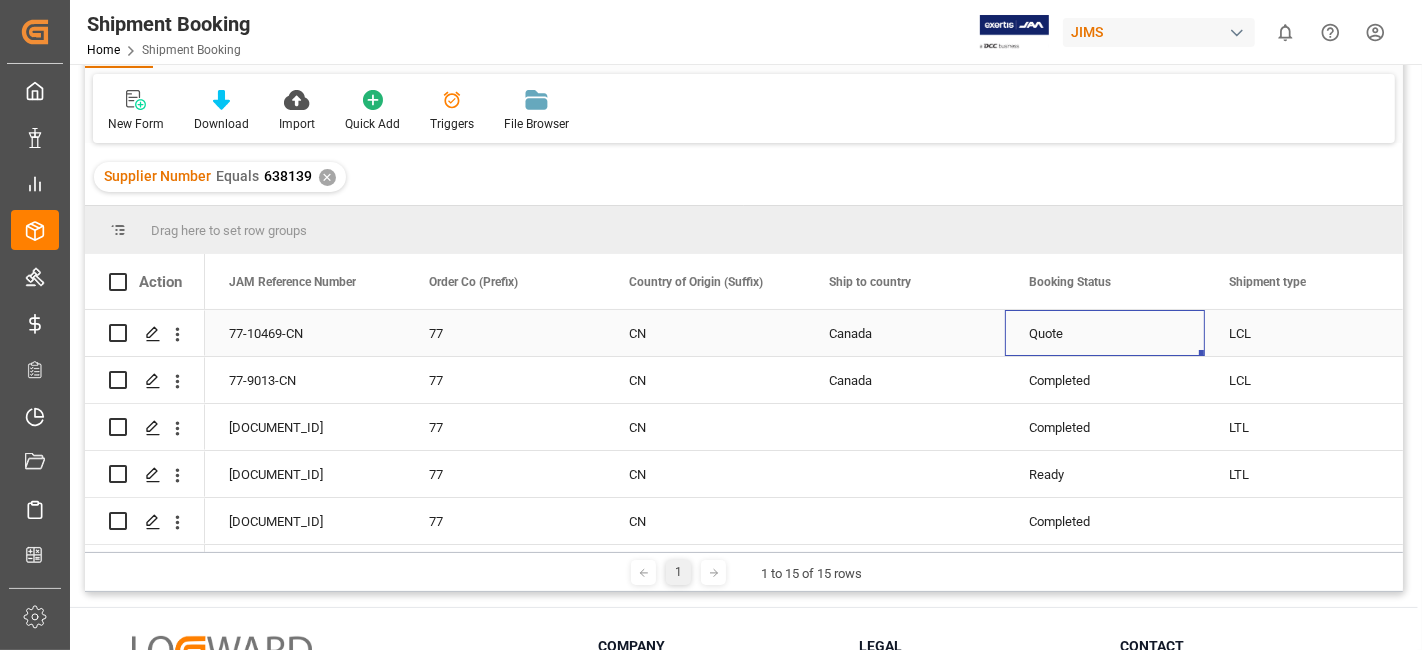 scroll, scrollTop: 0, scrollLeft: 8, axis: horizontal 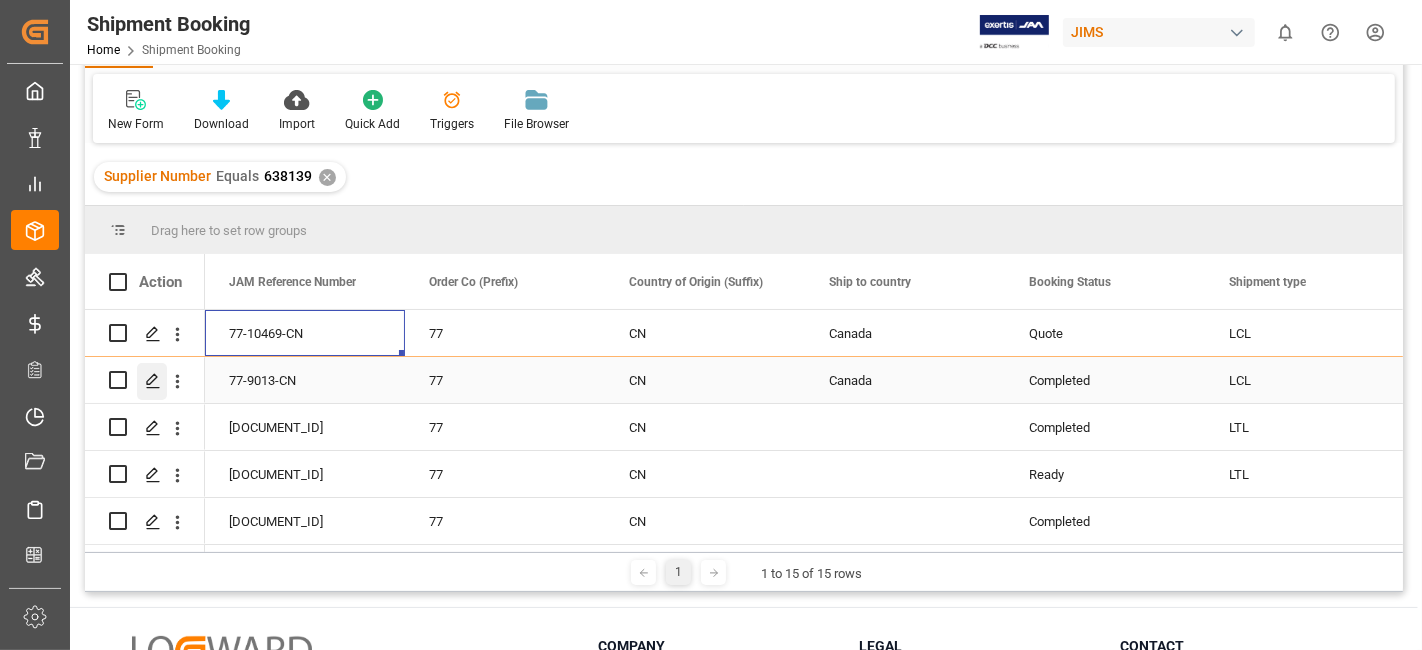 click 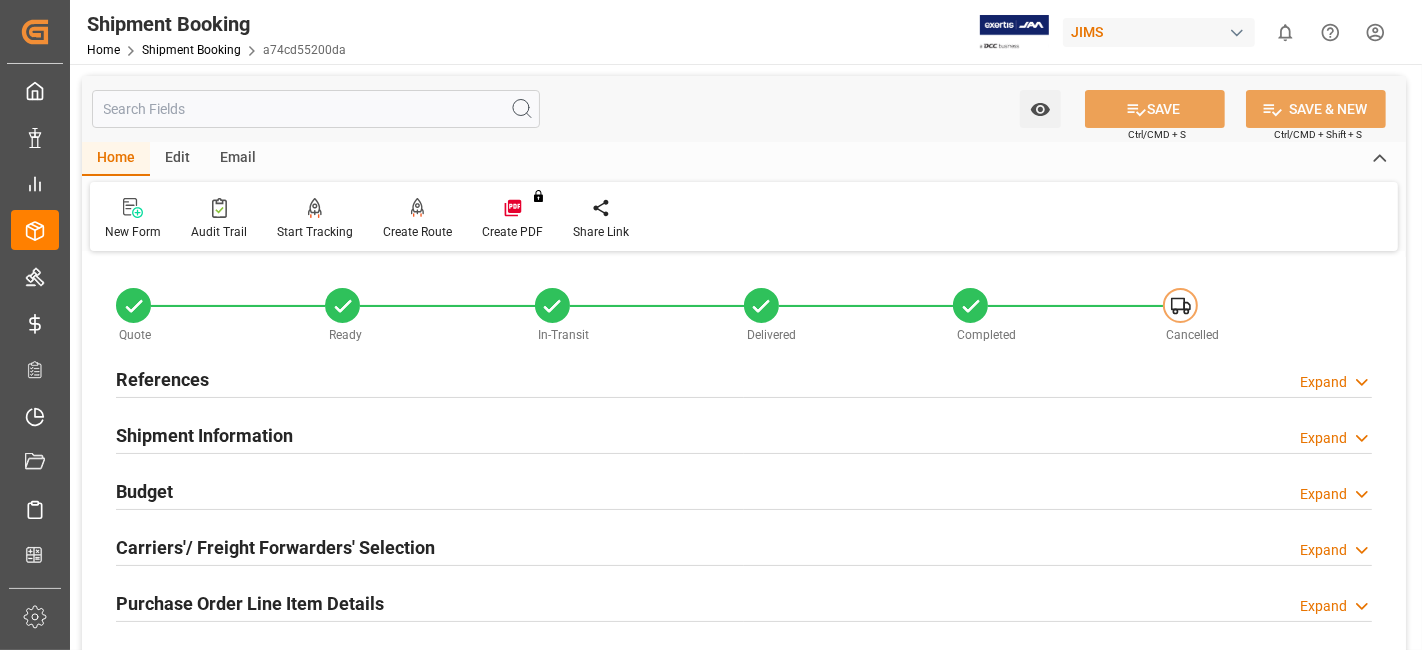 click on "Budget Expand" at bounding box center (744, 492) 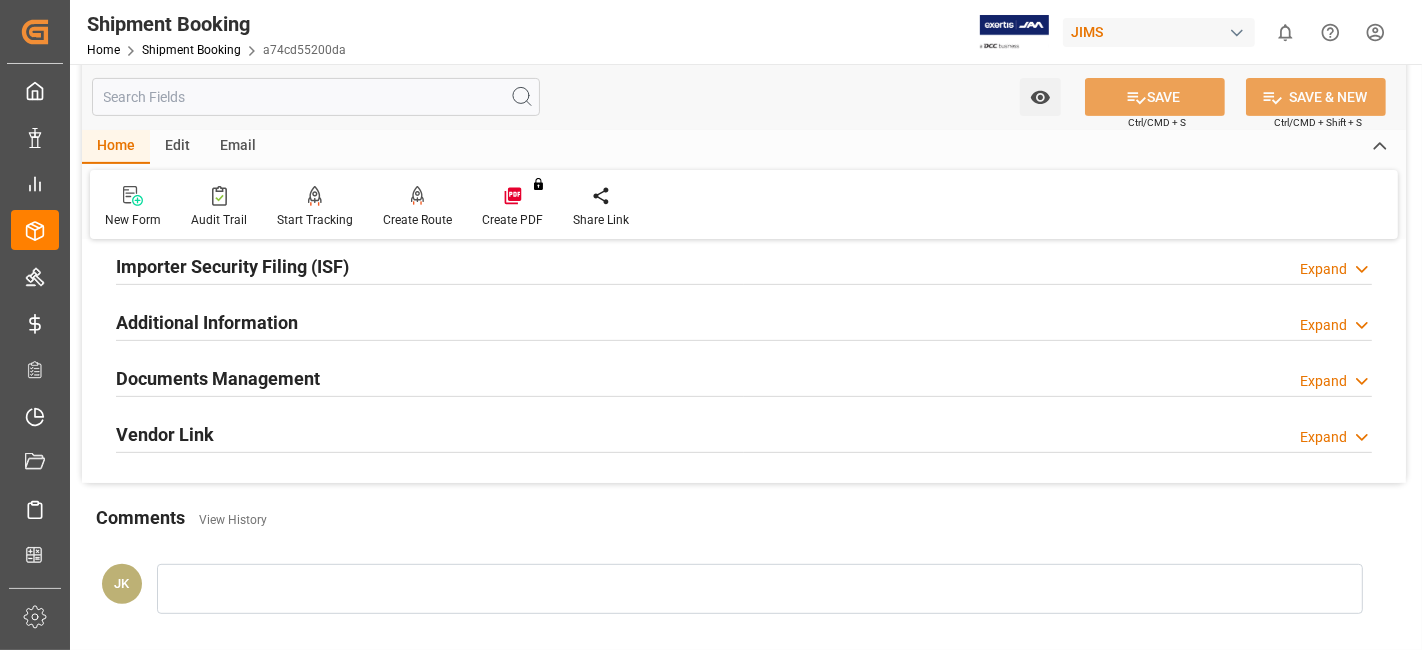 scroll, scrollTop: 666, scrollLeft: 0, axis: vertical 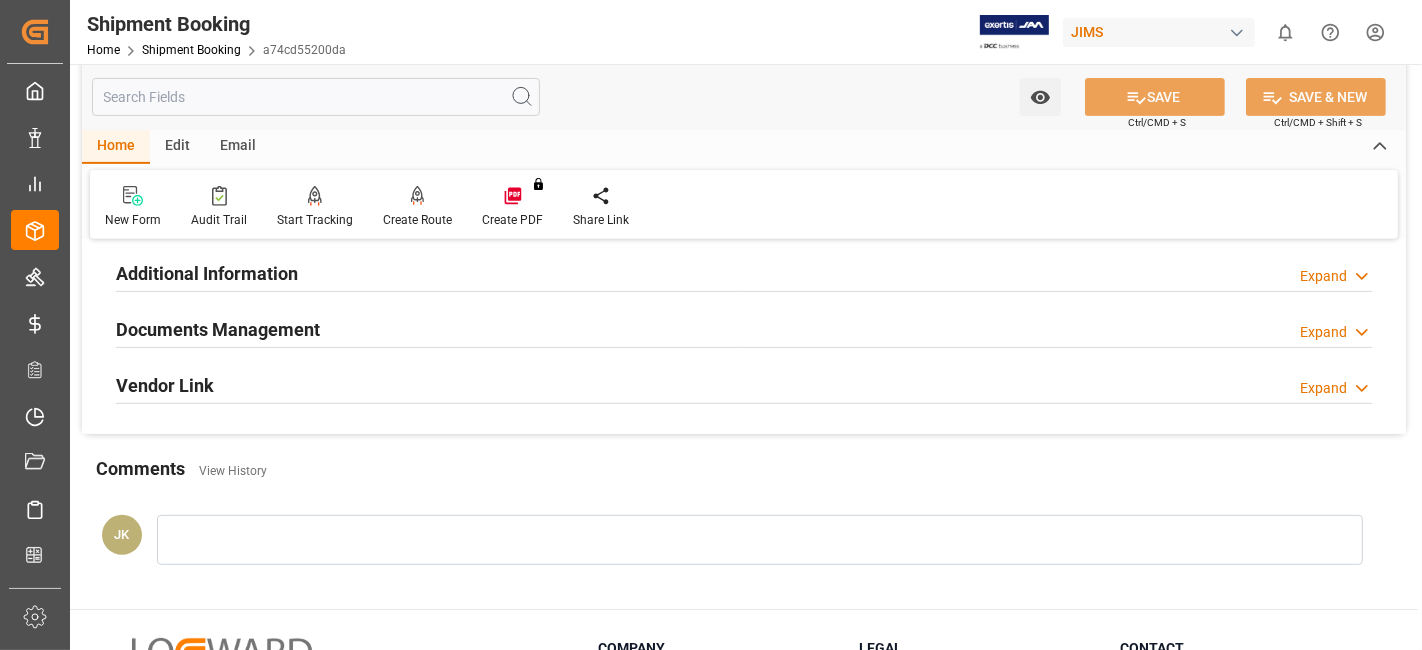 click on "Documents Management" at bounding box center (218, 329) 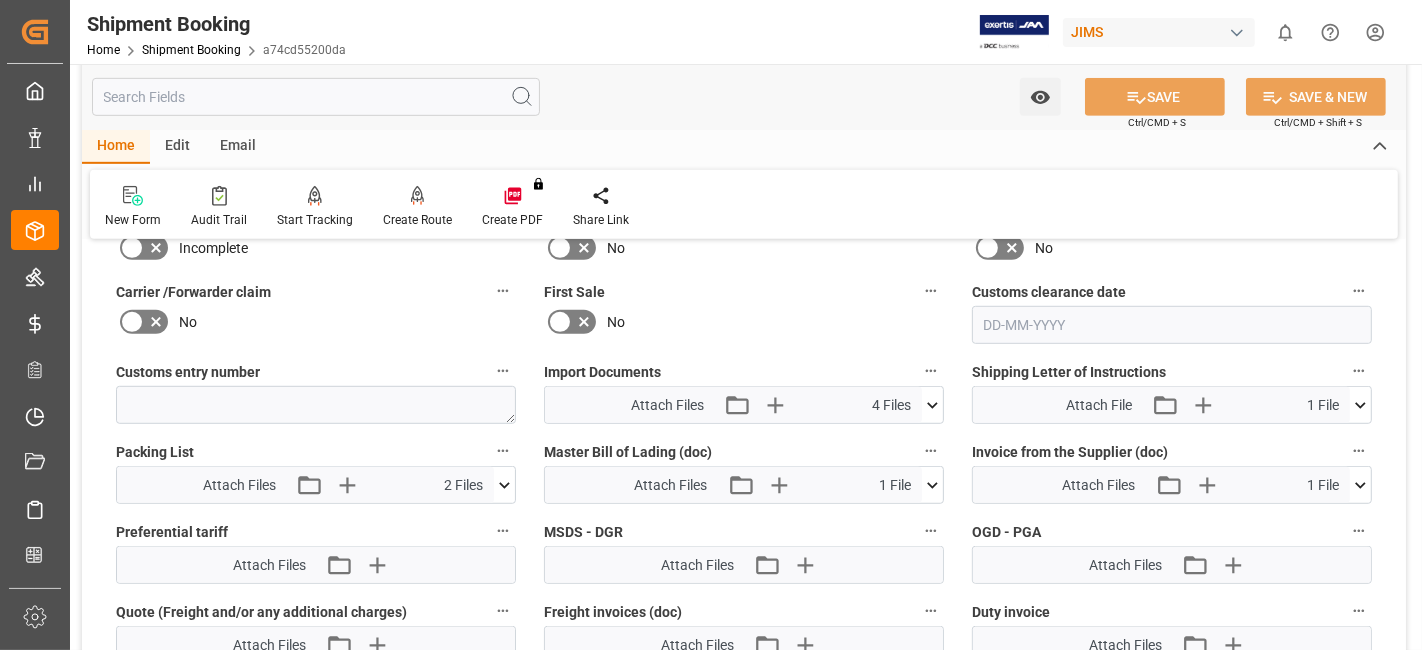scroll, scrollTop: 977, scrollLeft: 0, axis: vertical 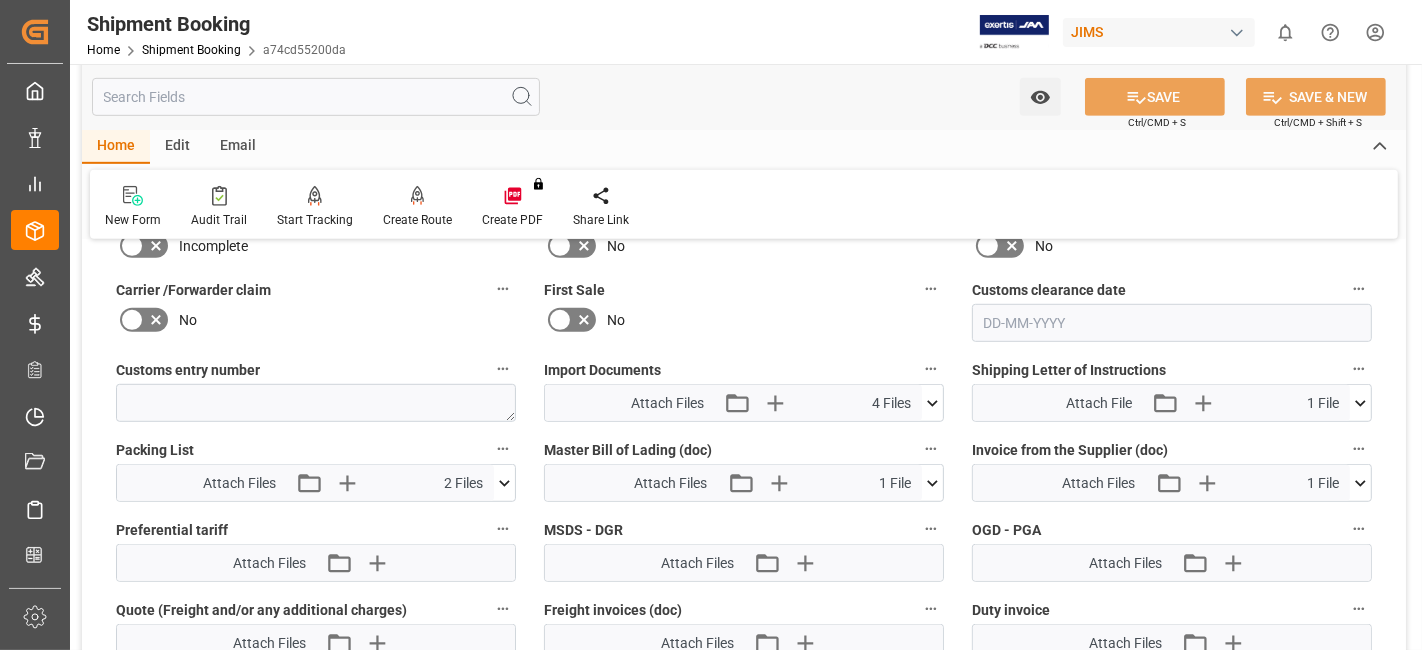 click 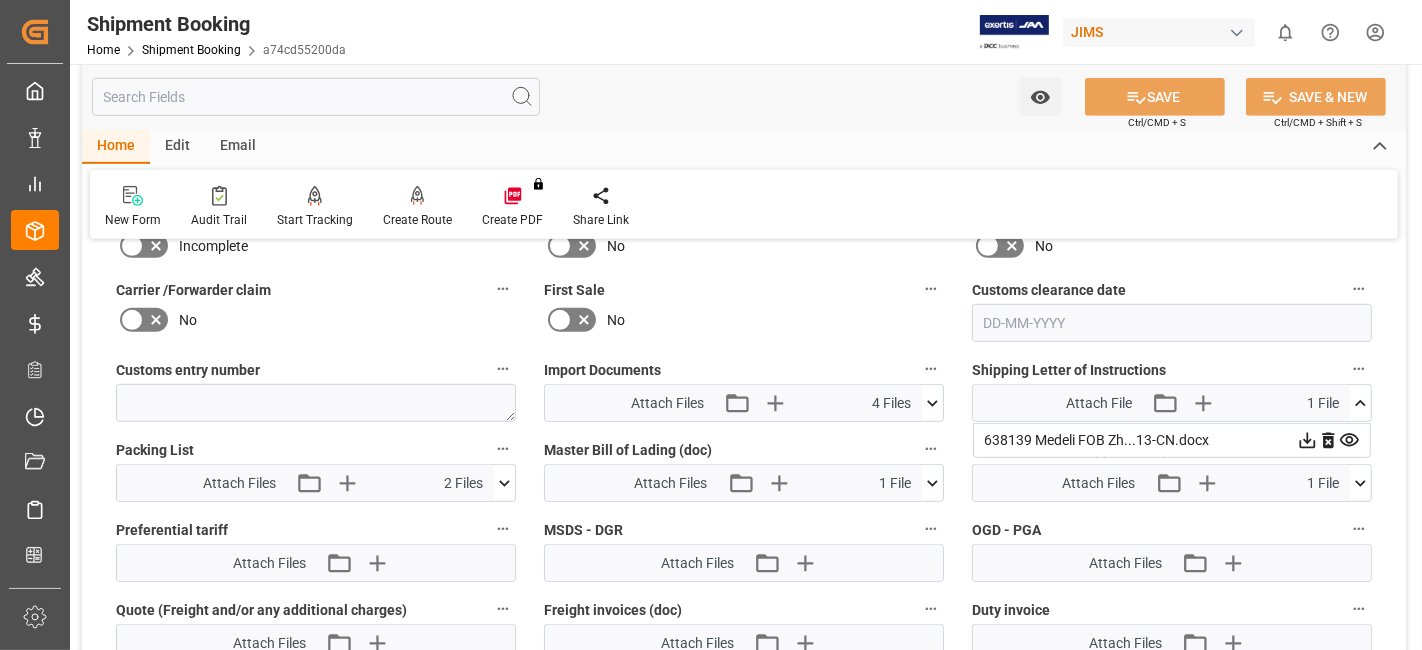 click on "Carrier /Forwarder claim     No" at bounding box center (316, 309) 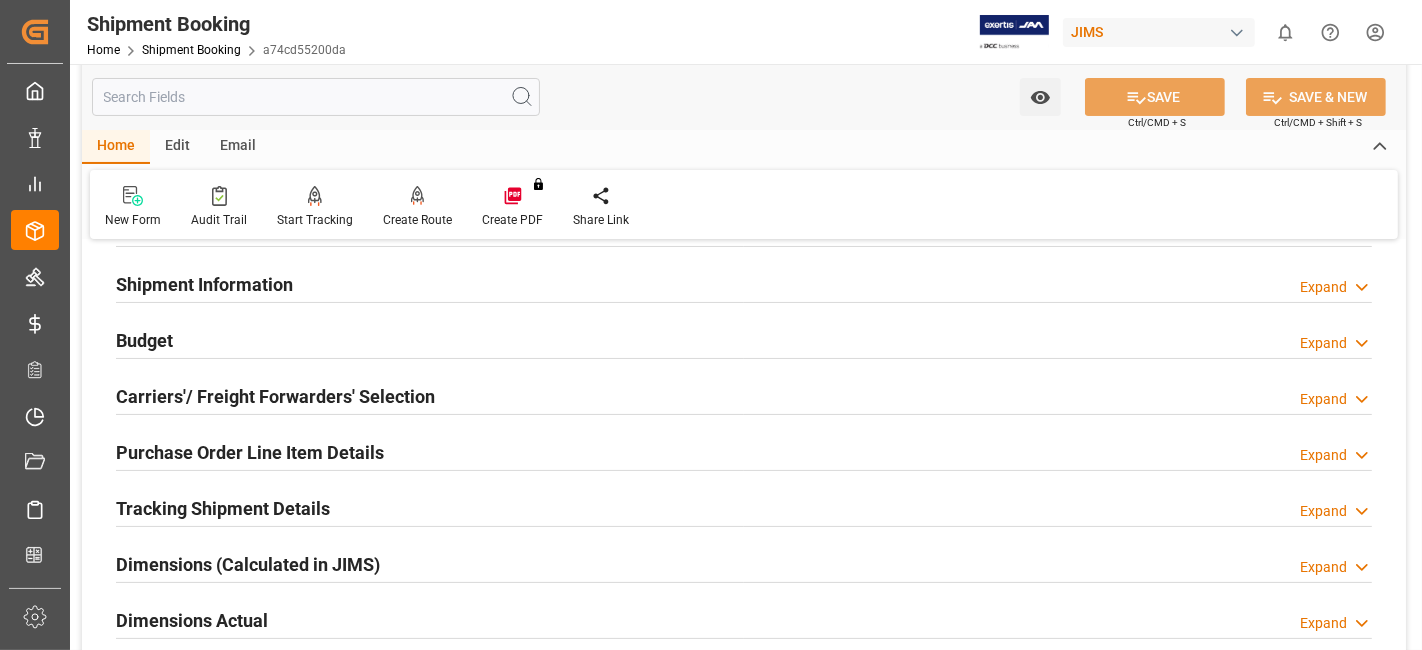 scroll, scrollTop: 0, scrollLeft: 0, axis: both 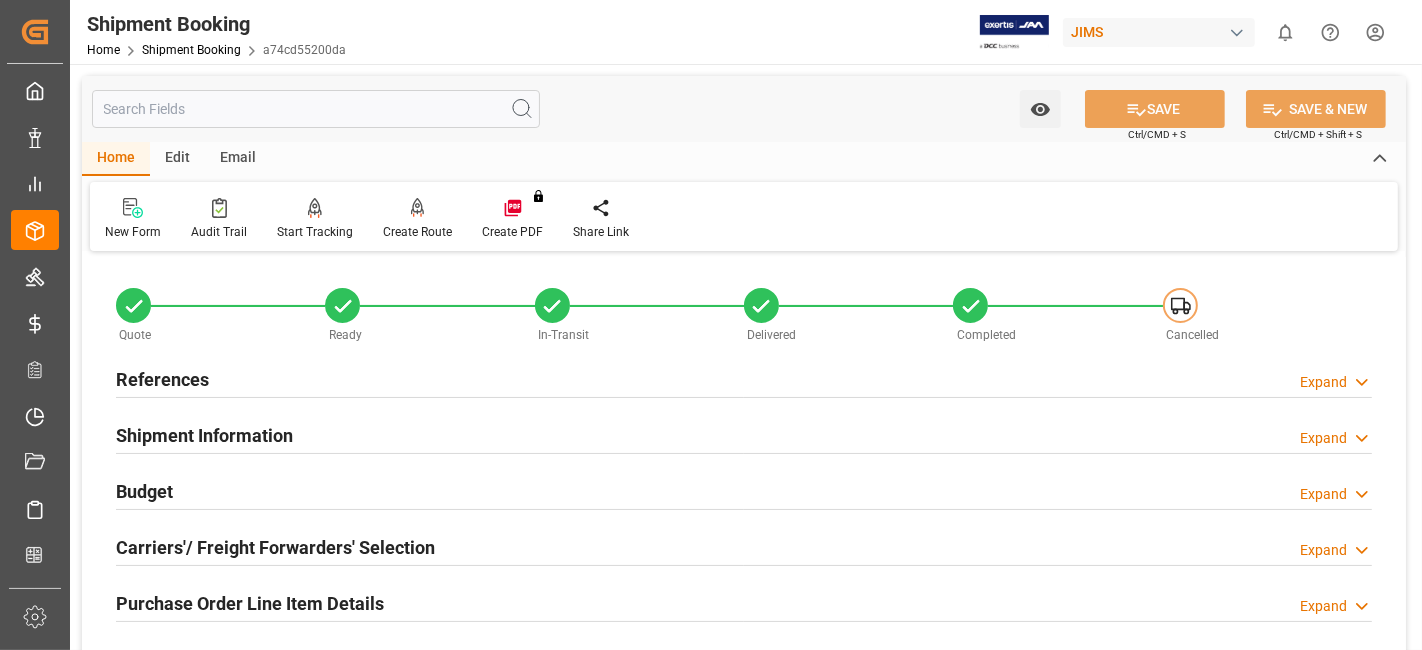 click on "References" at bounding box center [162, 379] 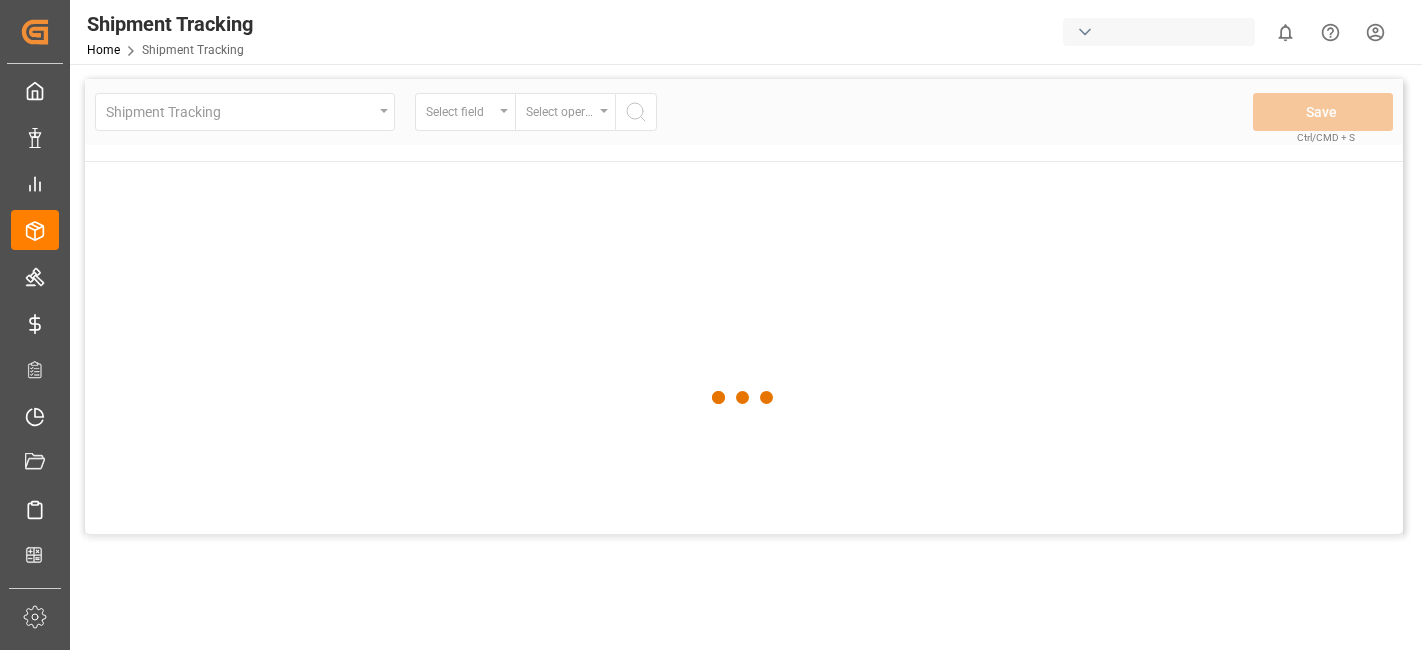scroll, scrollTop: 0, scrollLeft: 0, axis: both 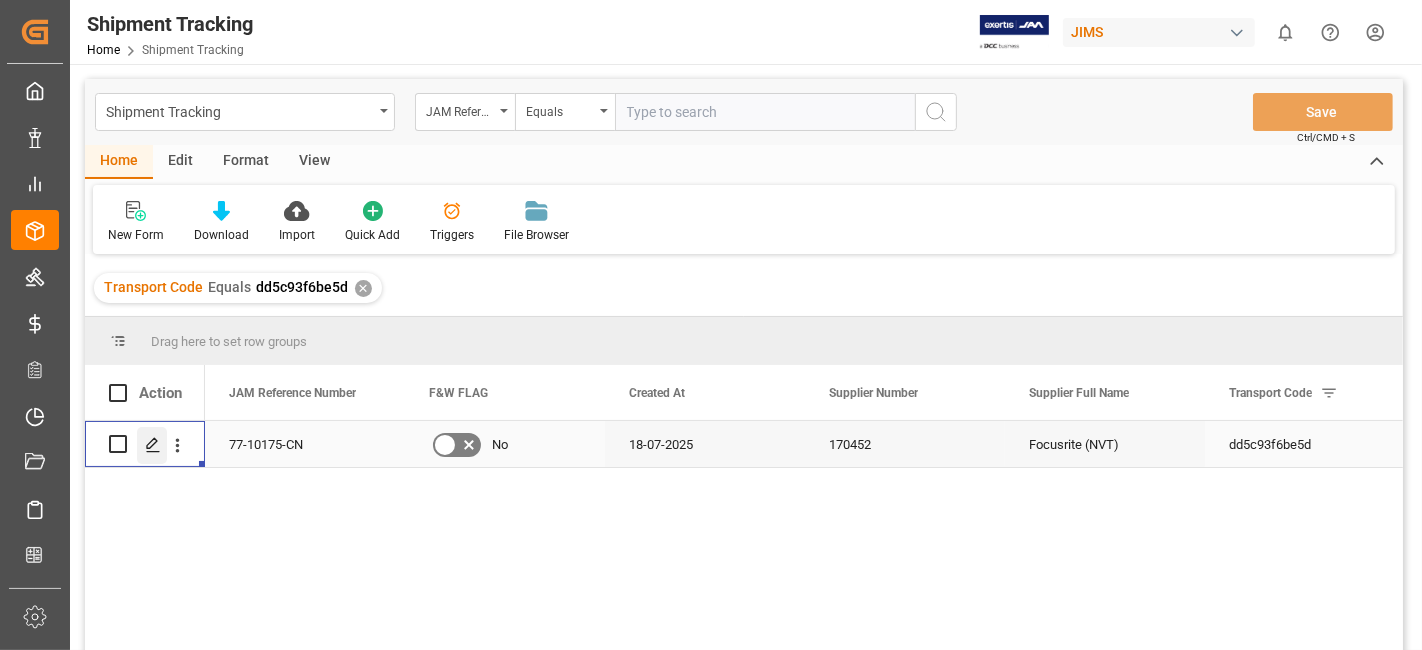 click 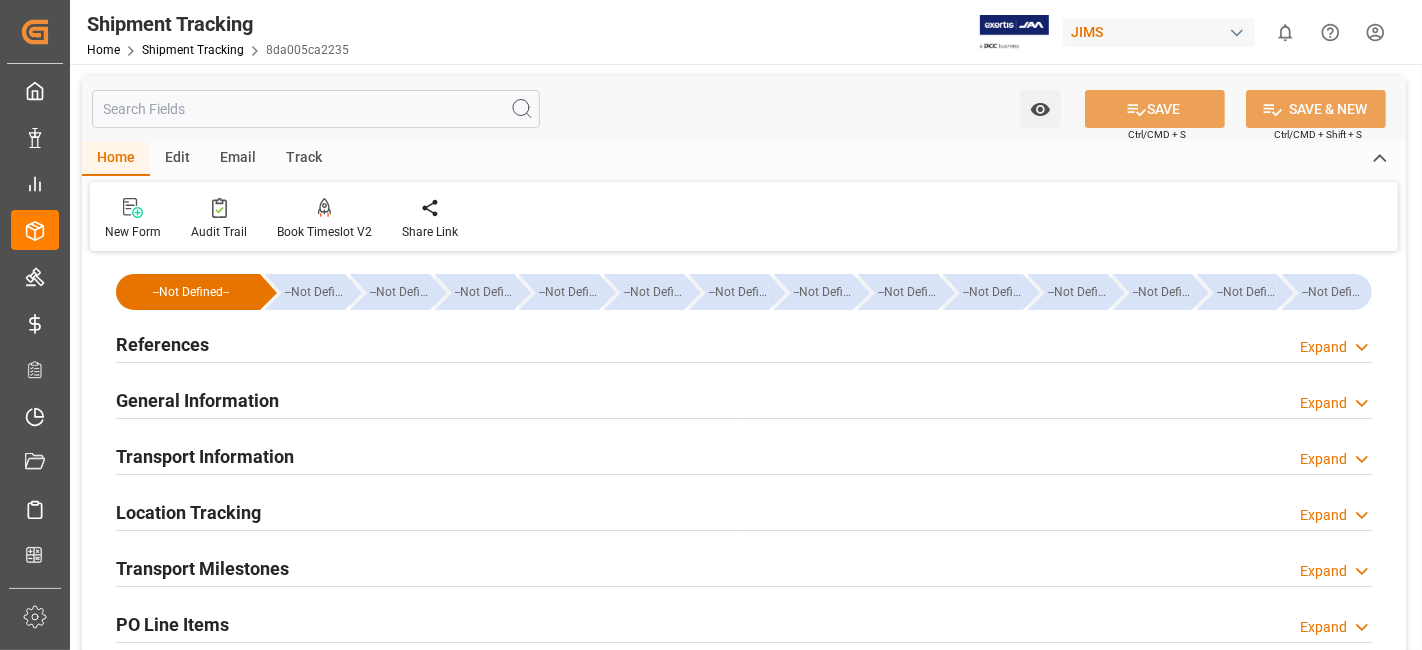 type on "18-07-2025" 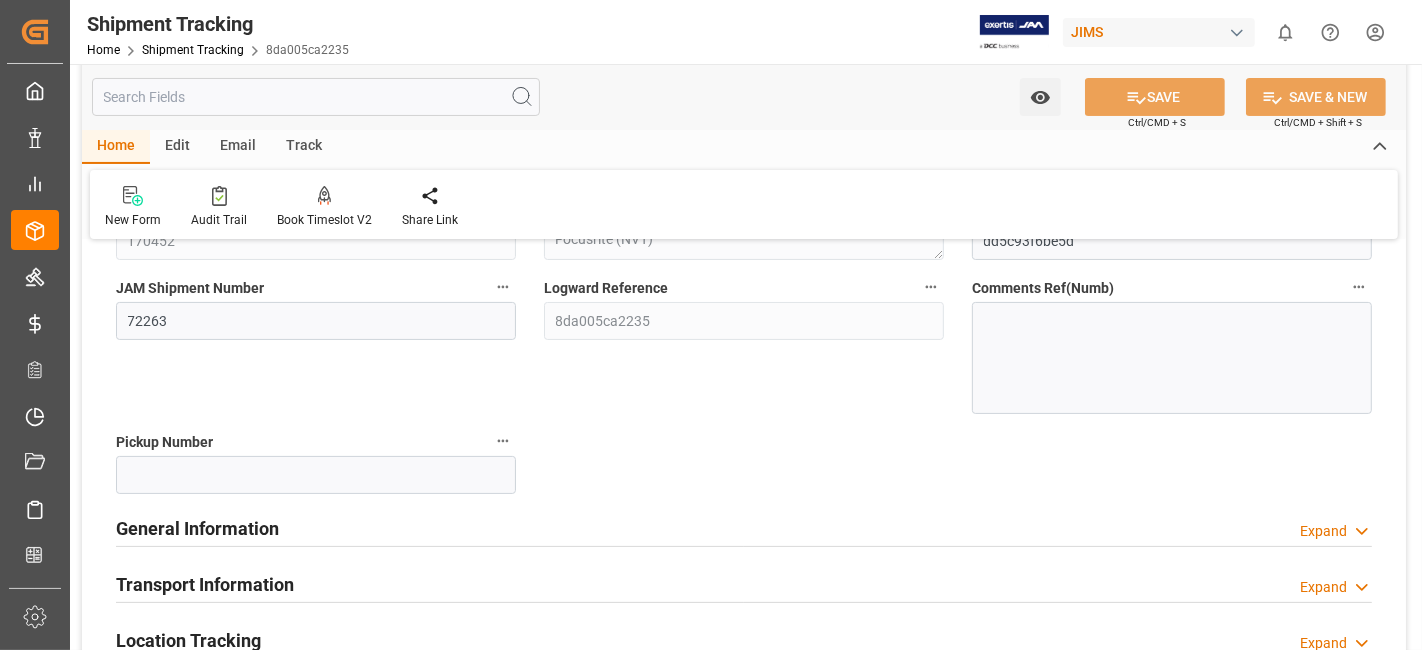 click on "General Information" at bounding box center [197, 528] 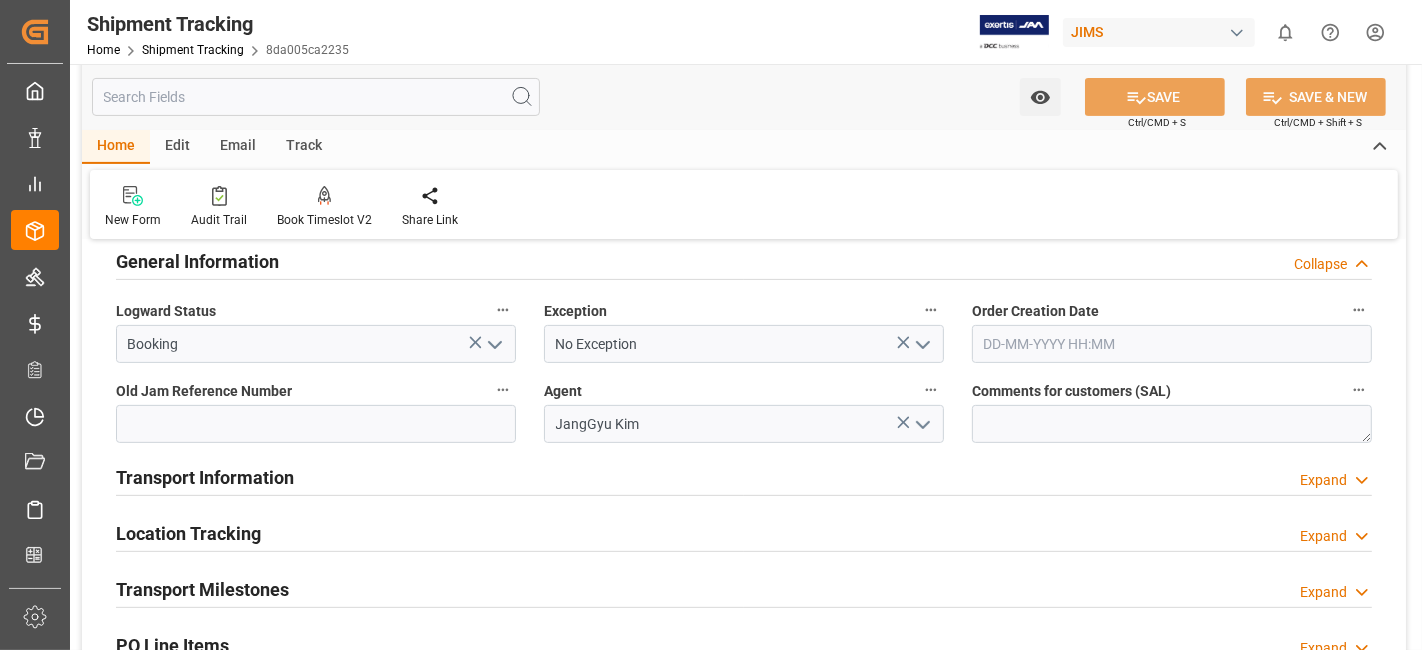 click on "Transport Information" at bounding box center (205, 477) 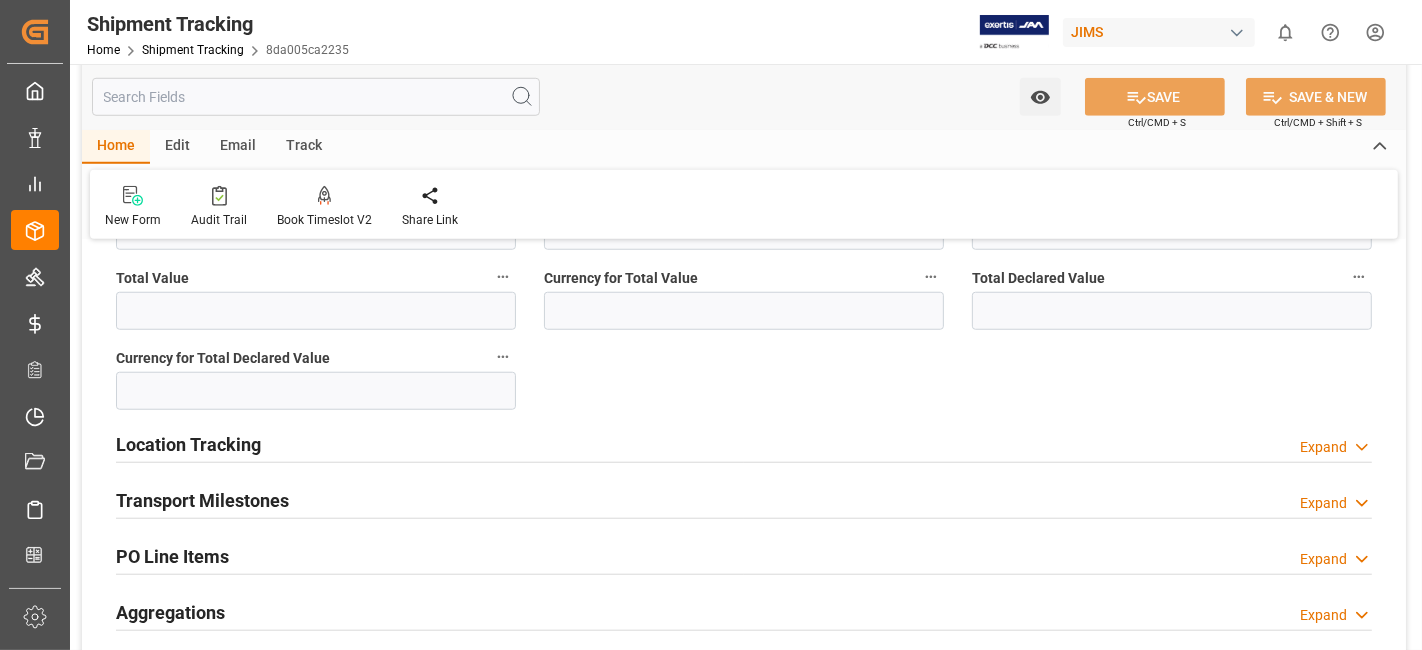 scroll, scrollTop: 1466, scrollLeft: 0, axis: vertical 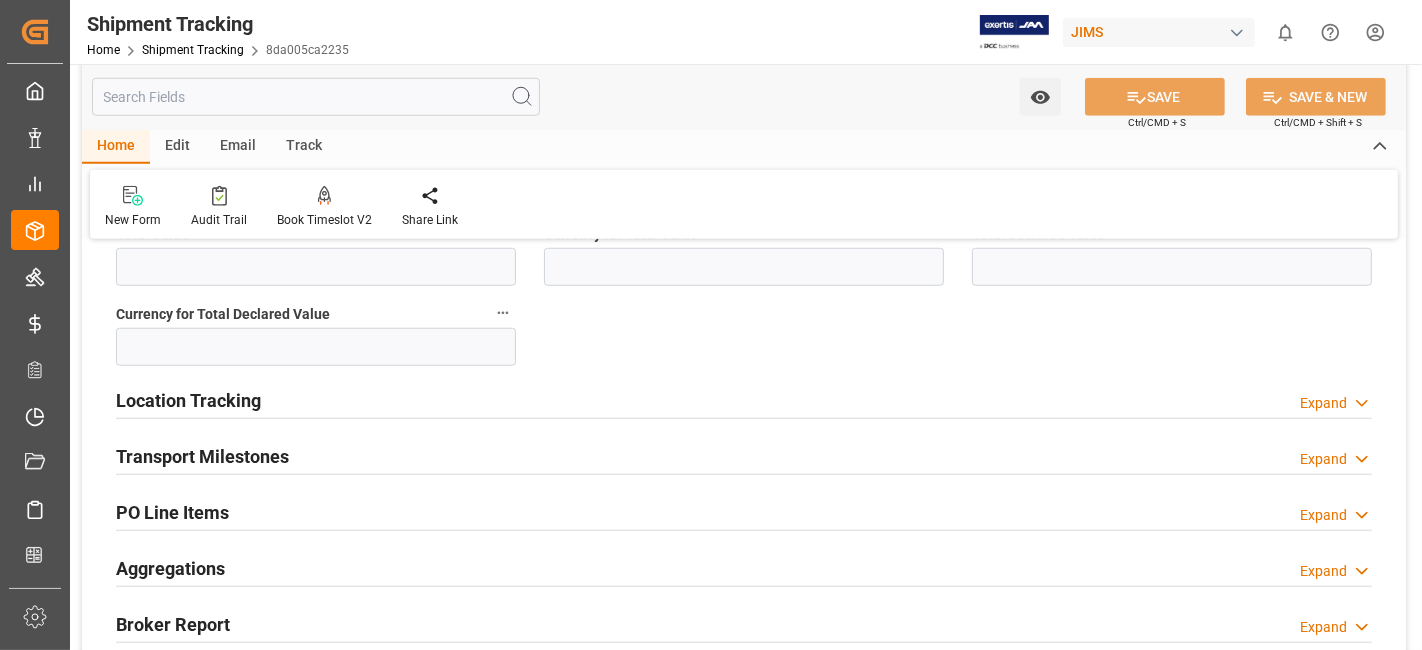 click on "Transport Milestones" at bounding box center (202, 456) 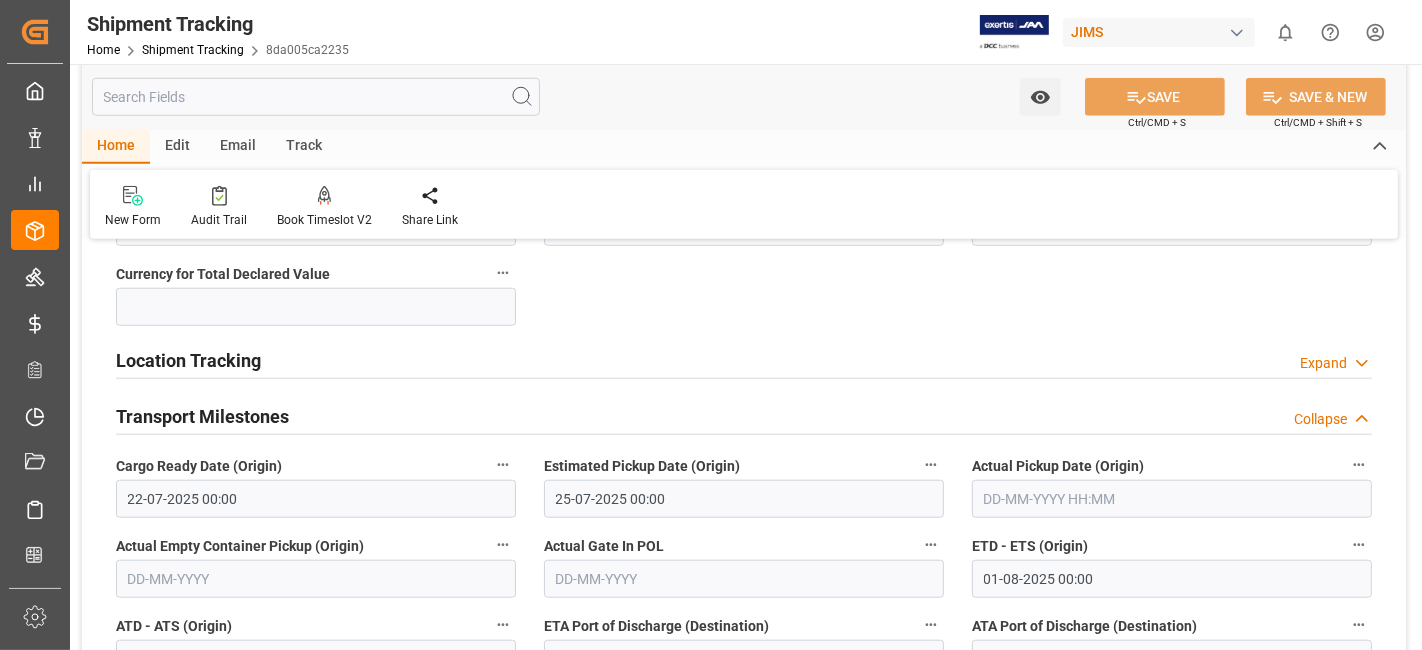 scroll, scrollTop: 1511, scrollLeft: 0, axis: vertical 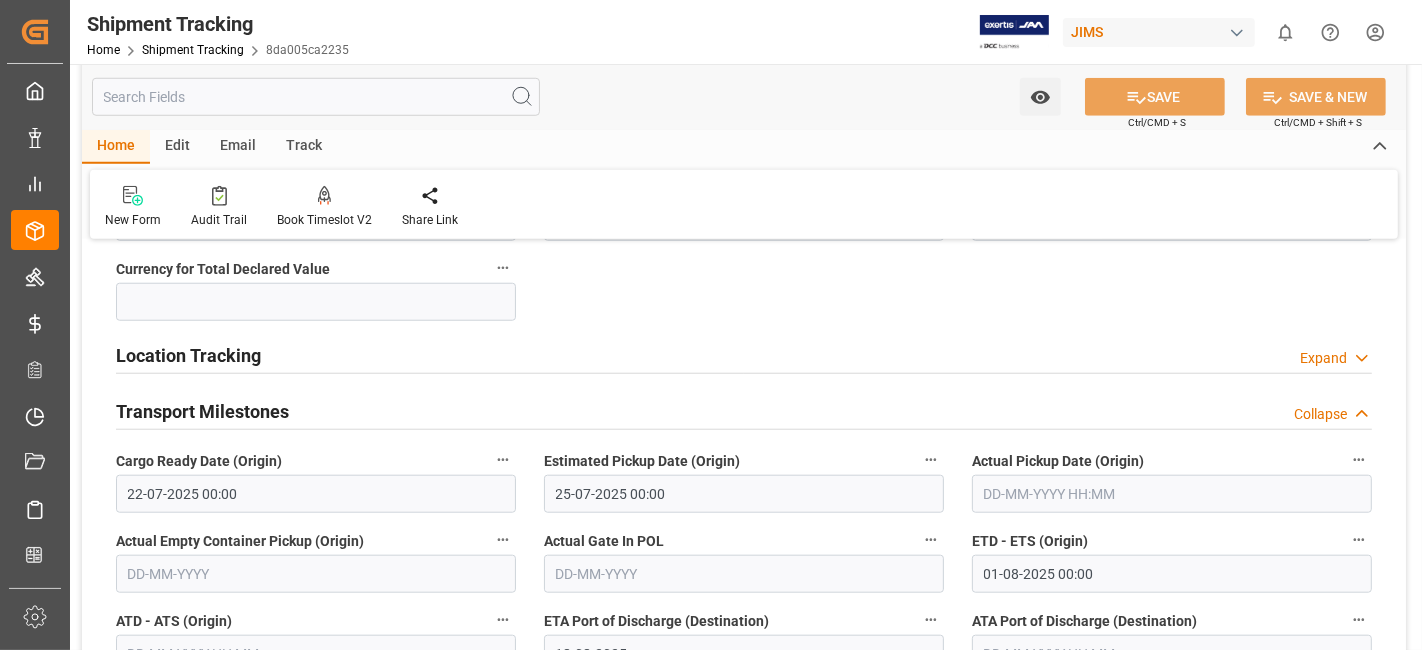 click at bounding box center [1172, 494] 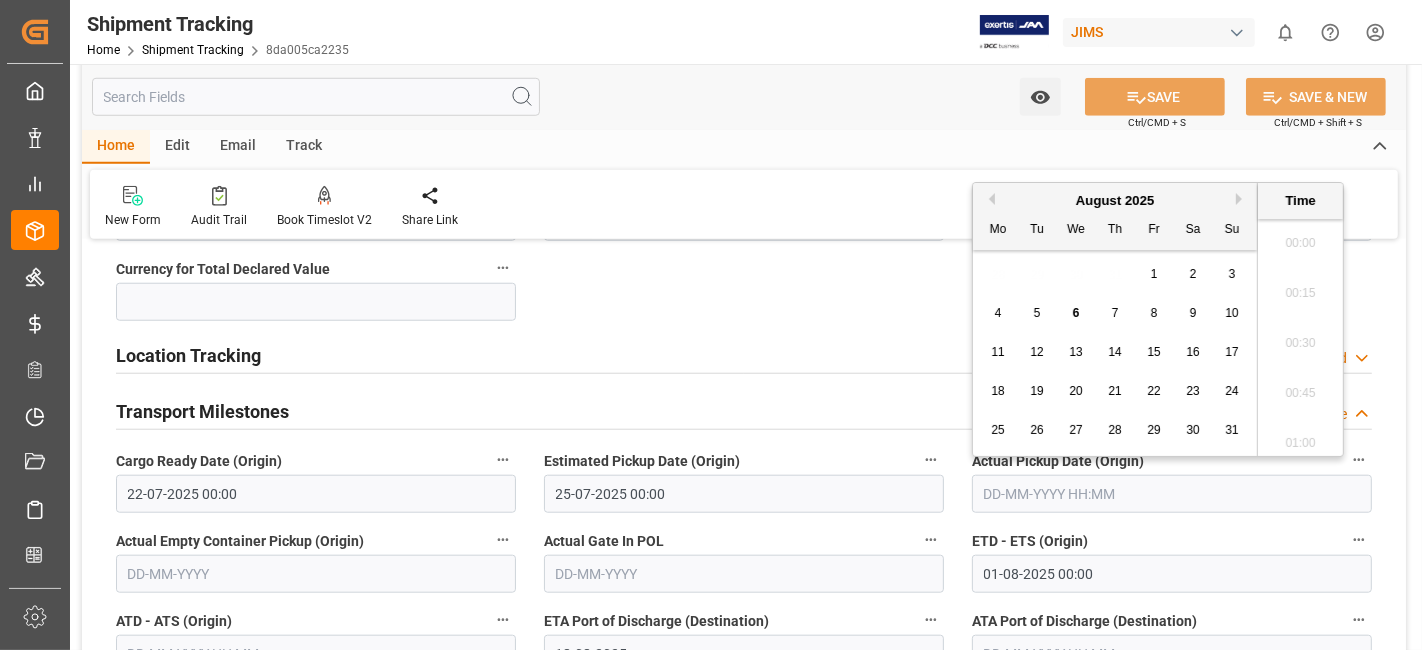 scroll, scrollTop: 2204, scrollLeft: 0, axis: vertical 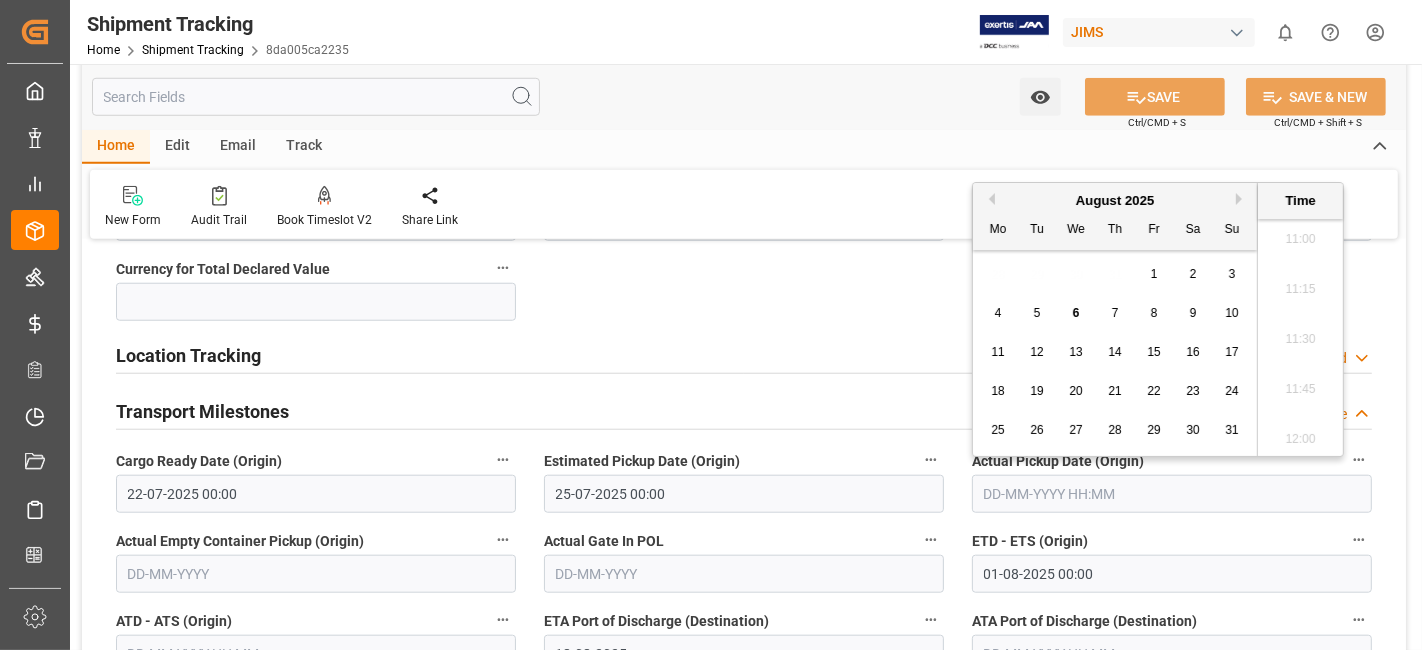 click on "11 12 13 14 15 16 17" at bounding box center [1115, 352] 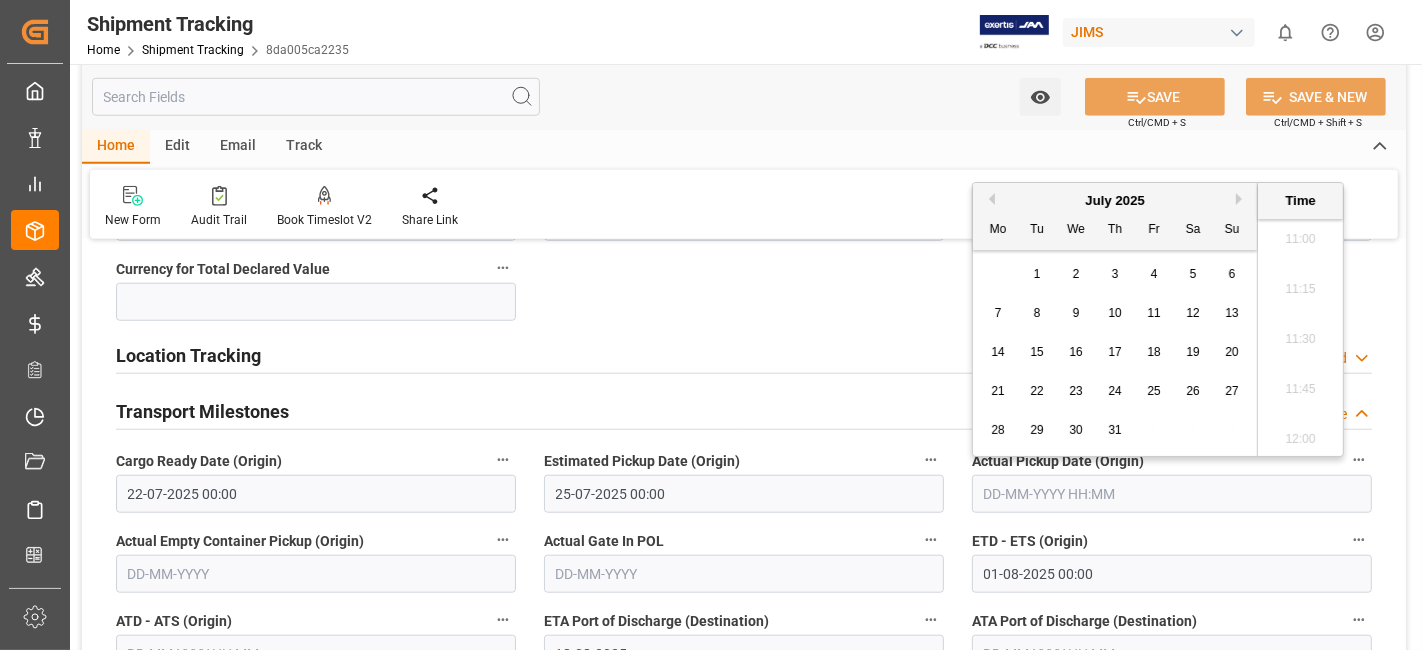 click on "25" at bounding box center [1153, 391] 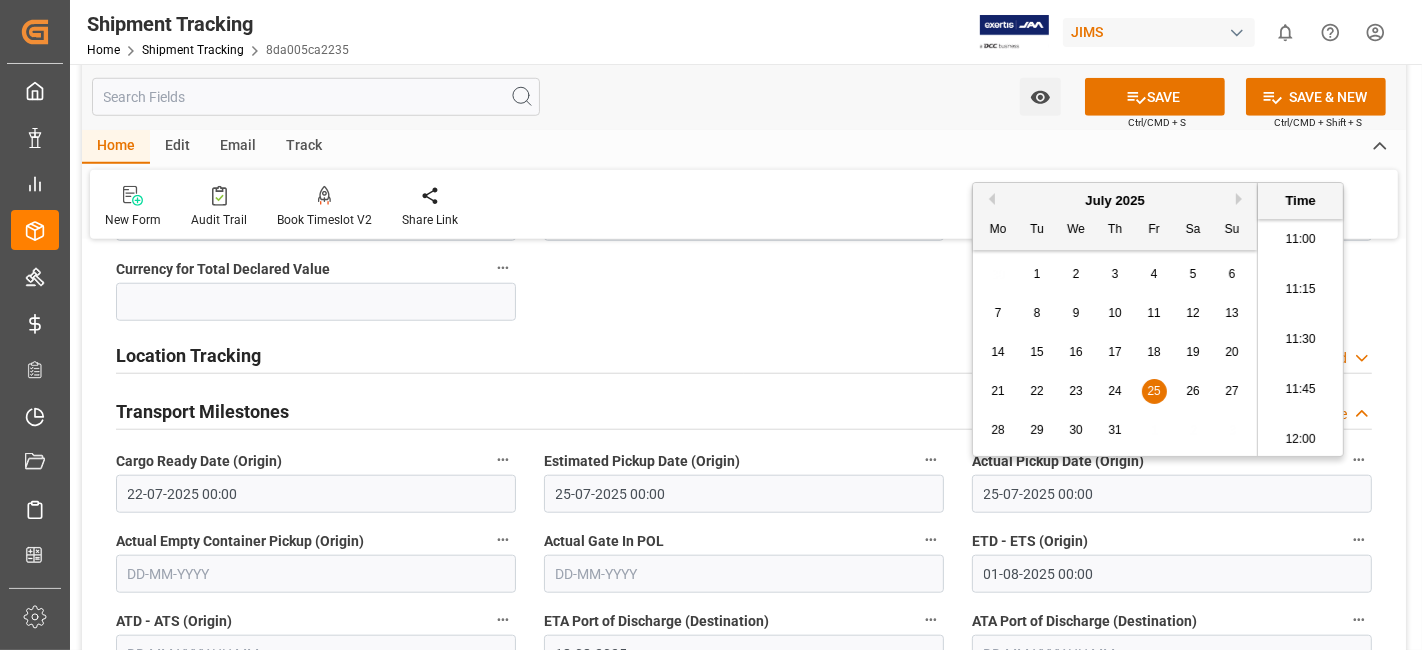 click on "Actual Gate In POL" at bounding box center [744, 541] 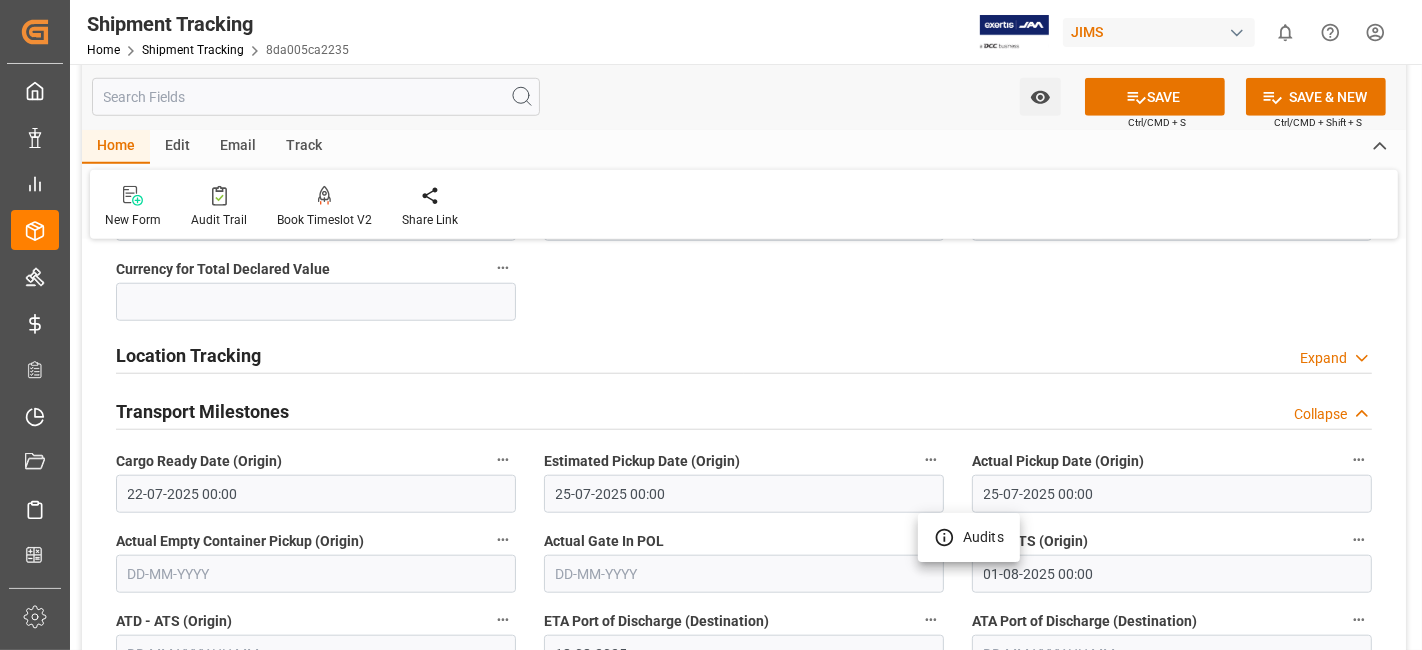 type 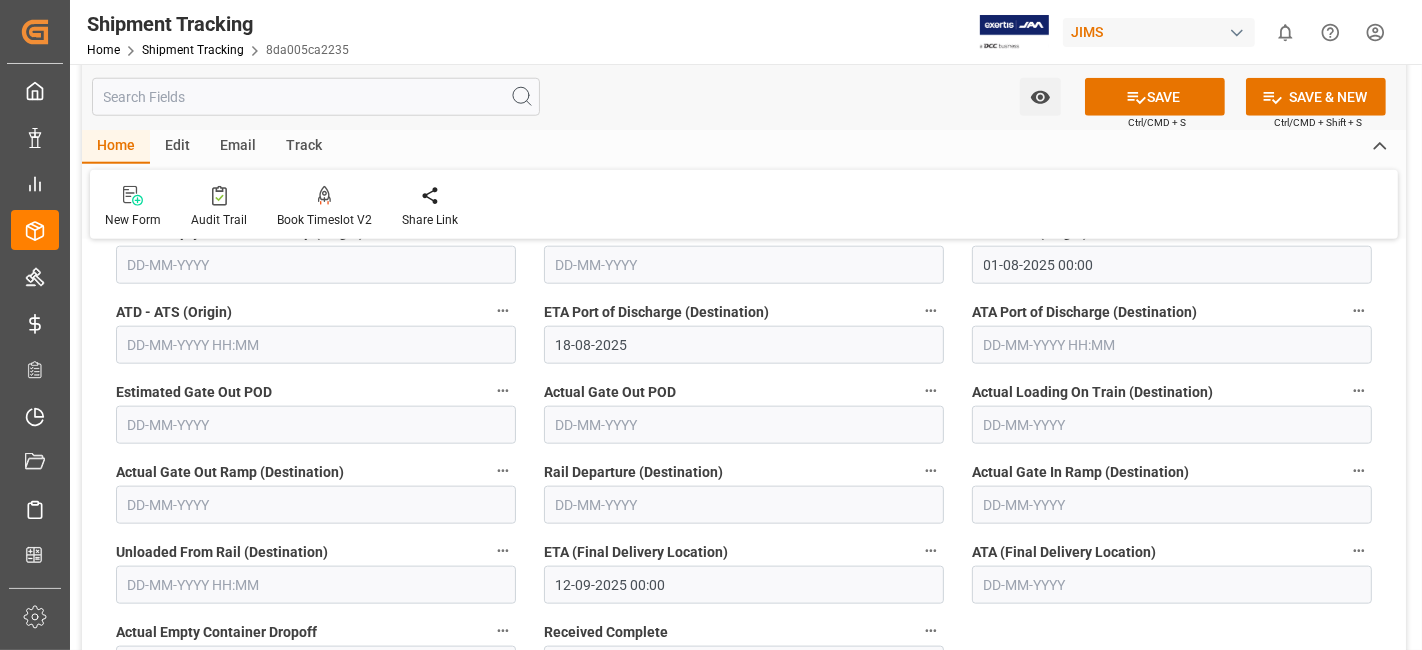 scroll, scrollTop: 1822, scrollLeft: 0, axis: vertical 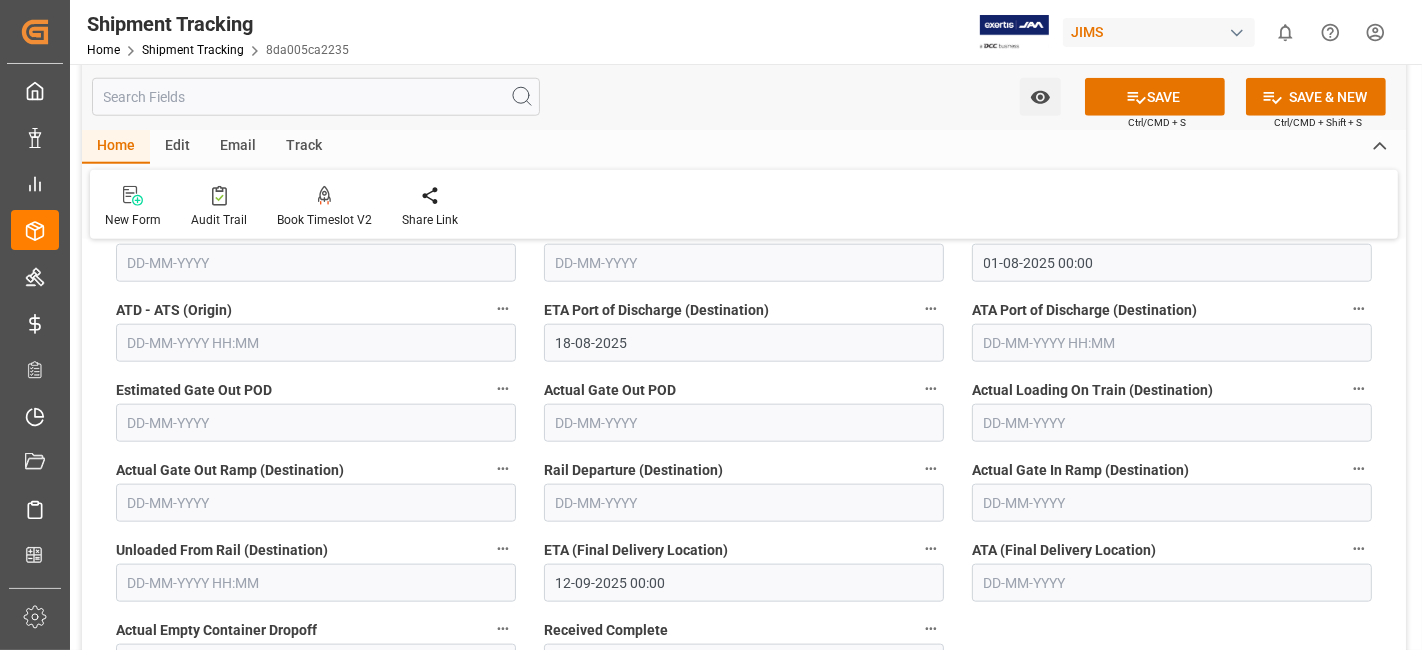 click on "12-09-2025 00:00" at bounding box center [744, 583] 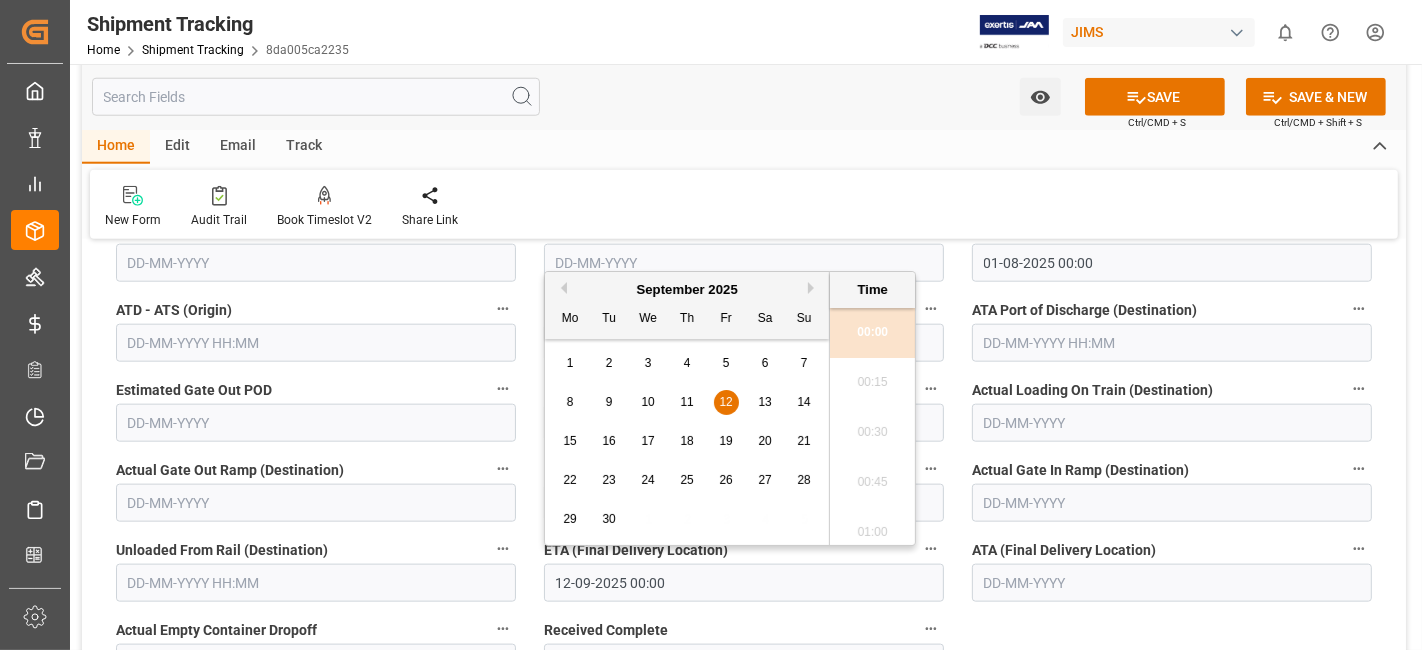 click on "Previous Month" at bounding box center [561, 288] 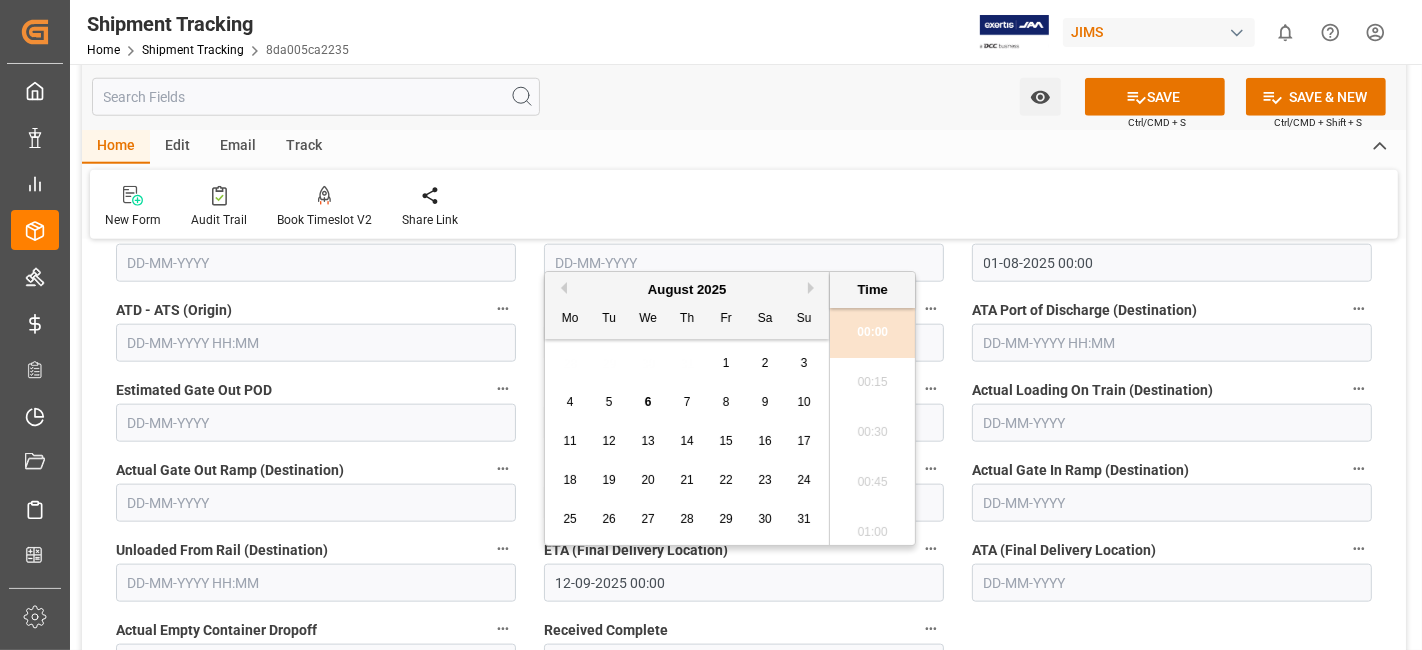 click on "Next Month" at bounding box center (814, 288) 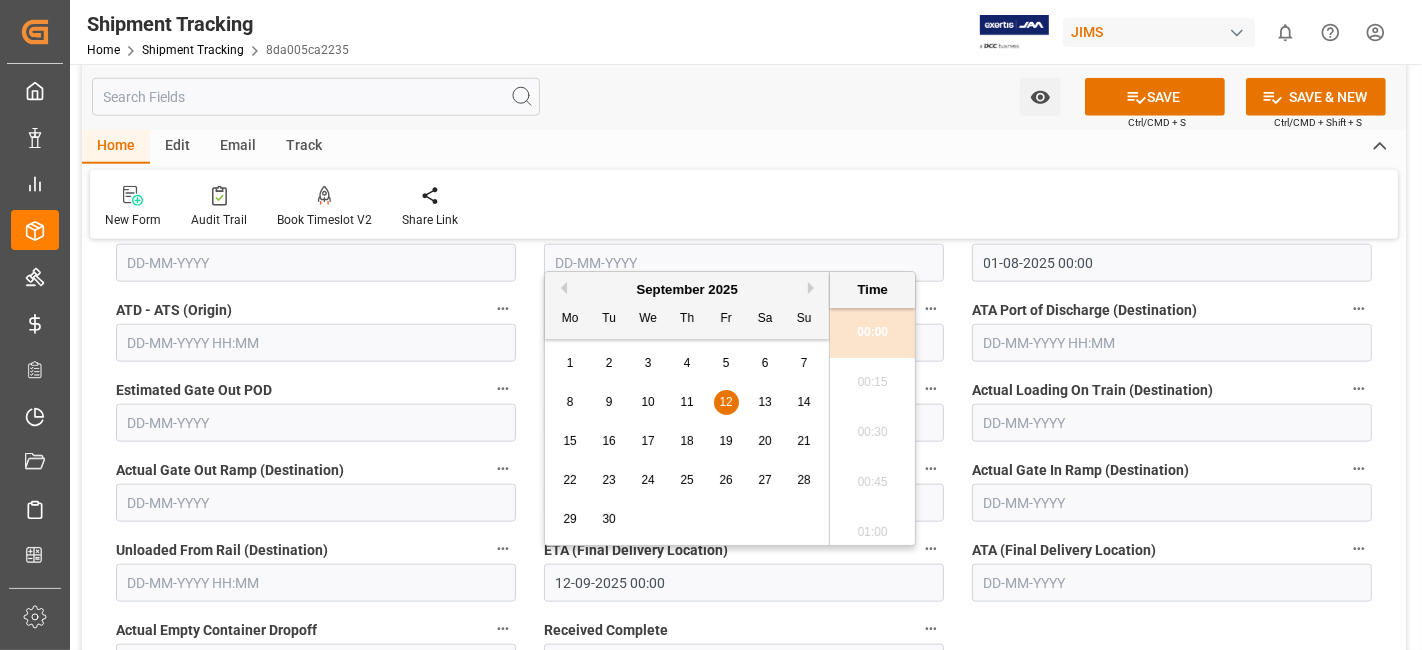 click on "8" at bounding box center [570, 403] 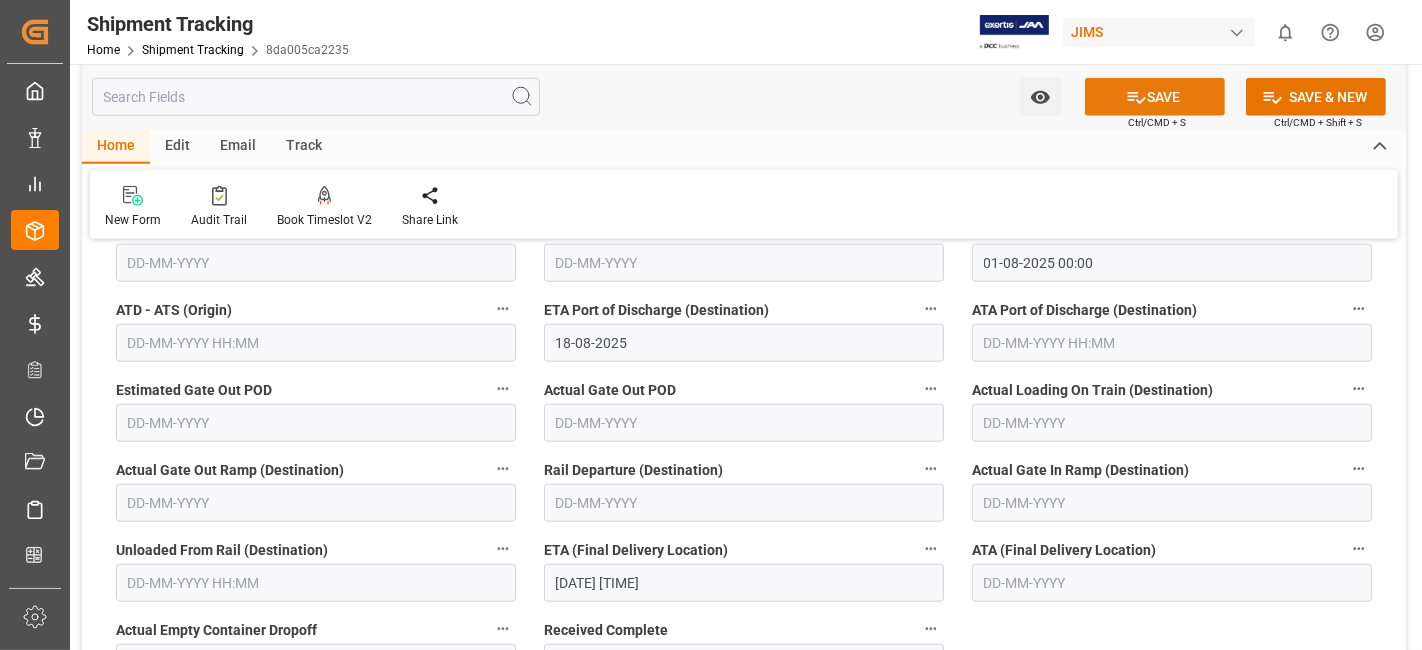 click on "SAVE" at bounding box center (1155, 97) 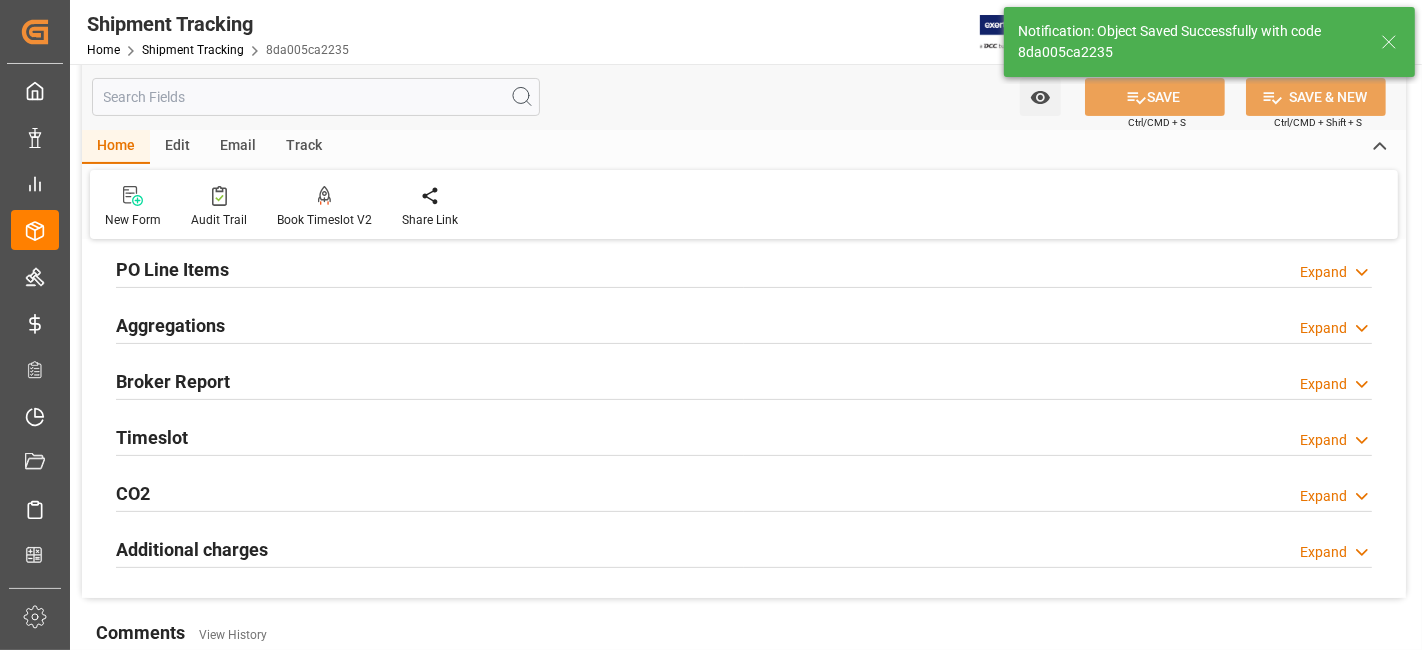 scroll, scrollTop: 246, scrollLeft: 0, axis: vertical 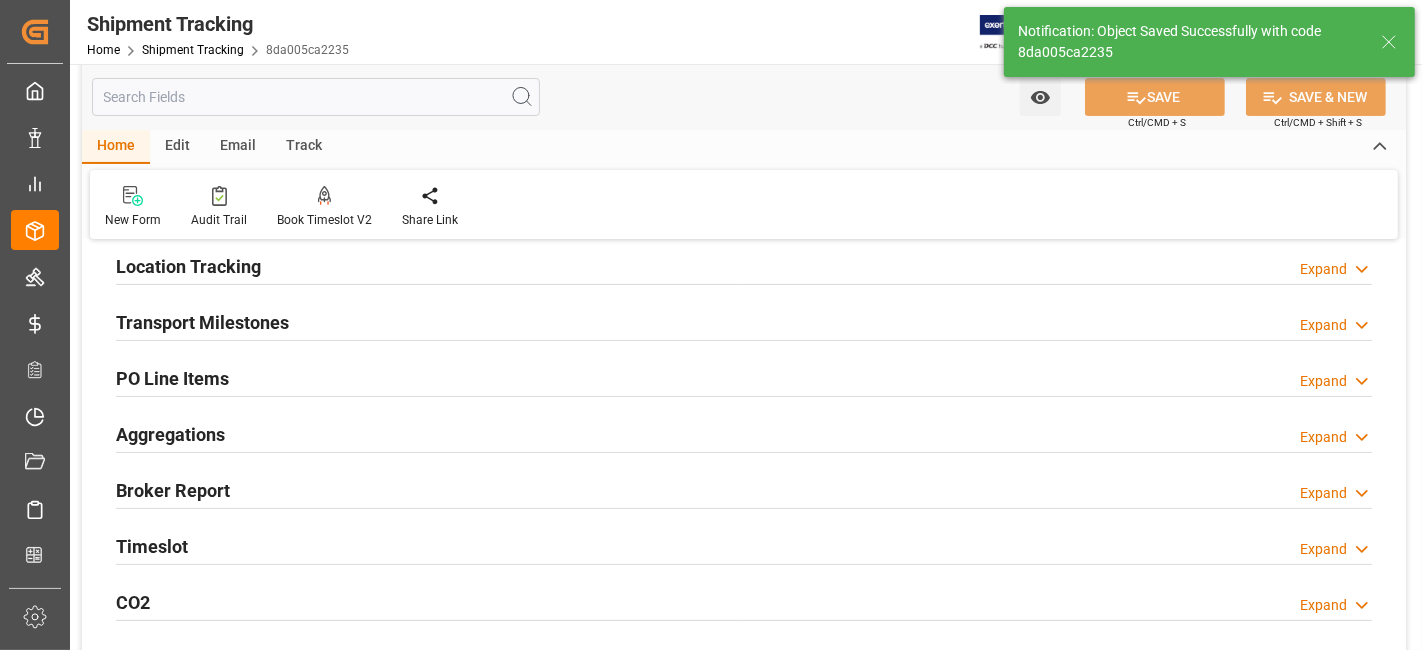 click on "Transport Milestones Expand" at bounding box center [744, 321] 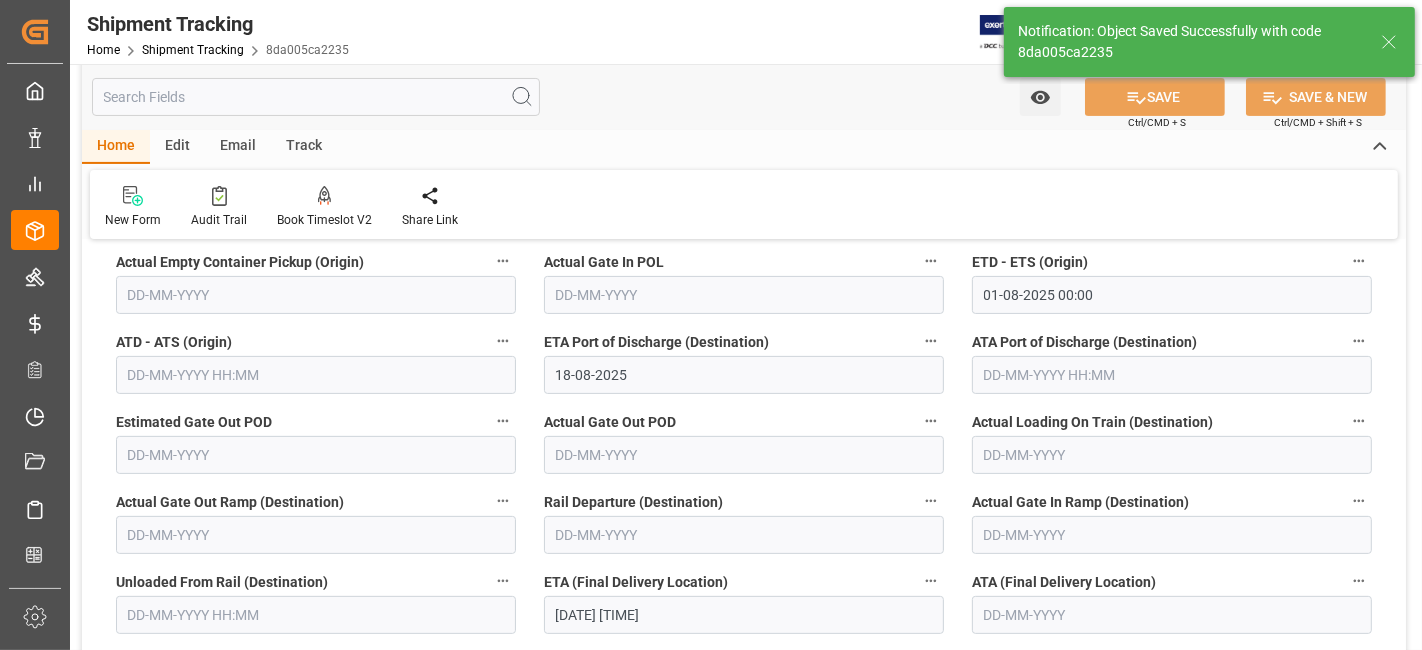 scroll, scrollTop: 468, scrollLeft: 0, axis: vertical 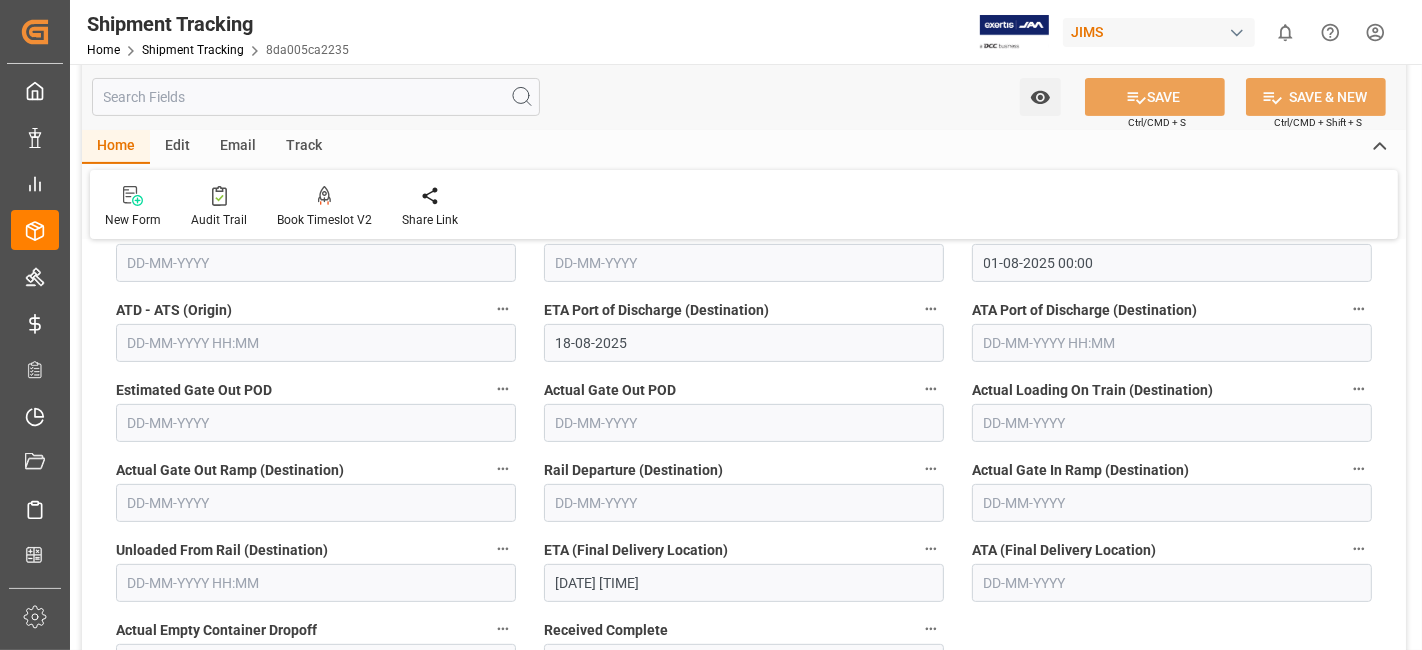 click on "18-08-2025" at bounding box center (744, 343) 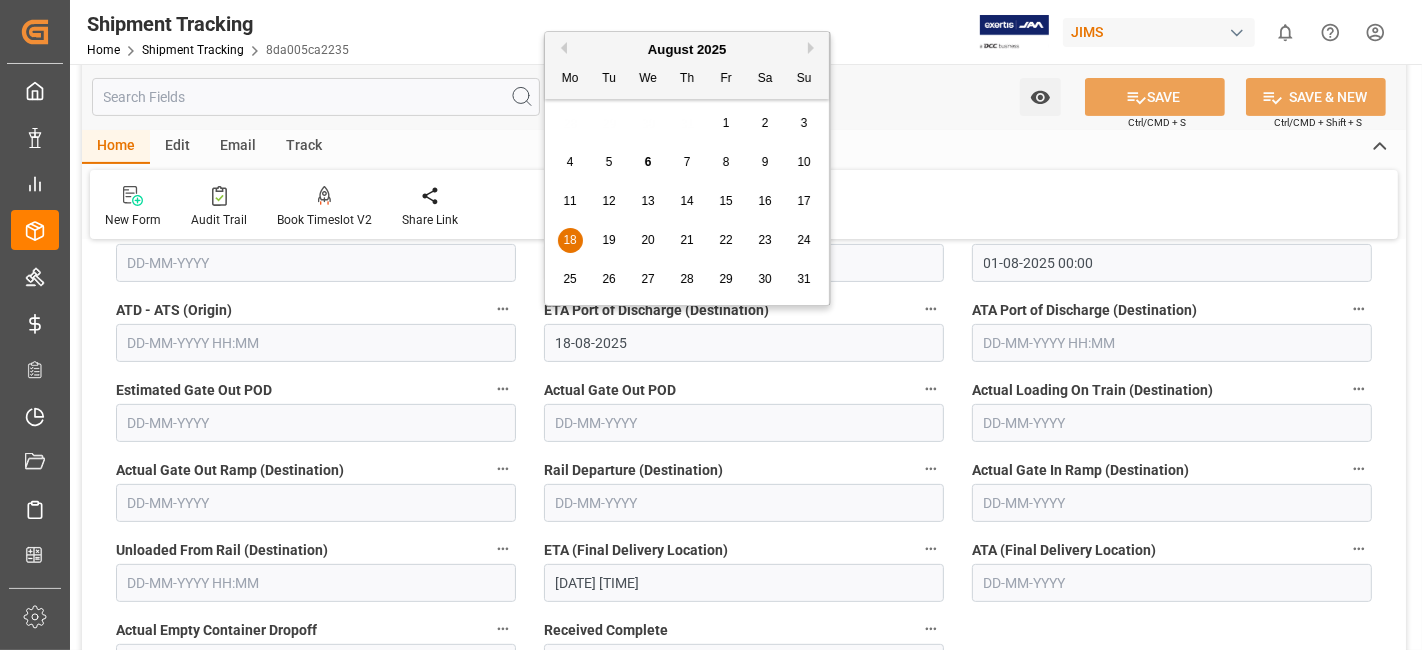 click on "19" at bounding box center (608, 240) 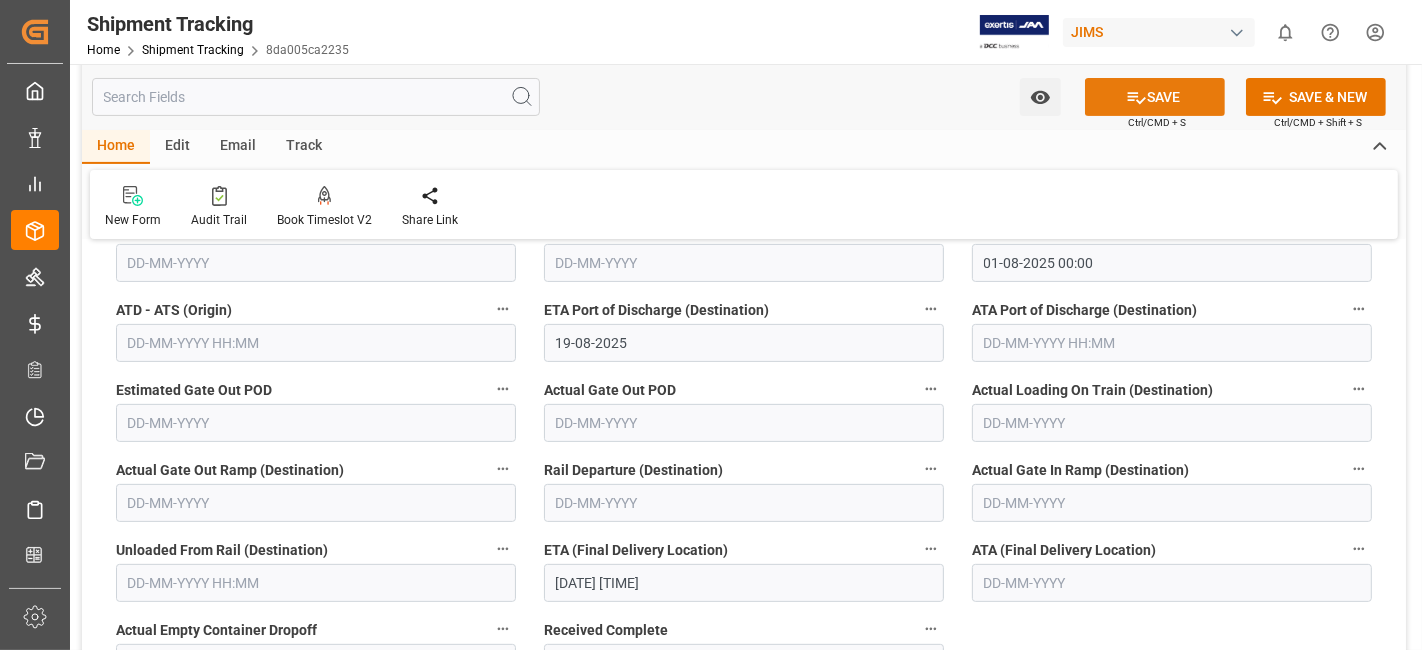 click on "SAVE" at bounding box center (1155, 97) 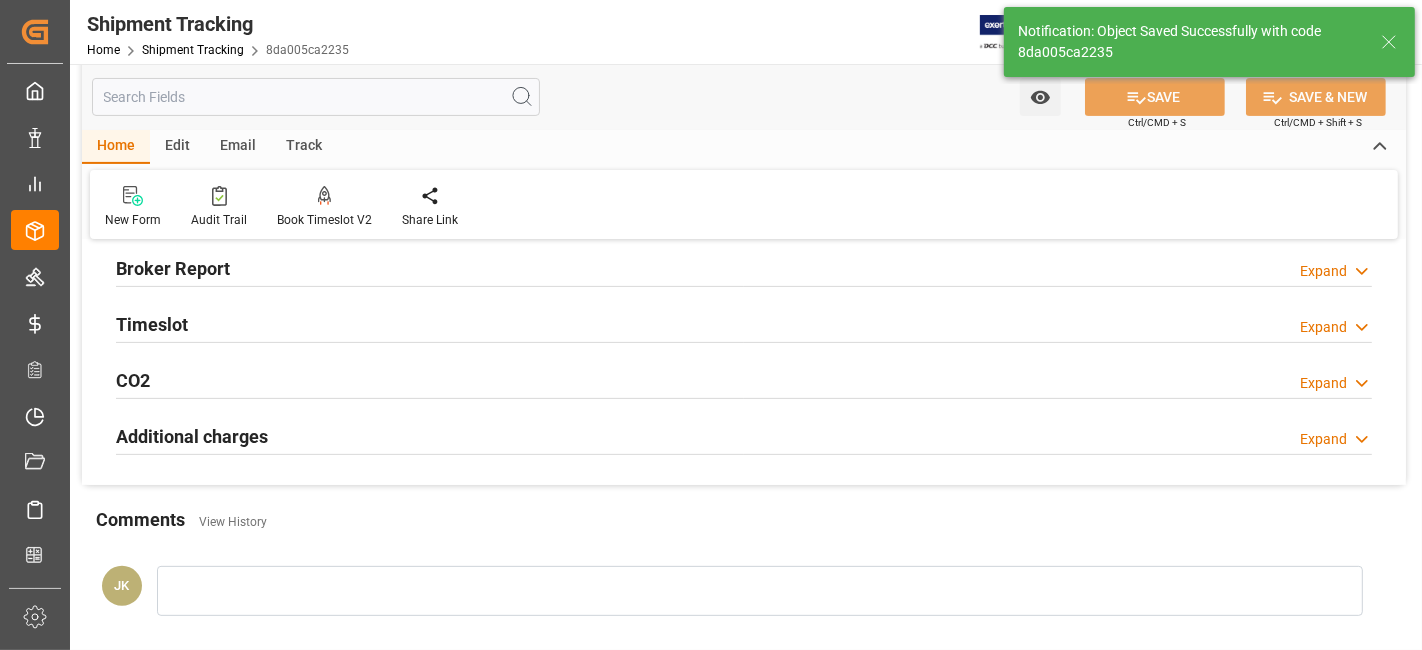 scroll, scrollTop: 691, scrollLeft: 0, axis: vertical 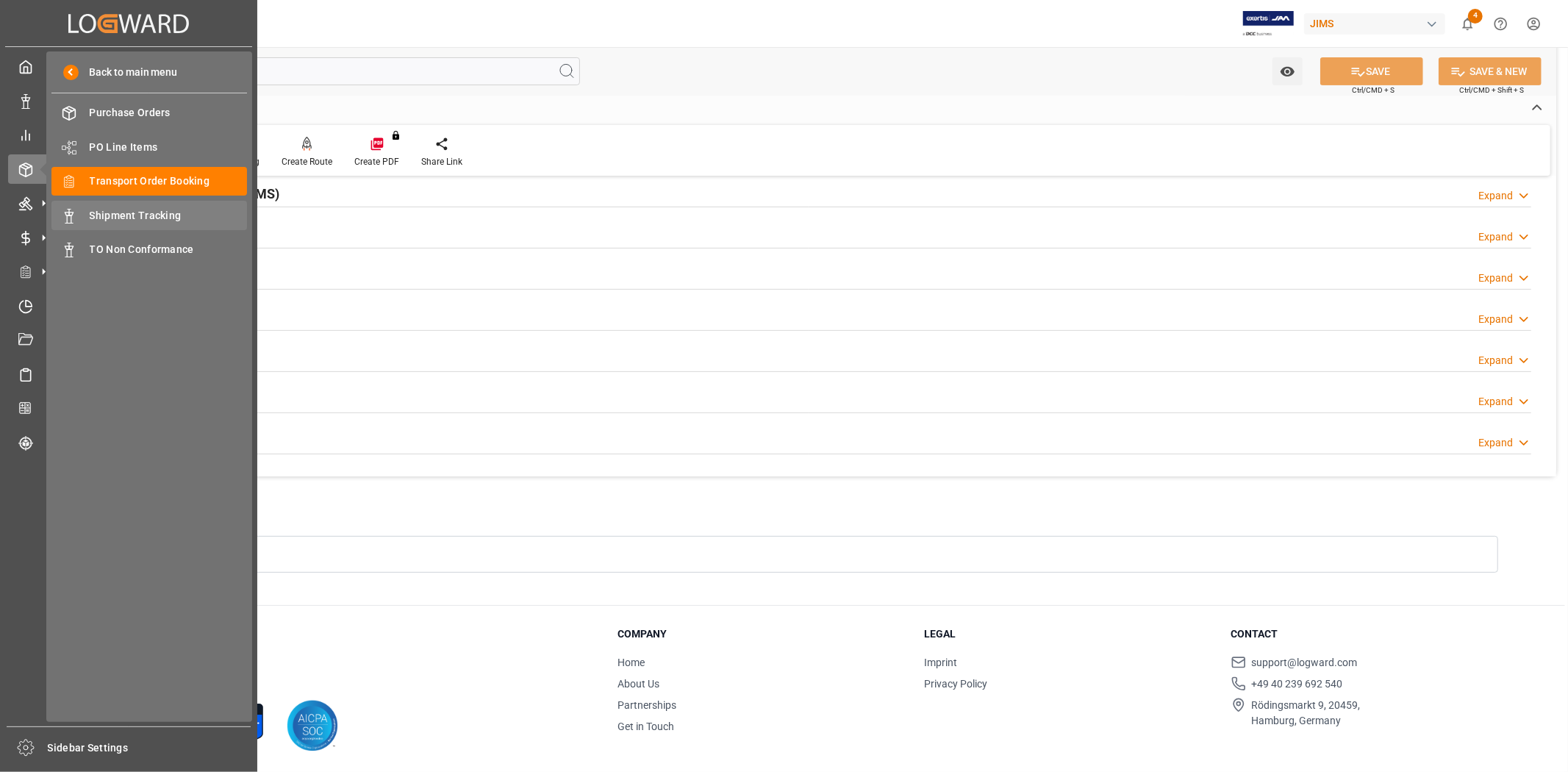 click on "Shipment Tracking" at bounding box center [168, 215] 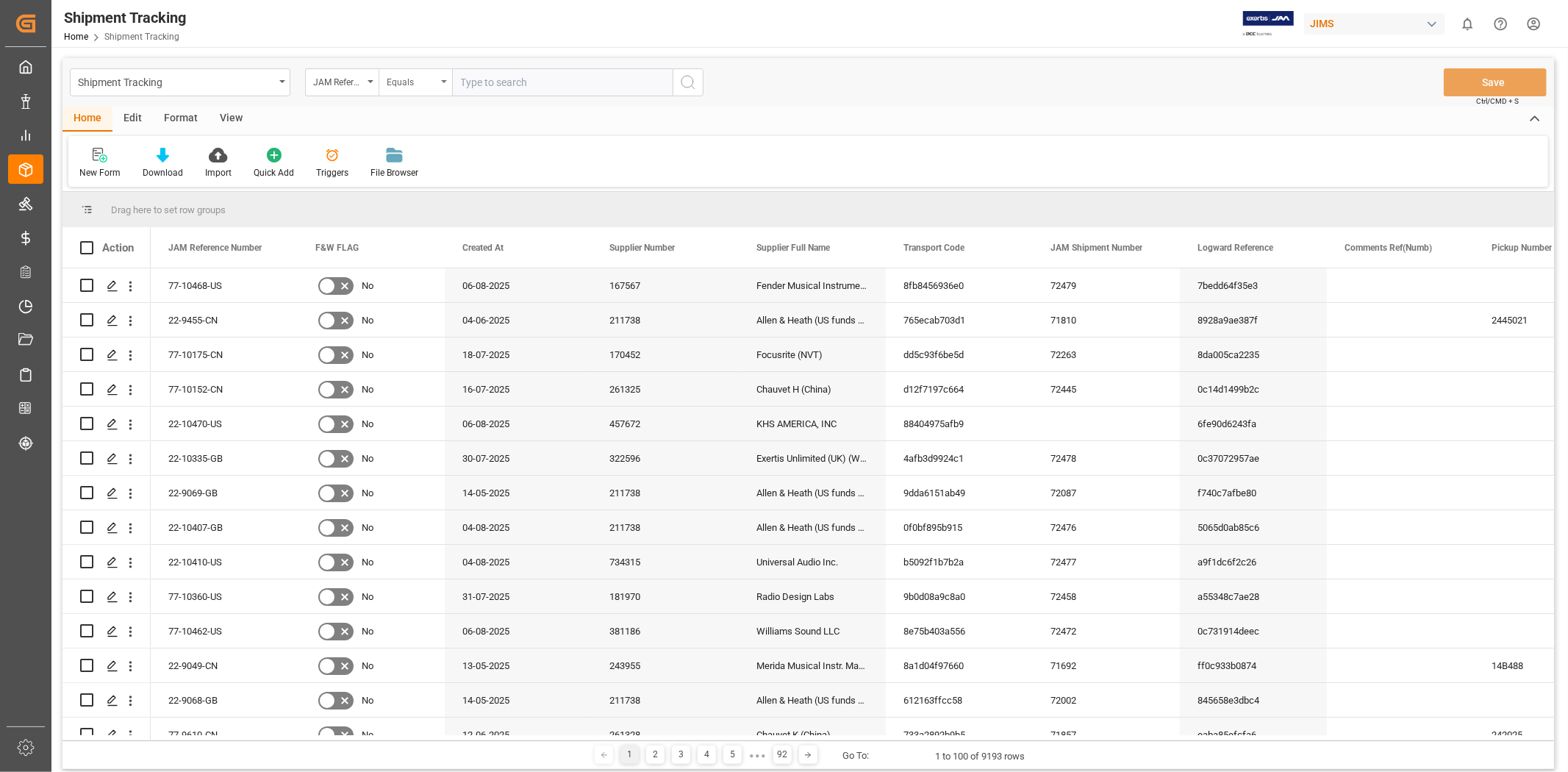 click on "Equals" at bounding box center [415, 82] 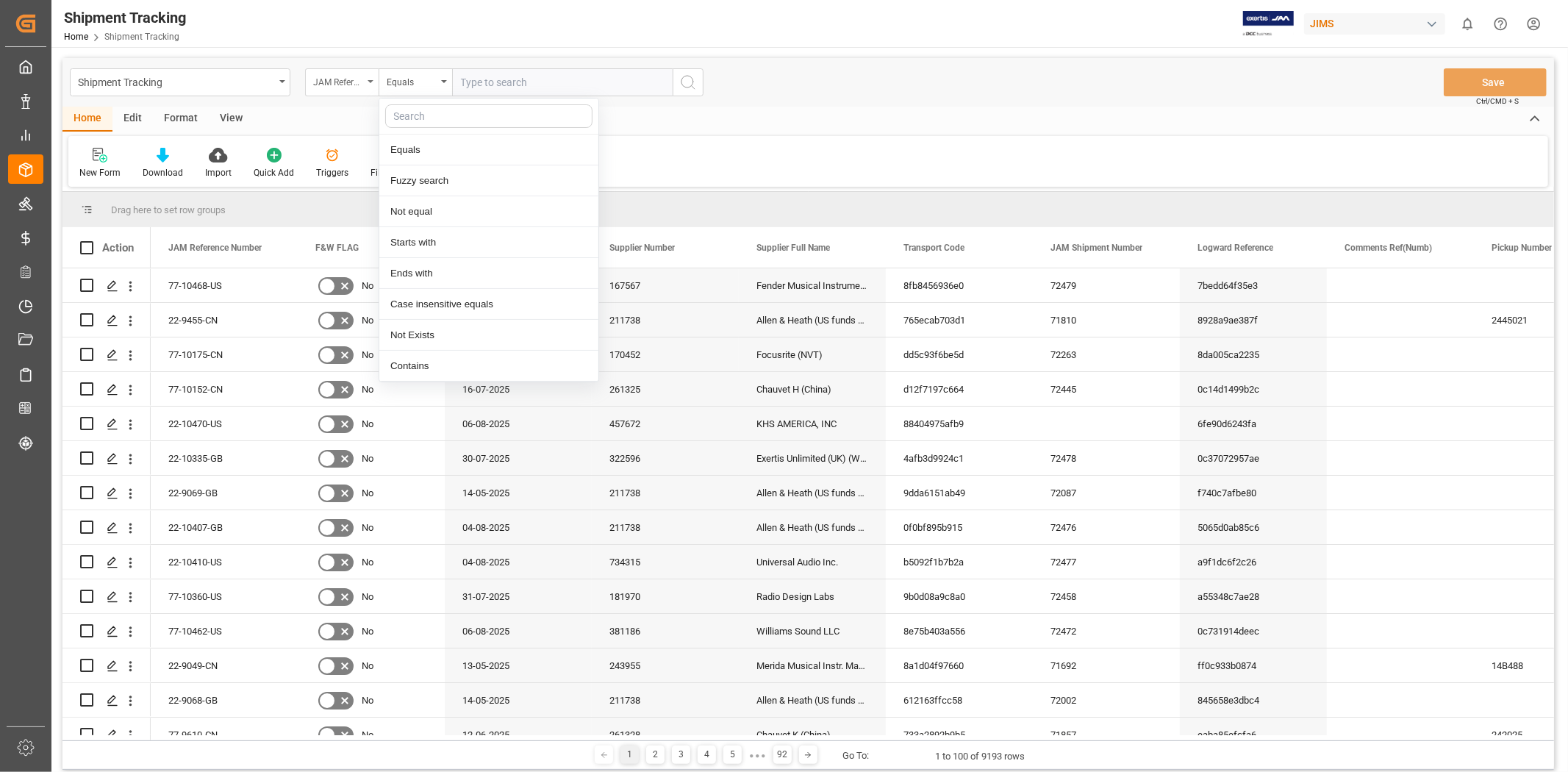 click on "JAM Reference Number" at bounding box center [342, 82] 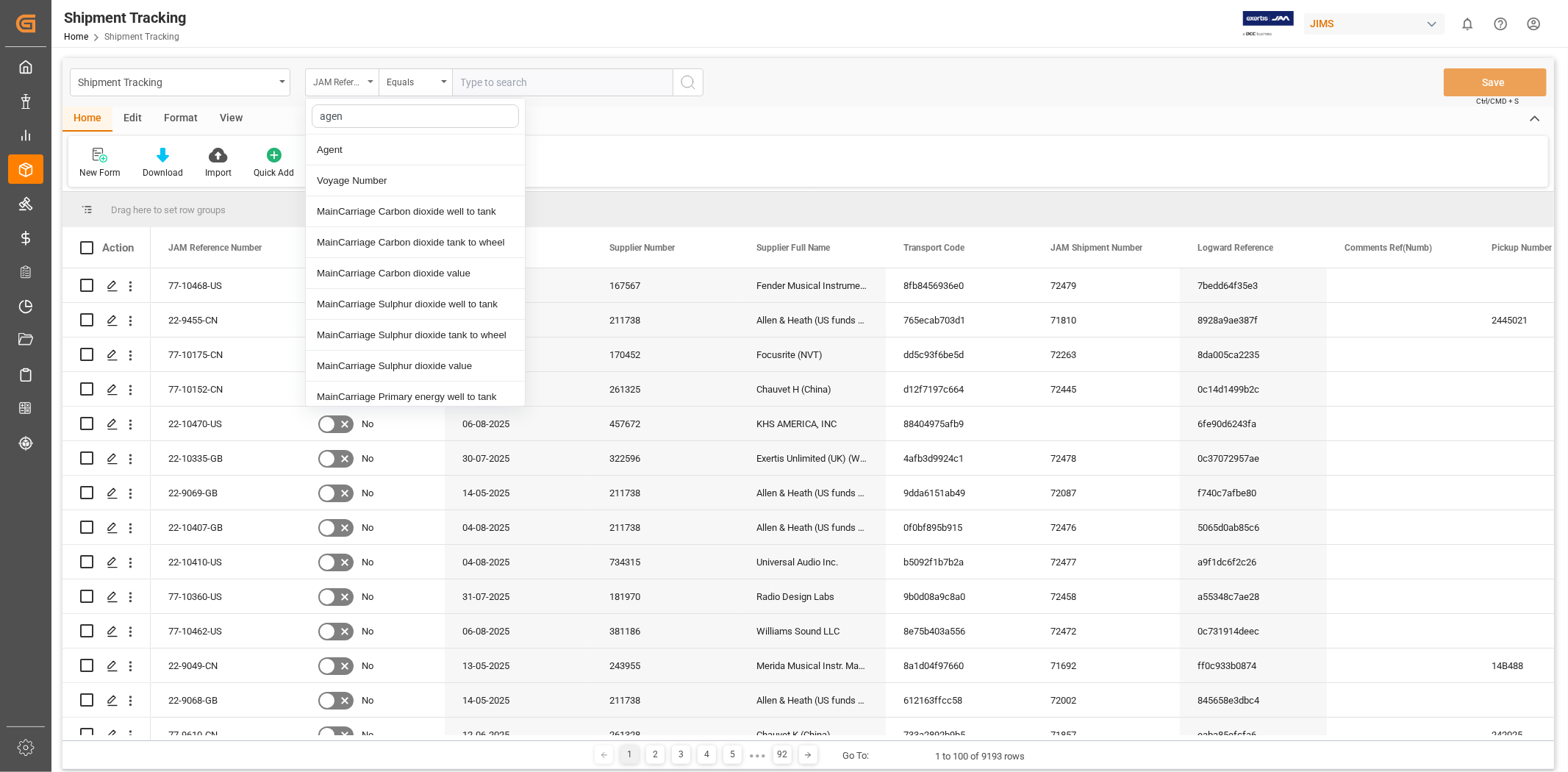 type on "agent" 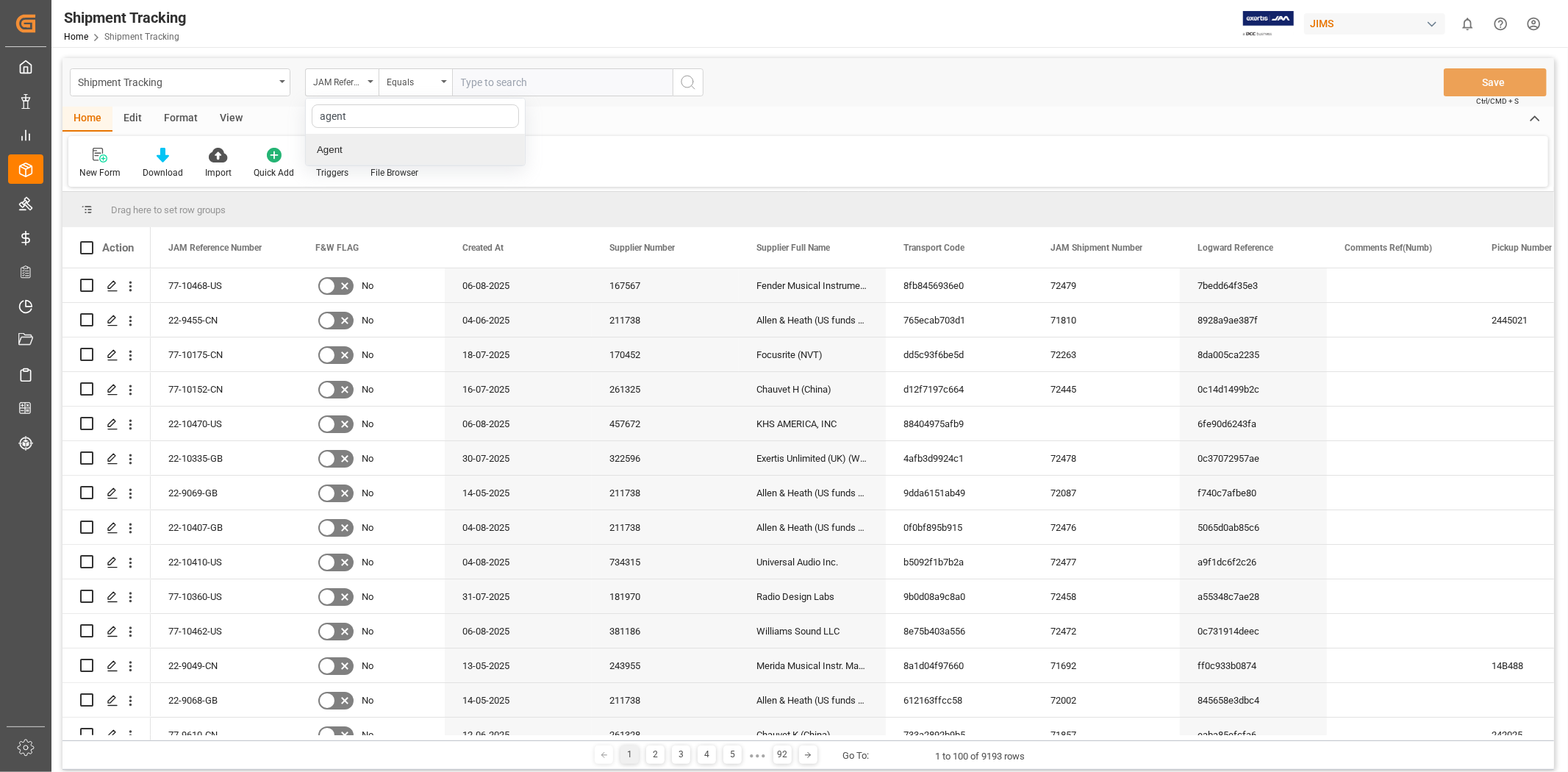 click on "Agent" at bounding box center [415, 150] 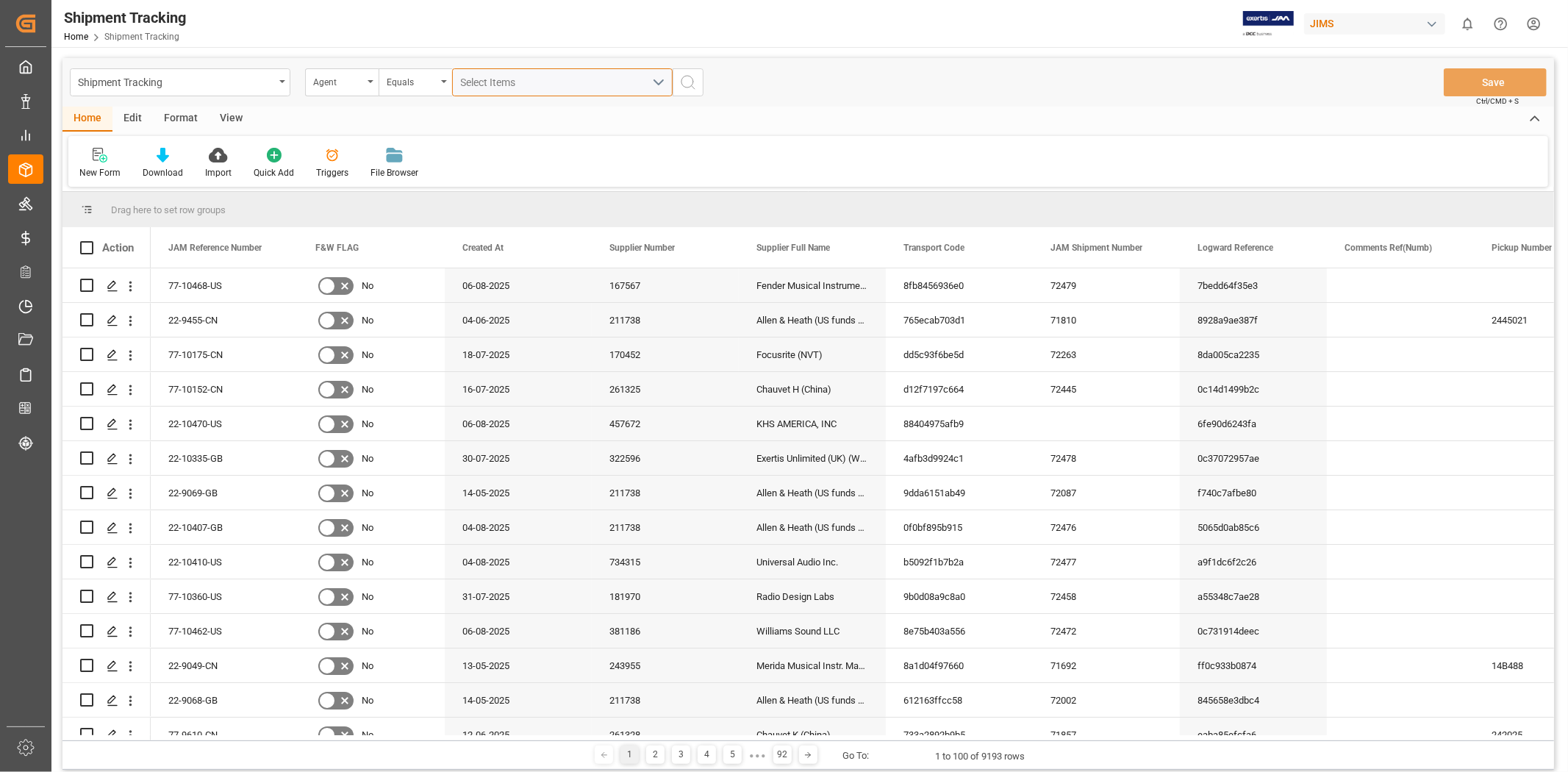 click on "Select Items" at bounding box center (562, 82) 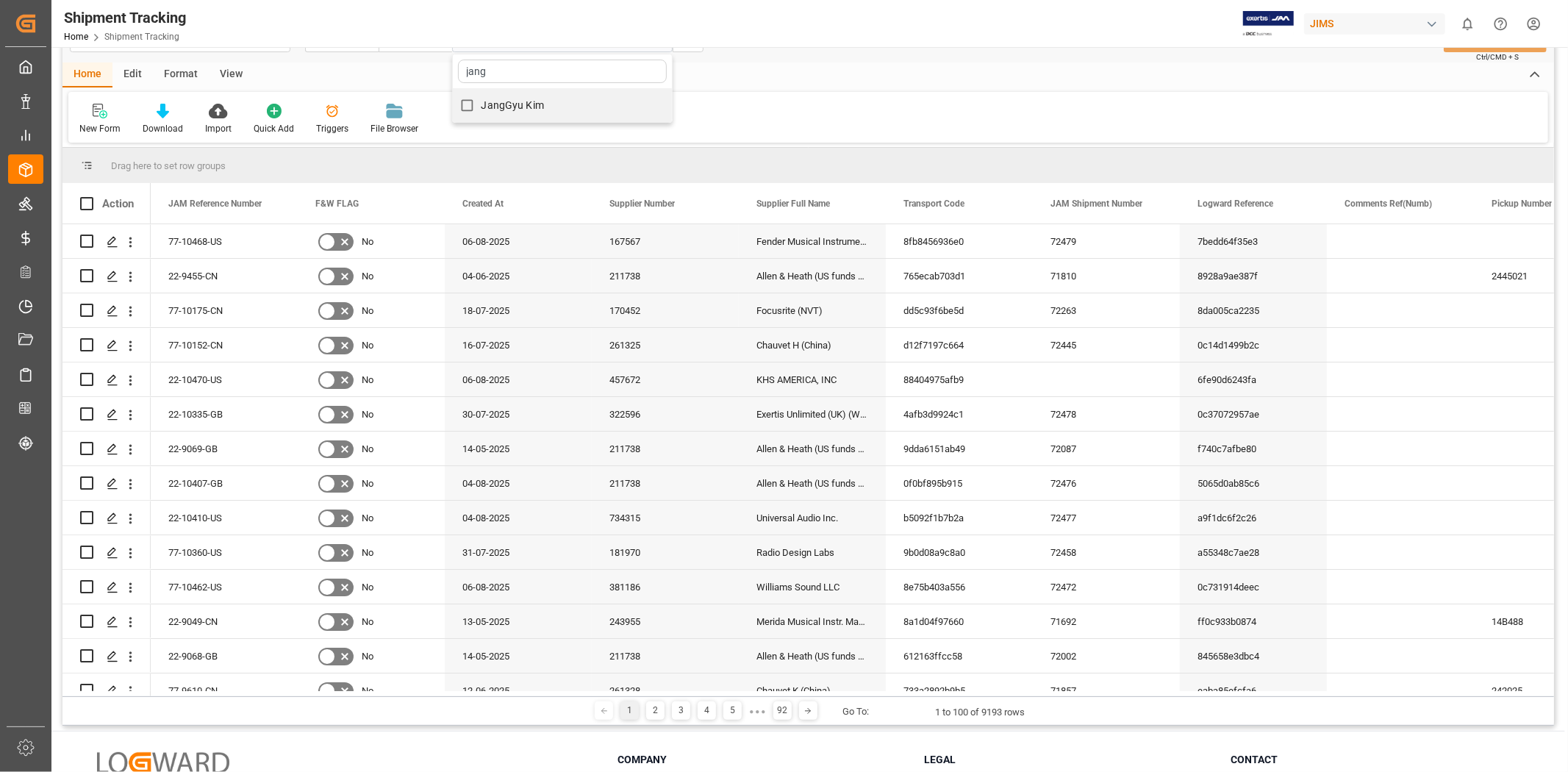 scroll, scrollTop: 82, scrollLeft: 0, axis: vertical 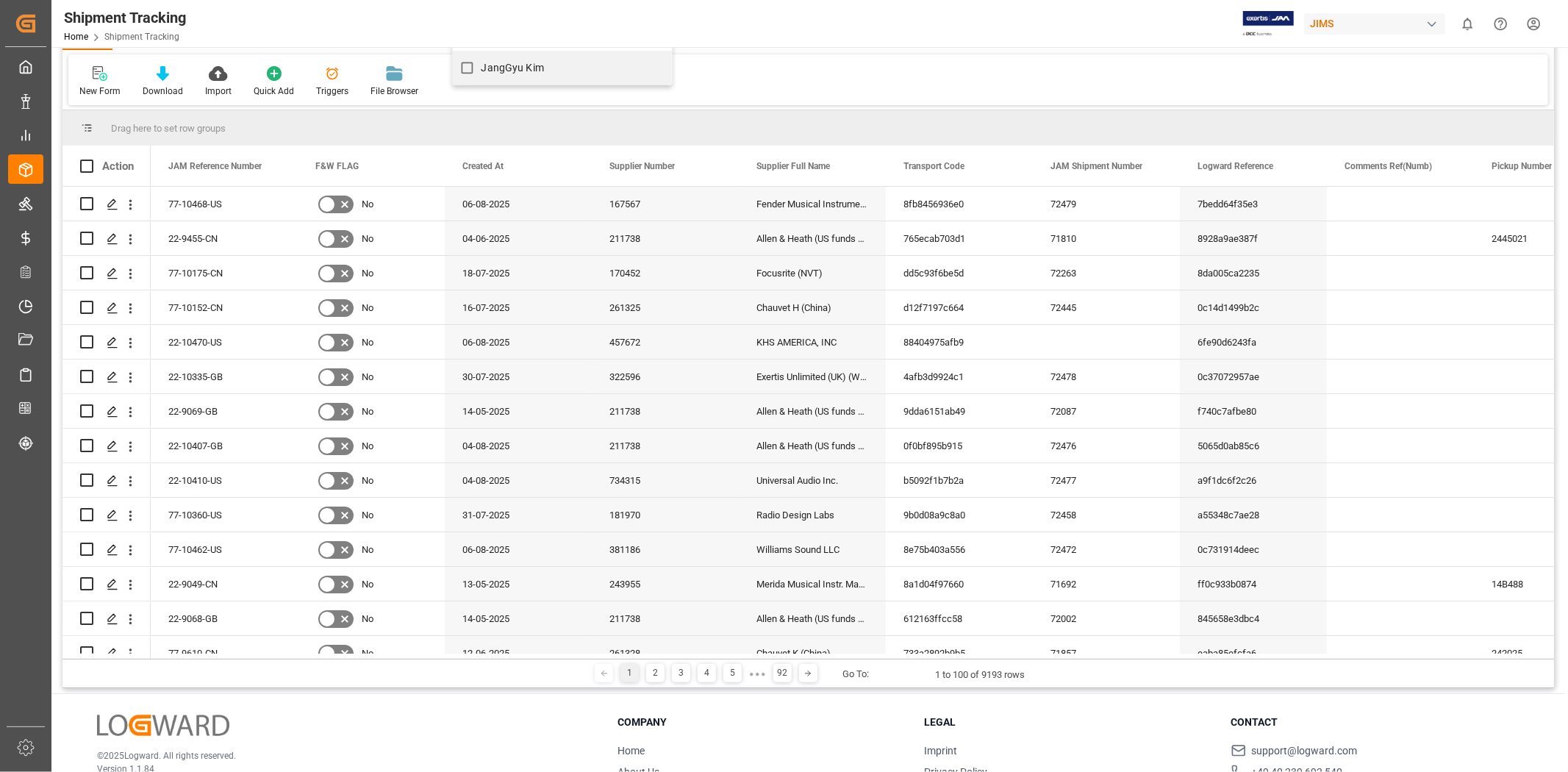 type on "jang" 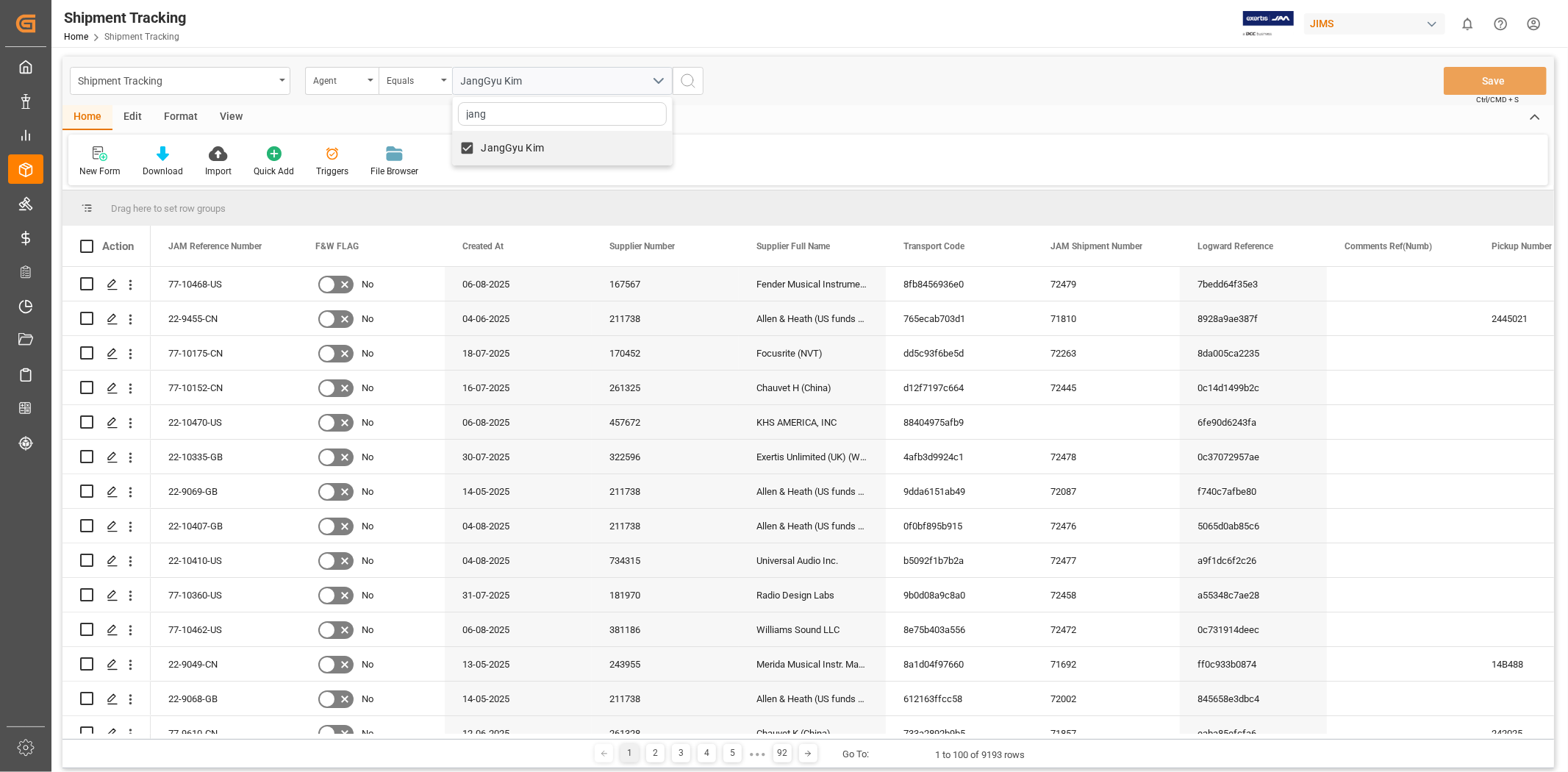 scroll, scrollTop: 0, scrollLeft: 0, axis: both 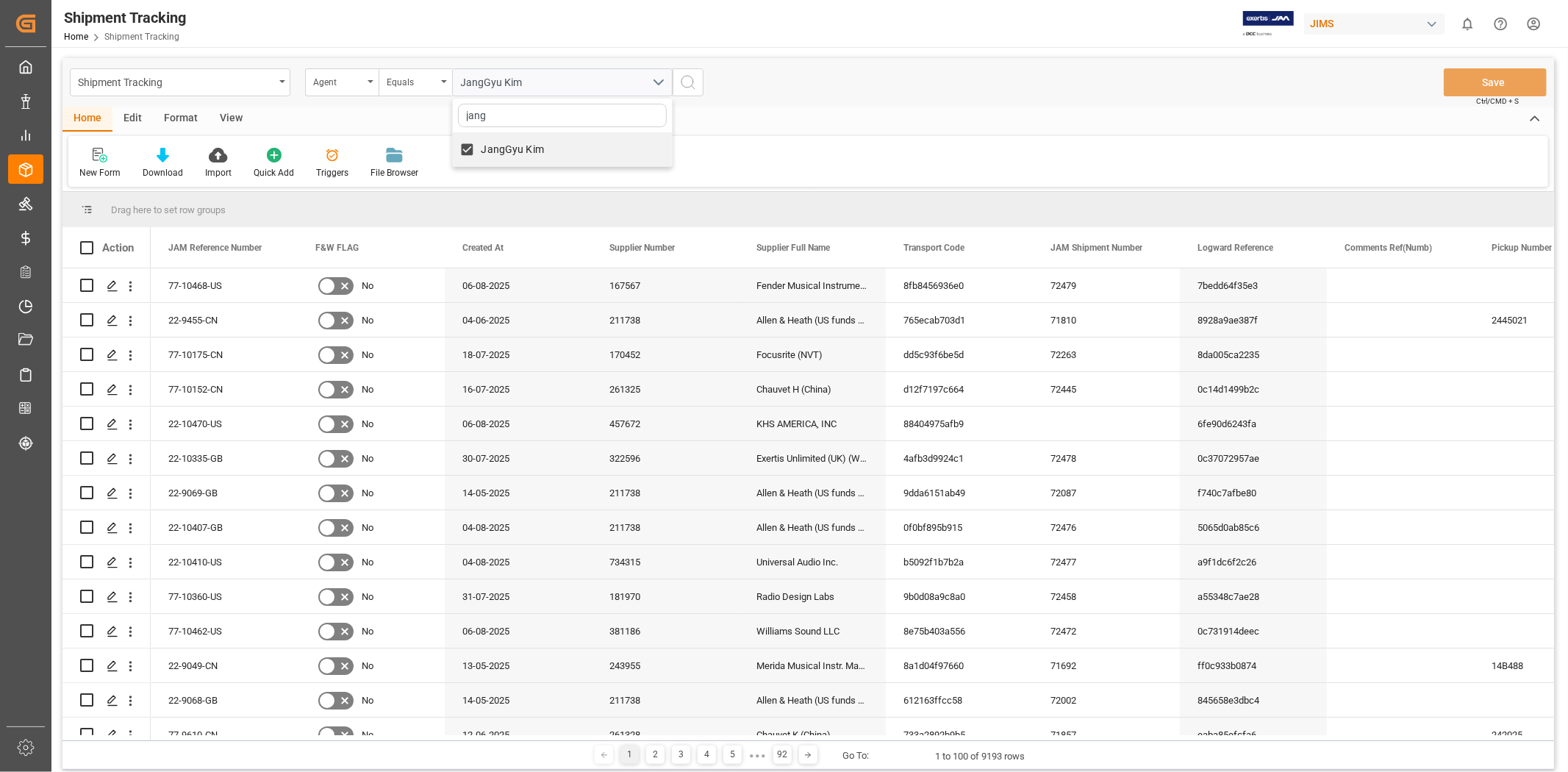 click at bounding box center [688, 82] 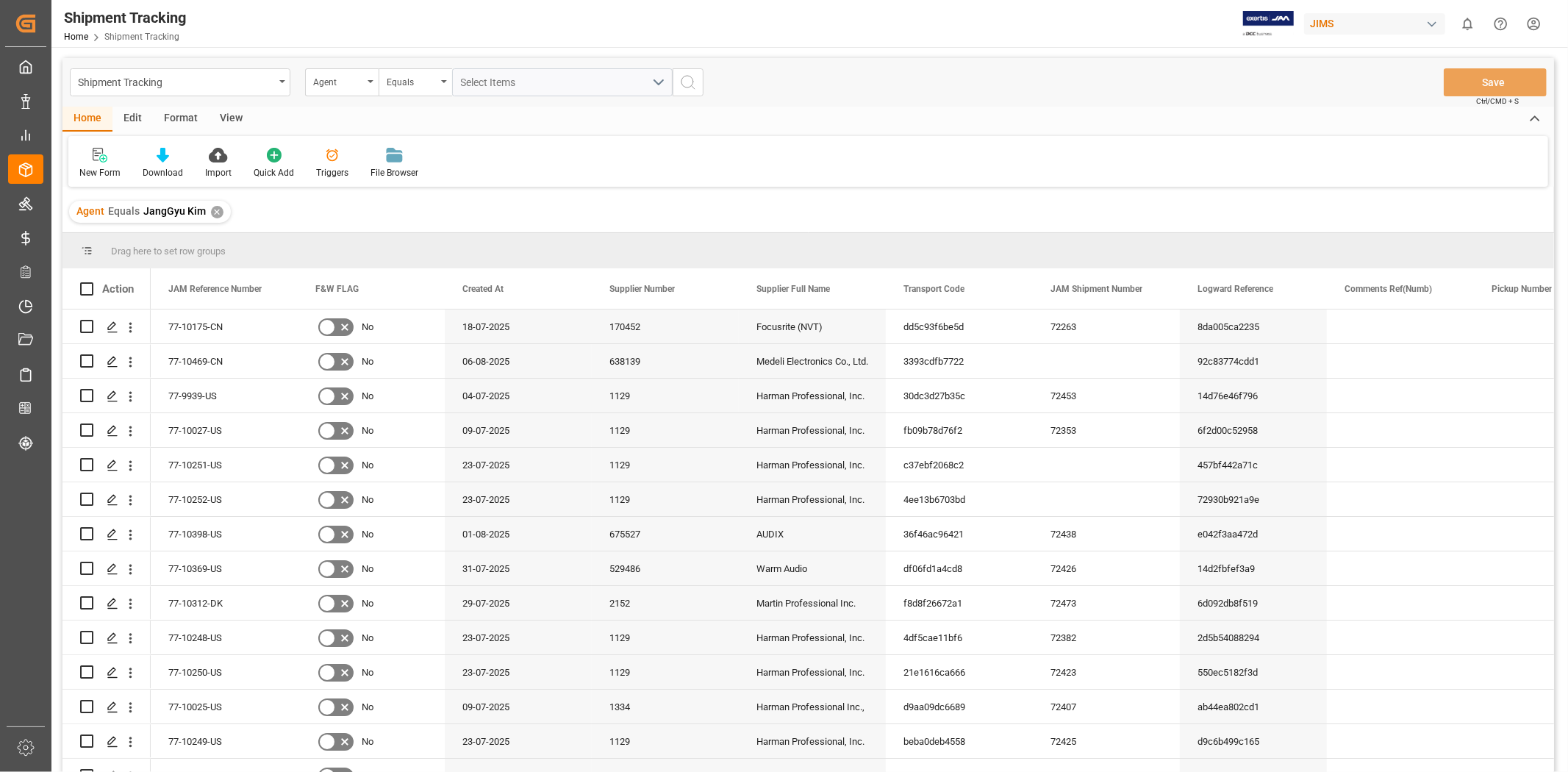 click on "View" at bounding box center (231, 119) 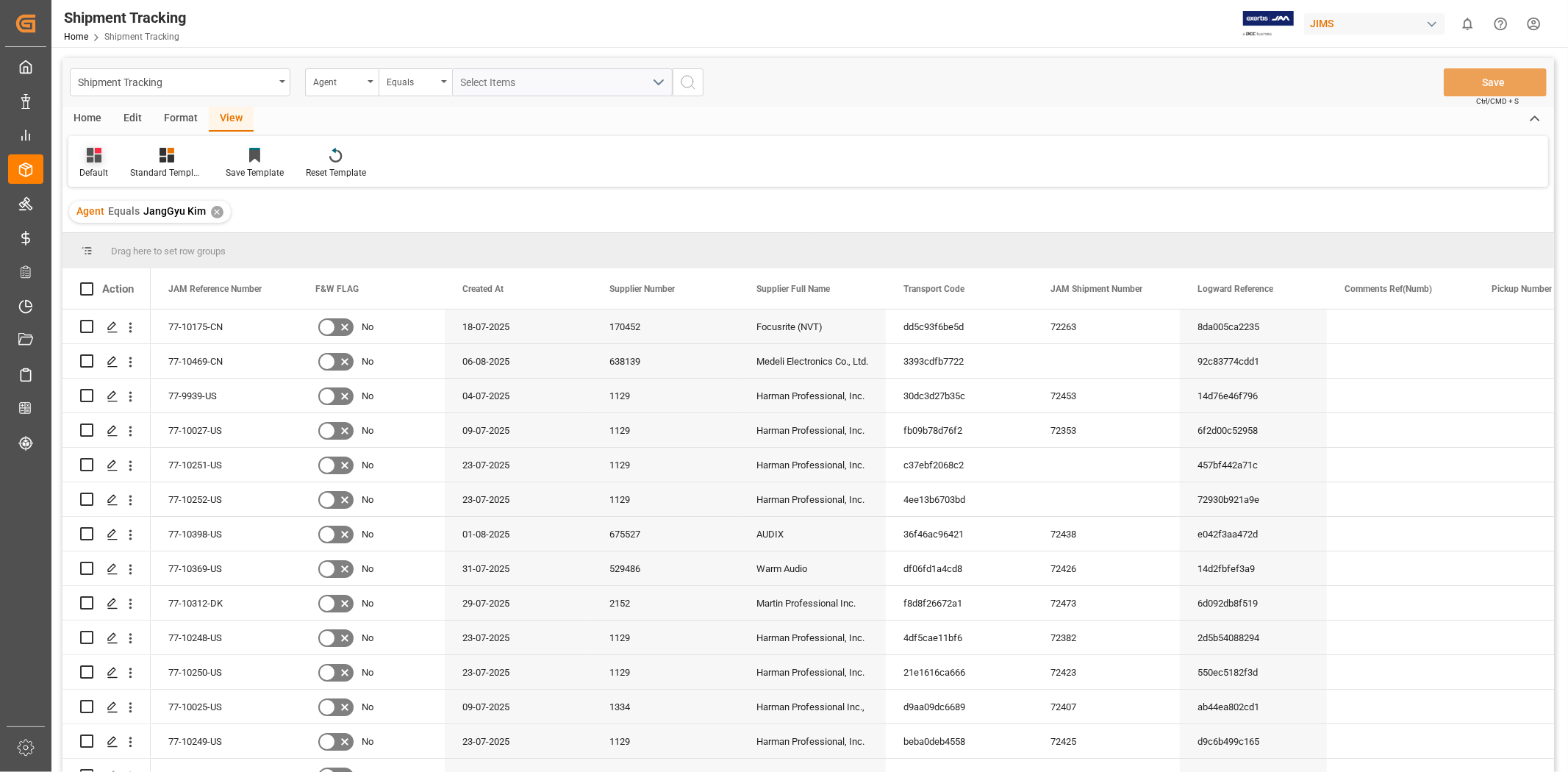 click on "Default" at bounding box center (93, 163) 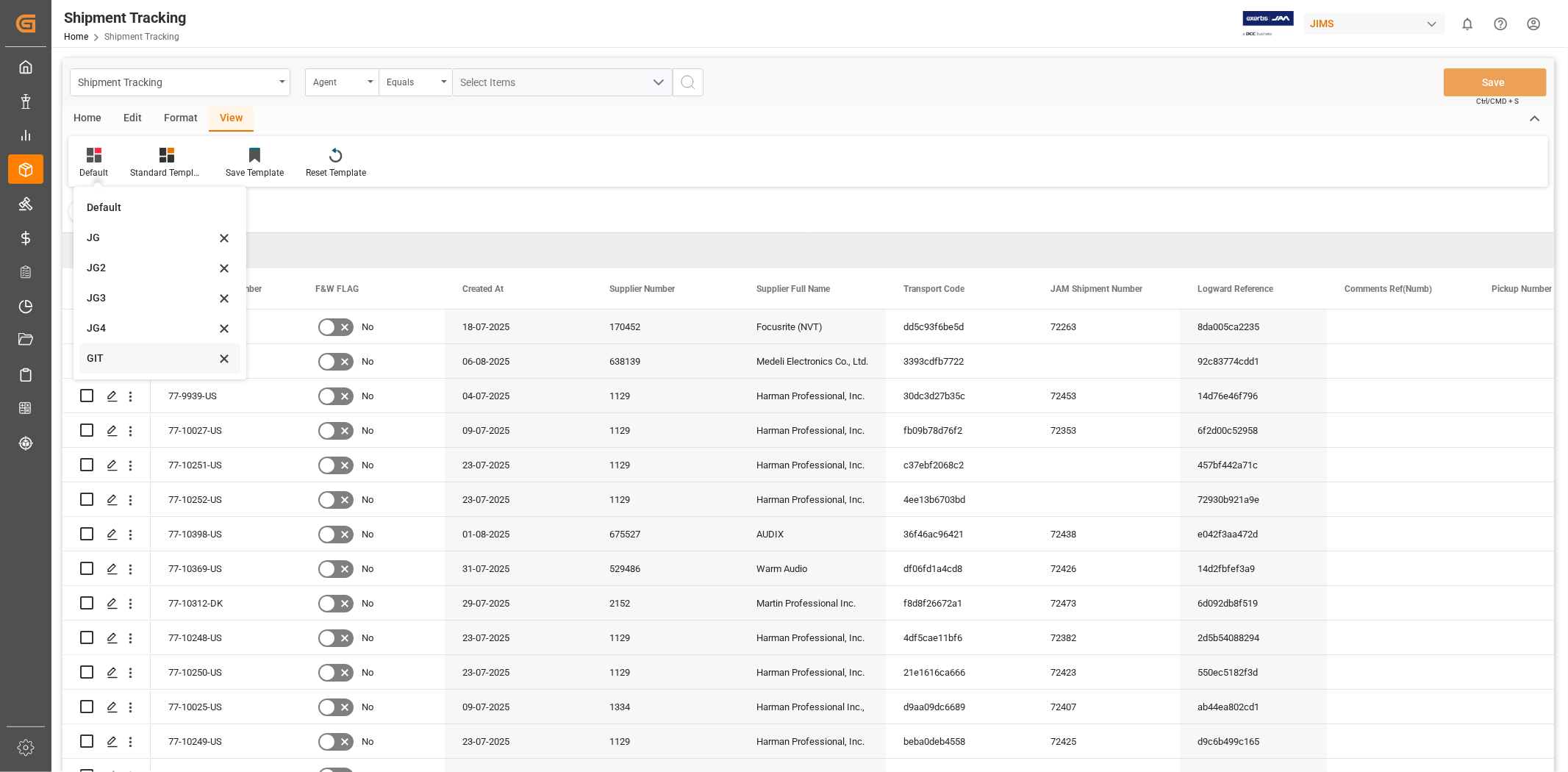 click on "GIT" at bounding box center (151, 358) 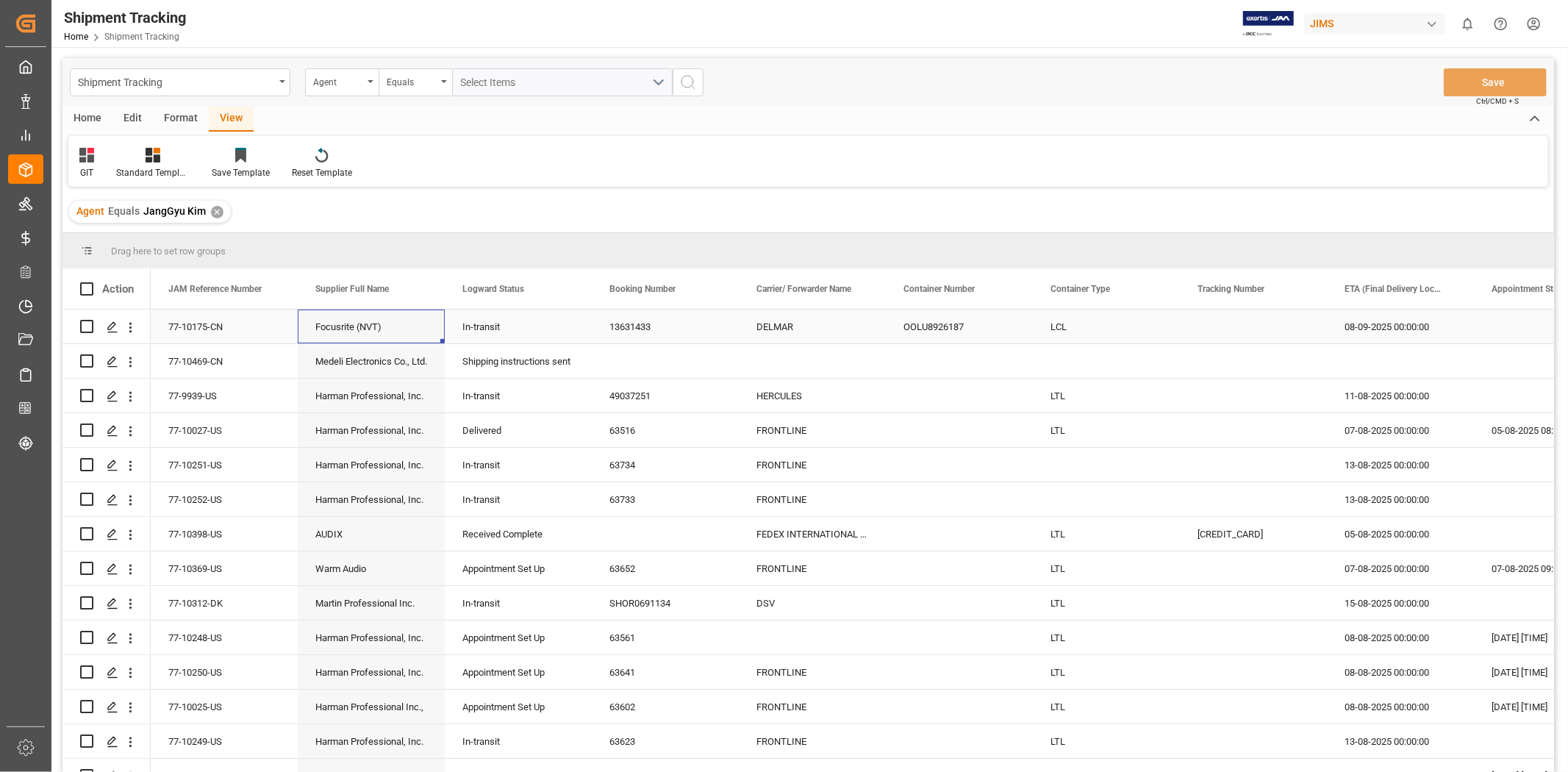 click on "Focusrite (NVT)" at bounding box center [371, 326] 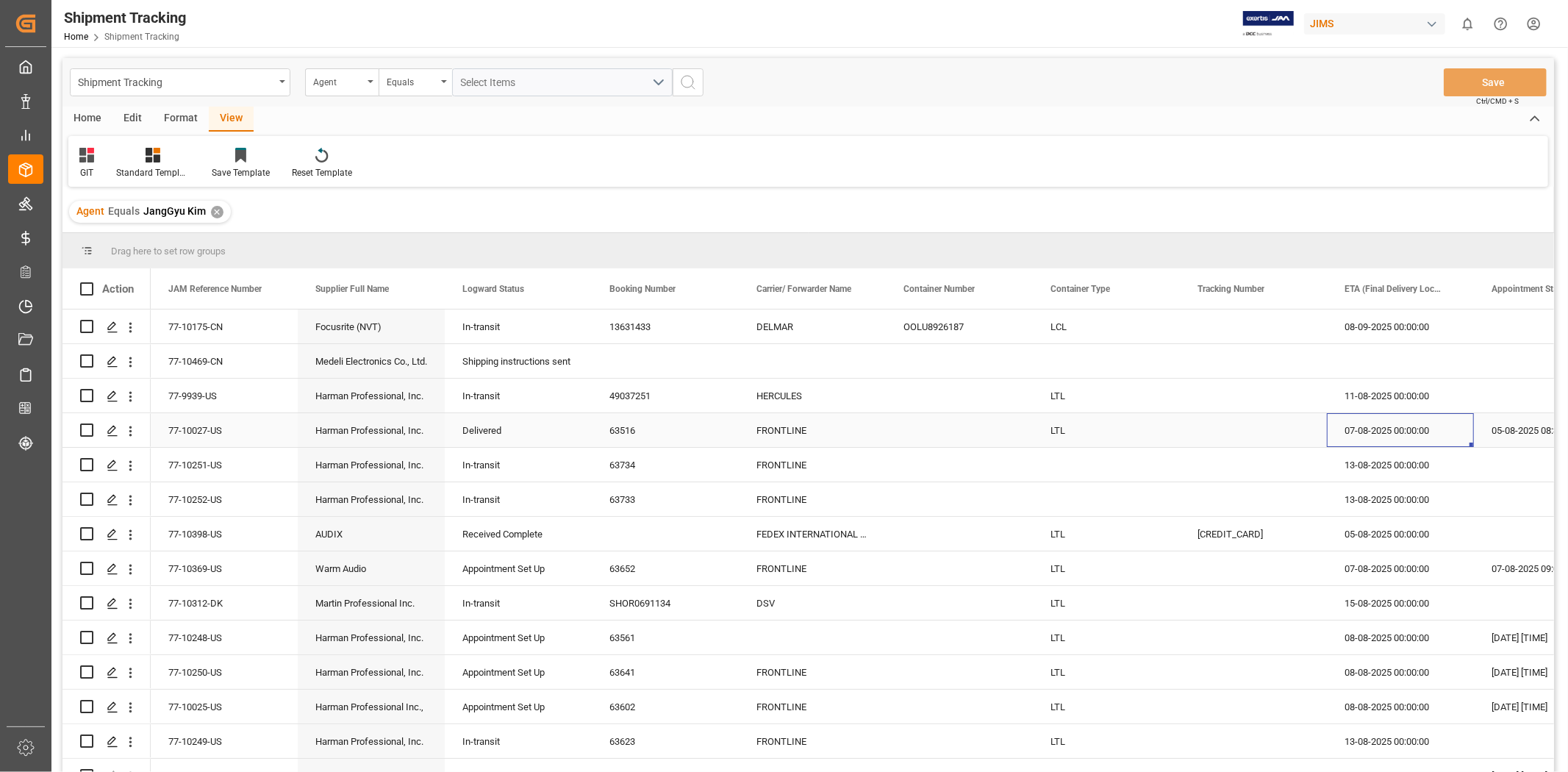 click on "07-08-2025 00:00:00" at bounding box center (1400, 430) 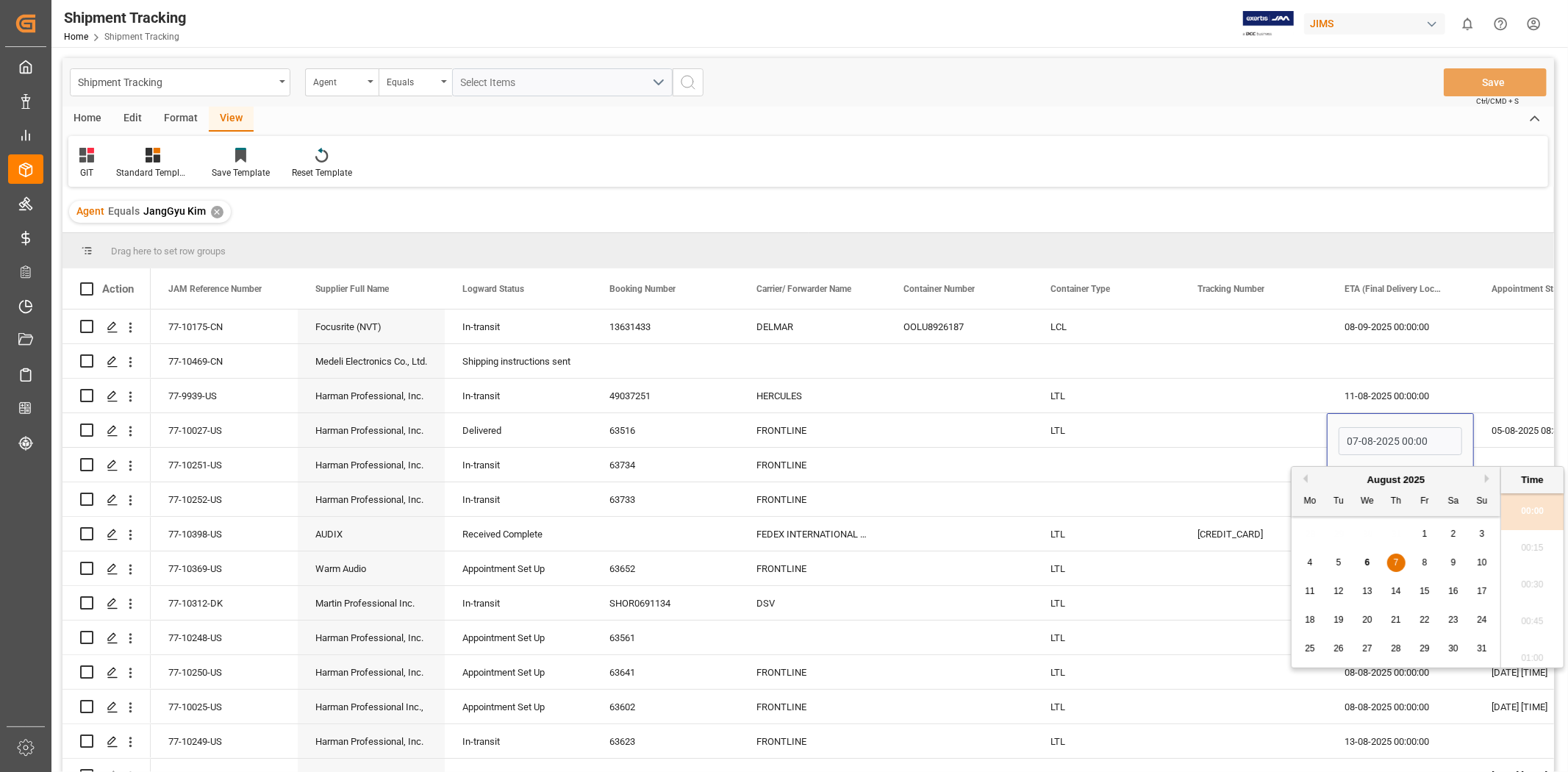 click on "5" at bounding box center (1339, 563) 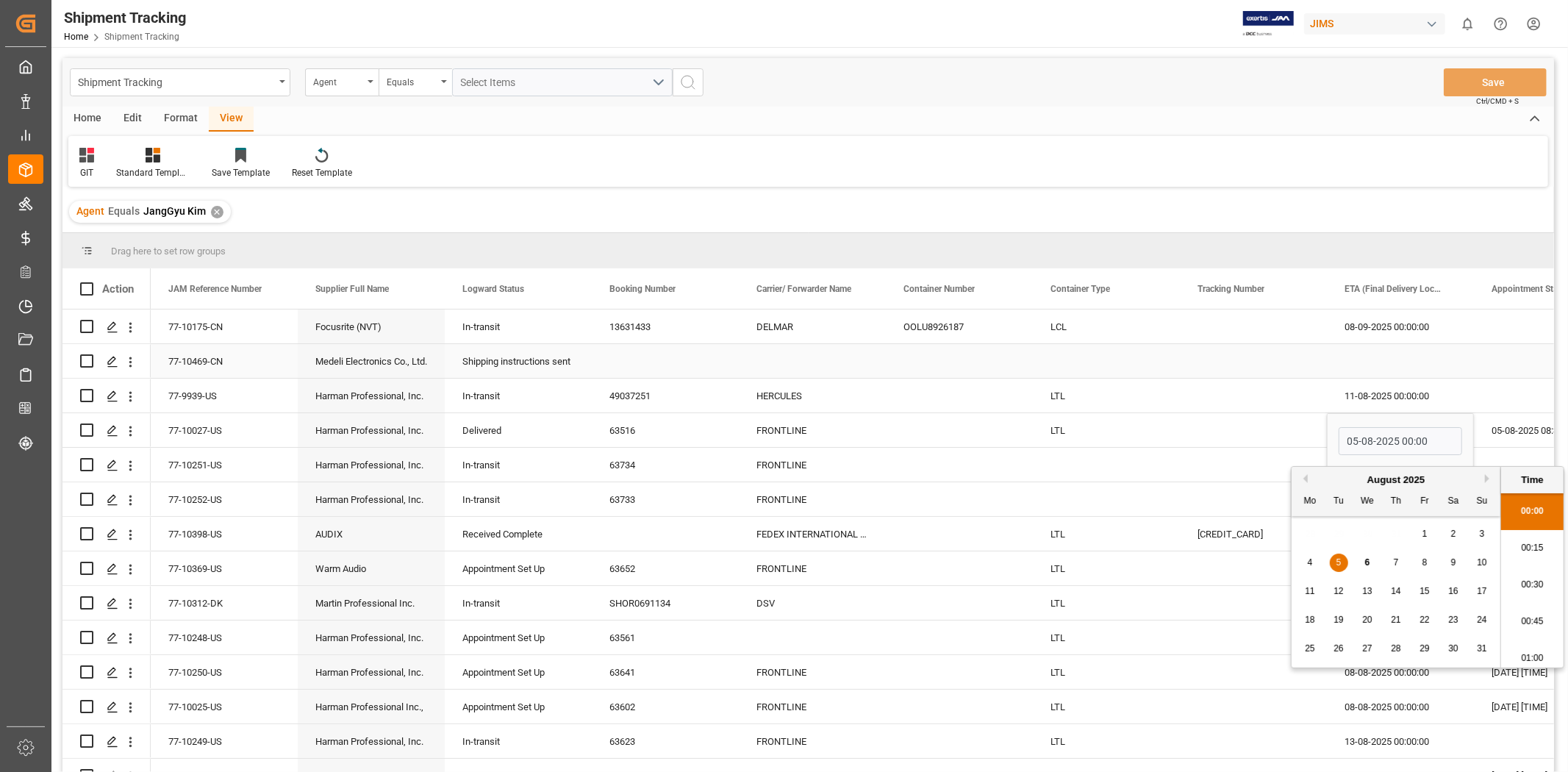 click on "11-08-2025 00:00:00" at bounding box center (1400, 396) 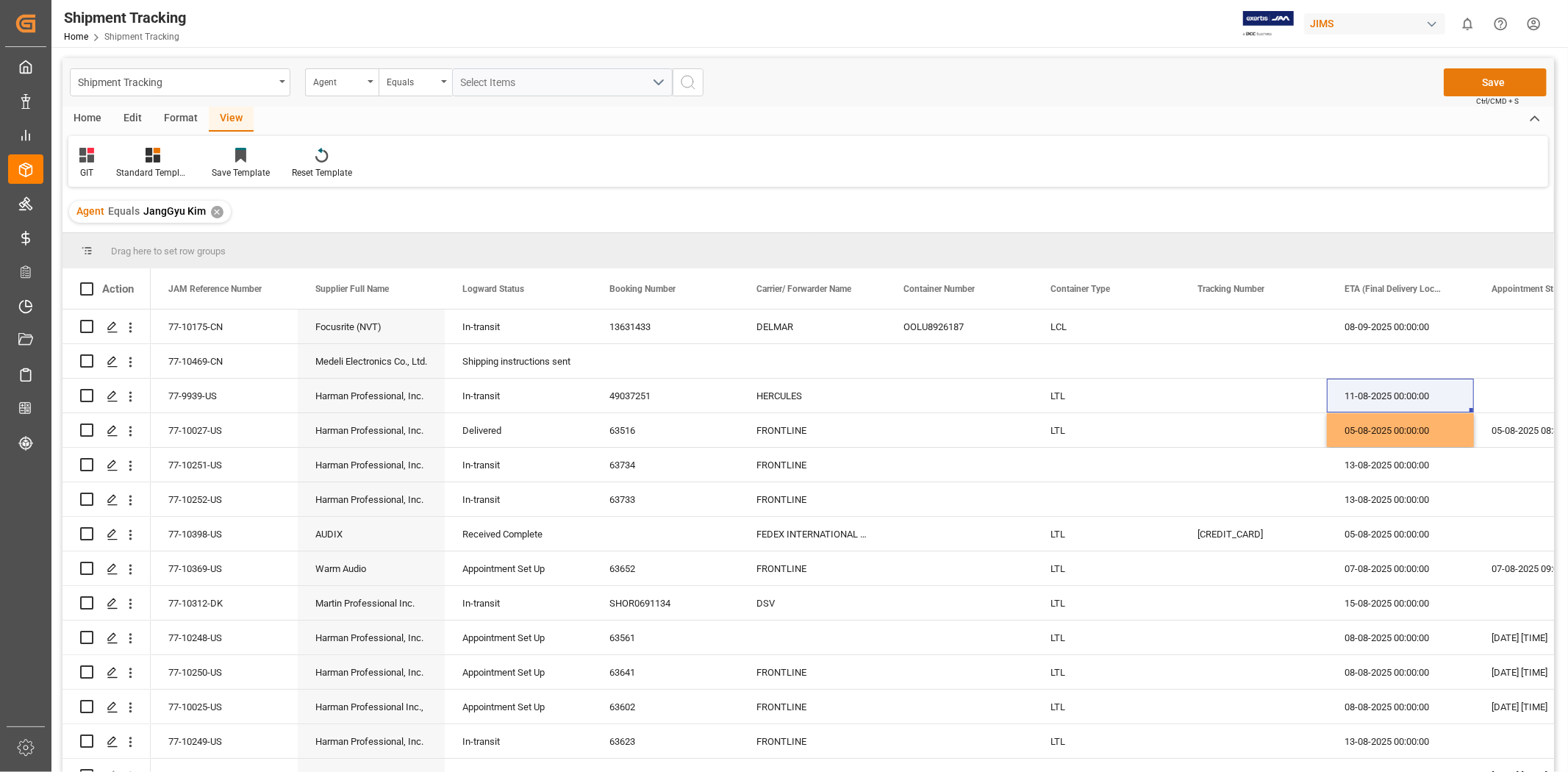 click on "Save" at bounding box center (1495, 82) 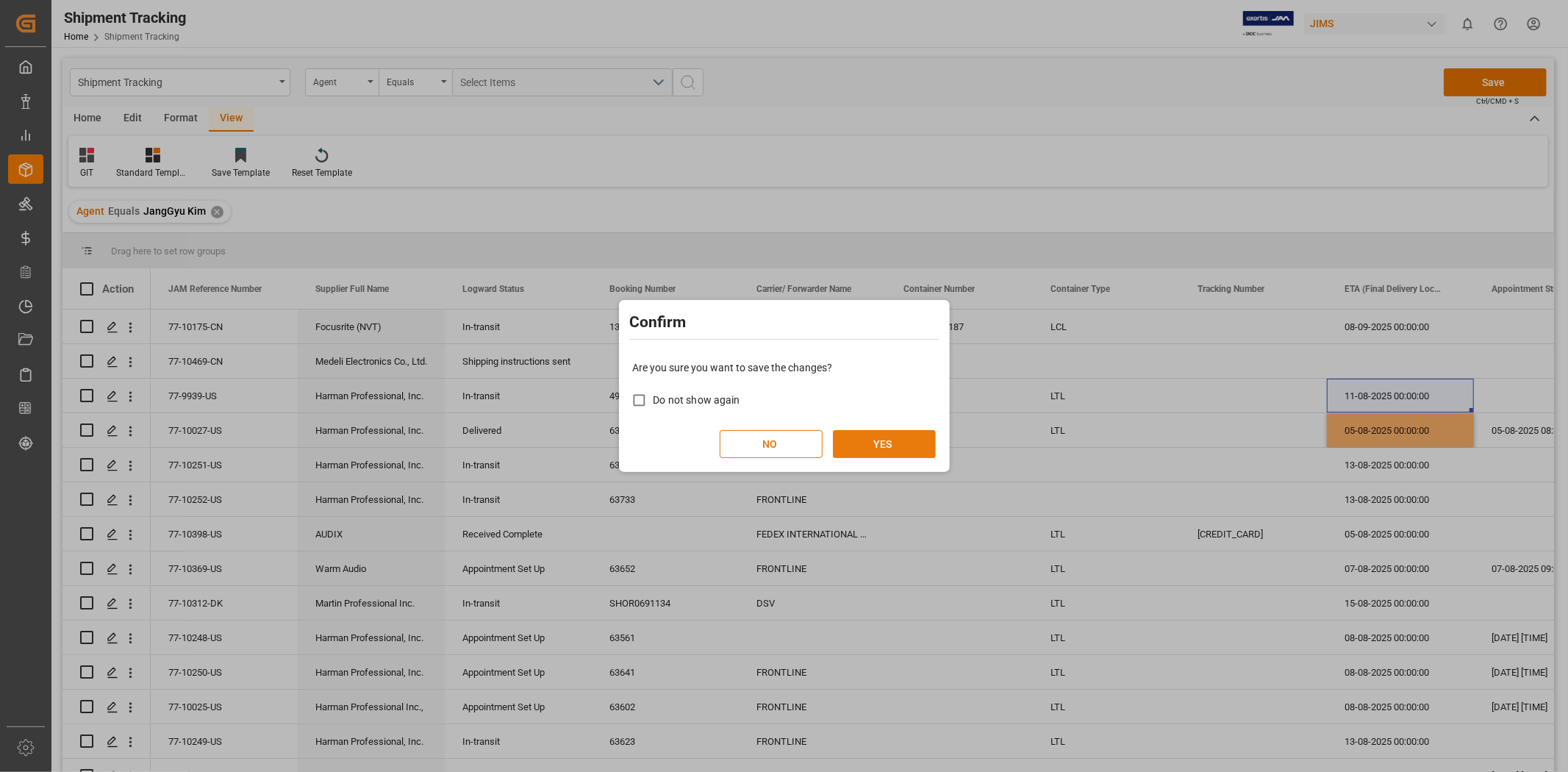 click on "YES" at bounding box center [884, 444] 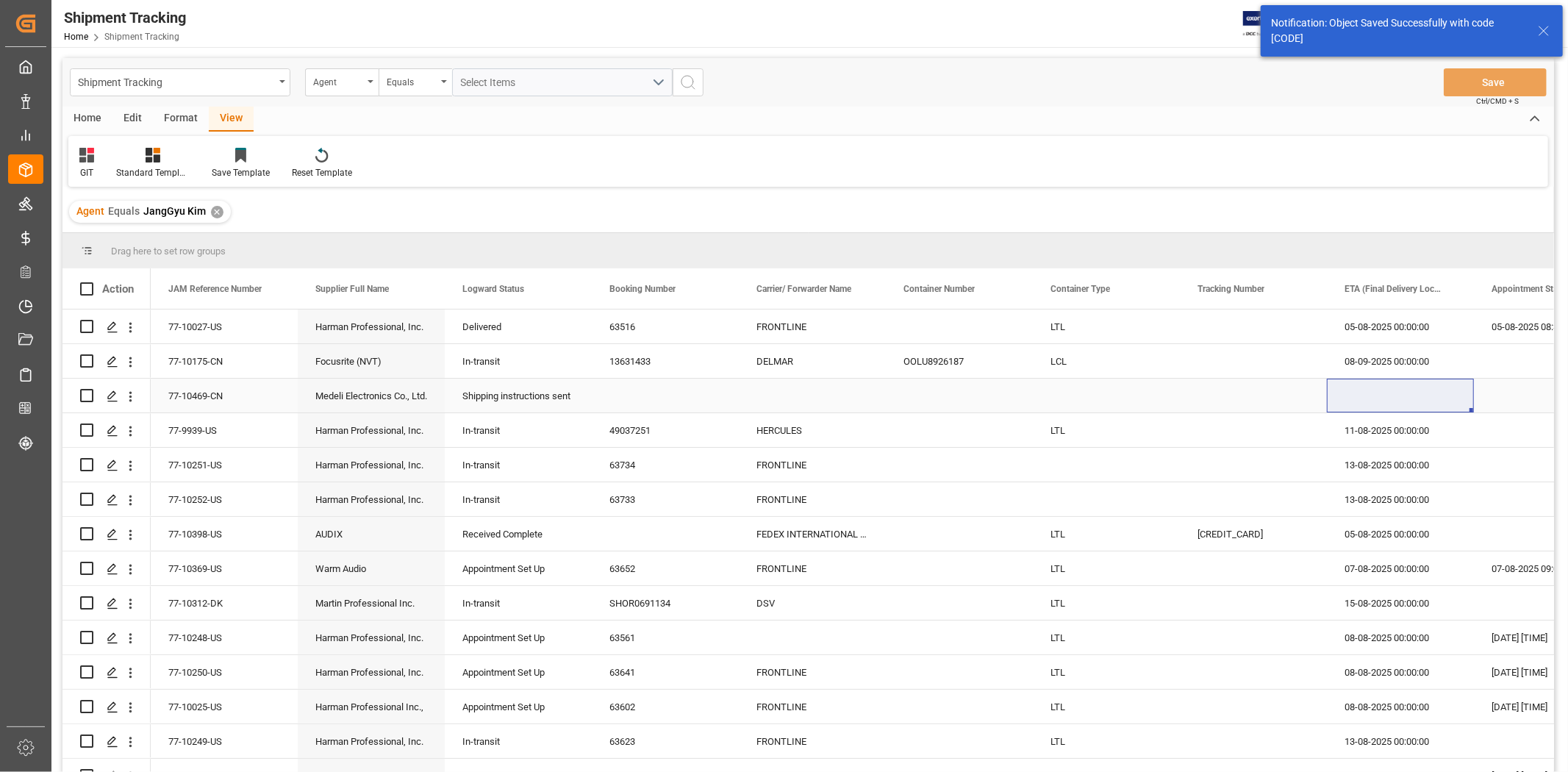 click on "Medeli Electronics Co., Ltd." at bounding box center (371, 396) 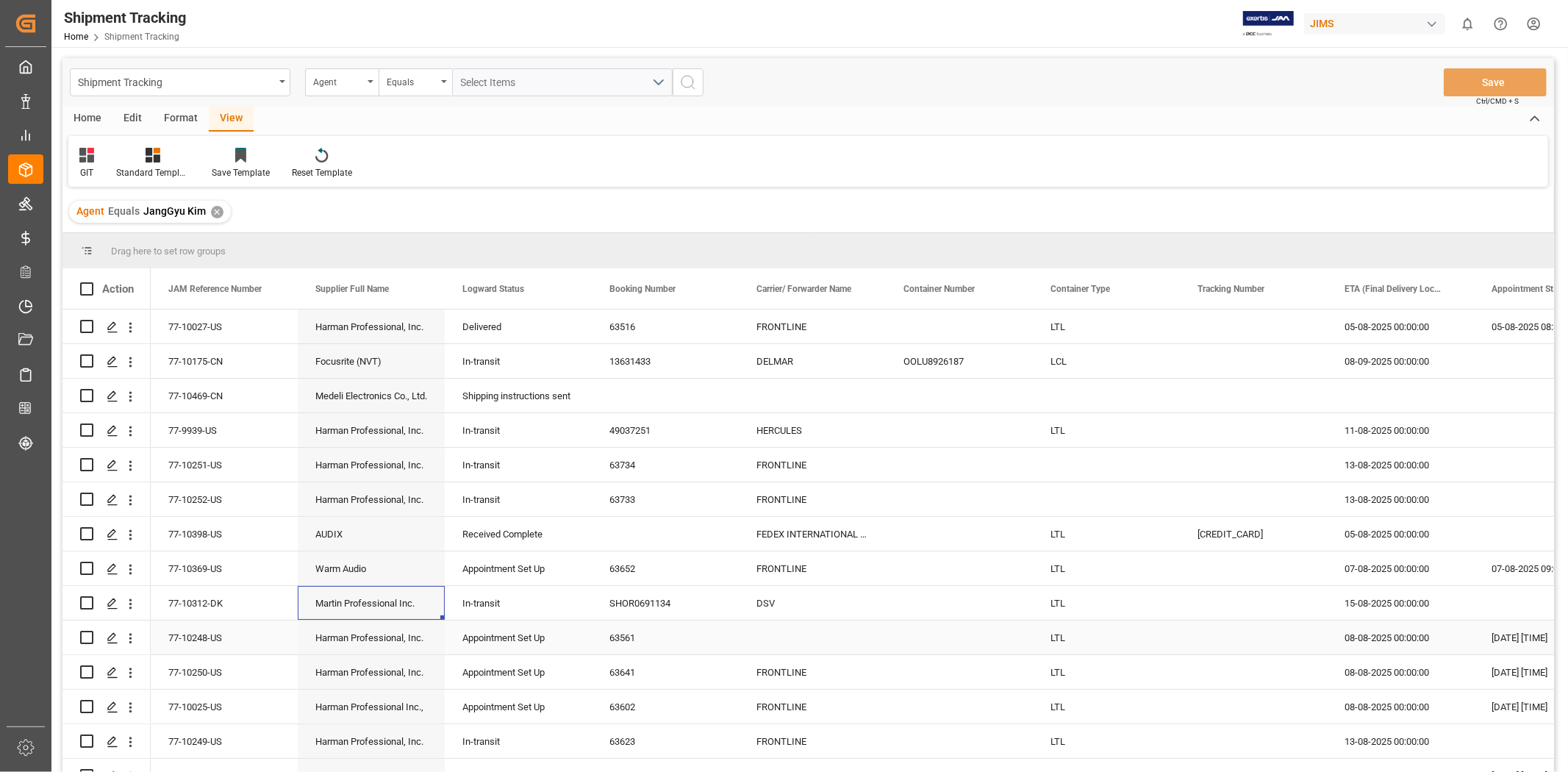 click on "Harman Professional, Inc." at bounding box center [371, 637] 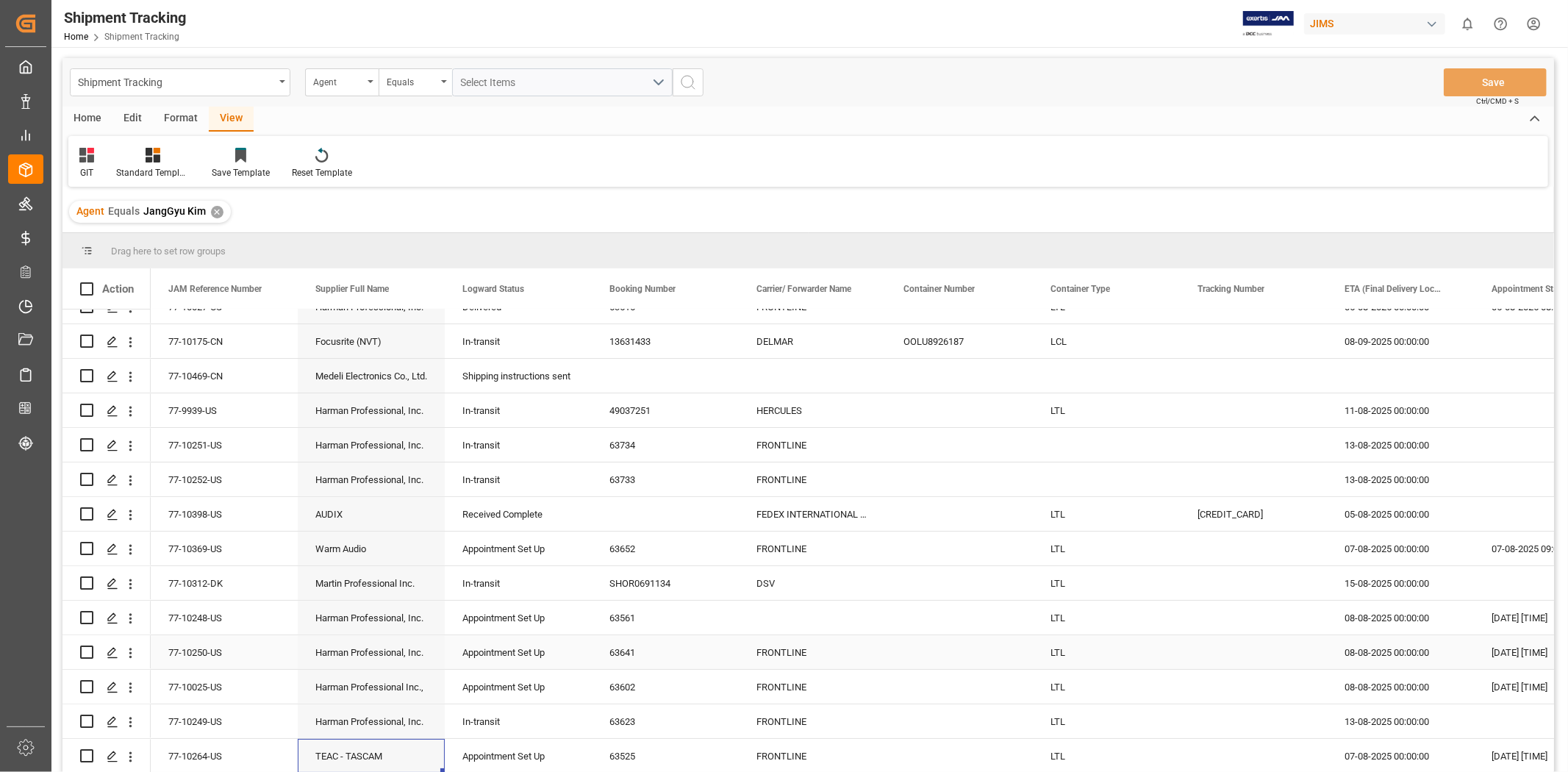 scroll, scrollTop: 54, scrollLeft: 0, axis: vertical 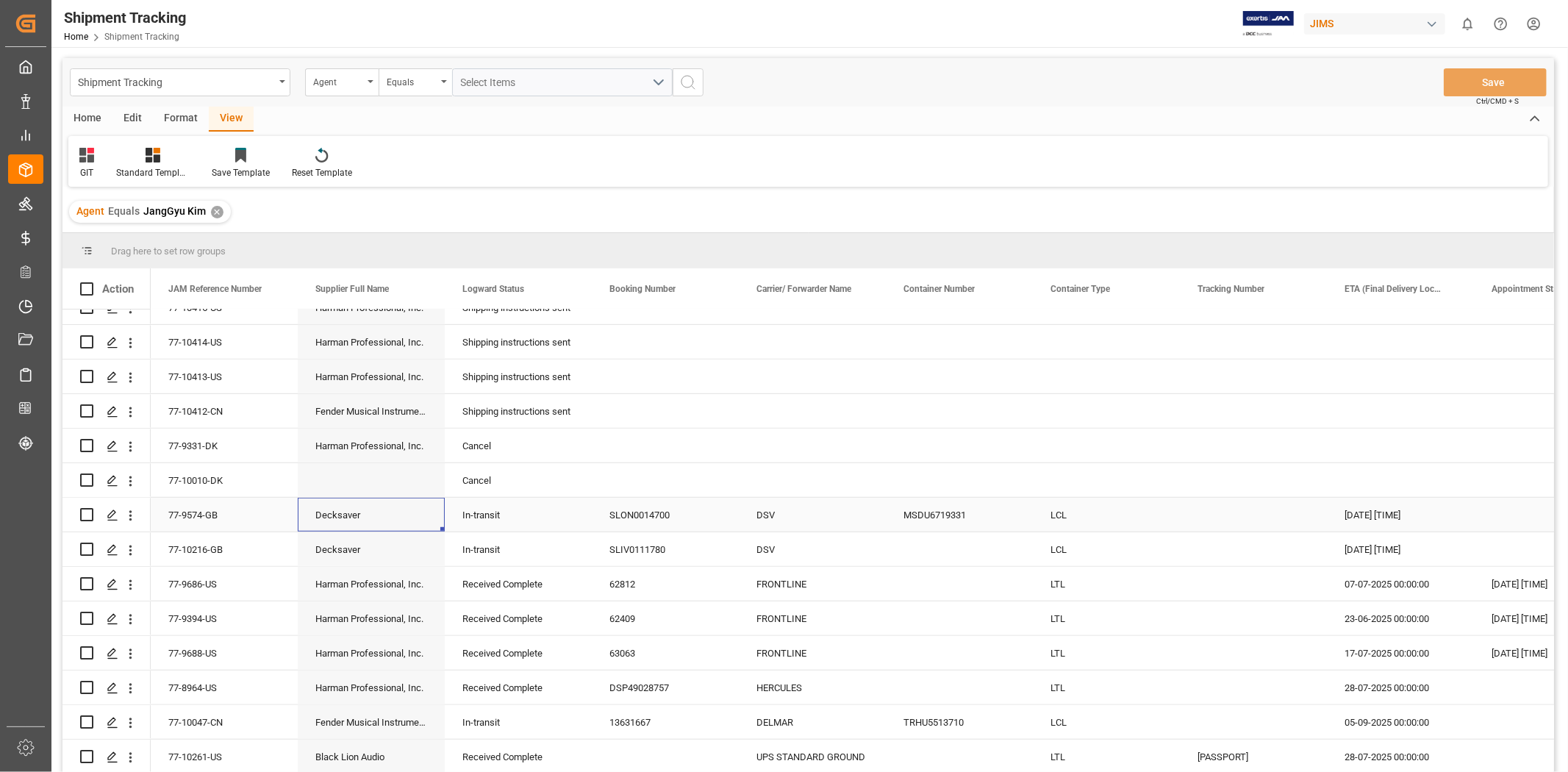 click on "77-9574-GB" at bounding box center [224, 515] 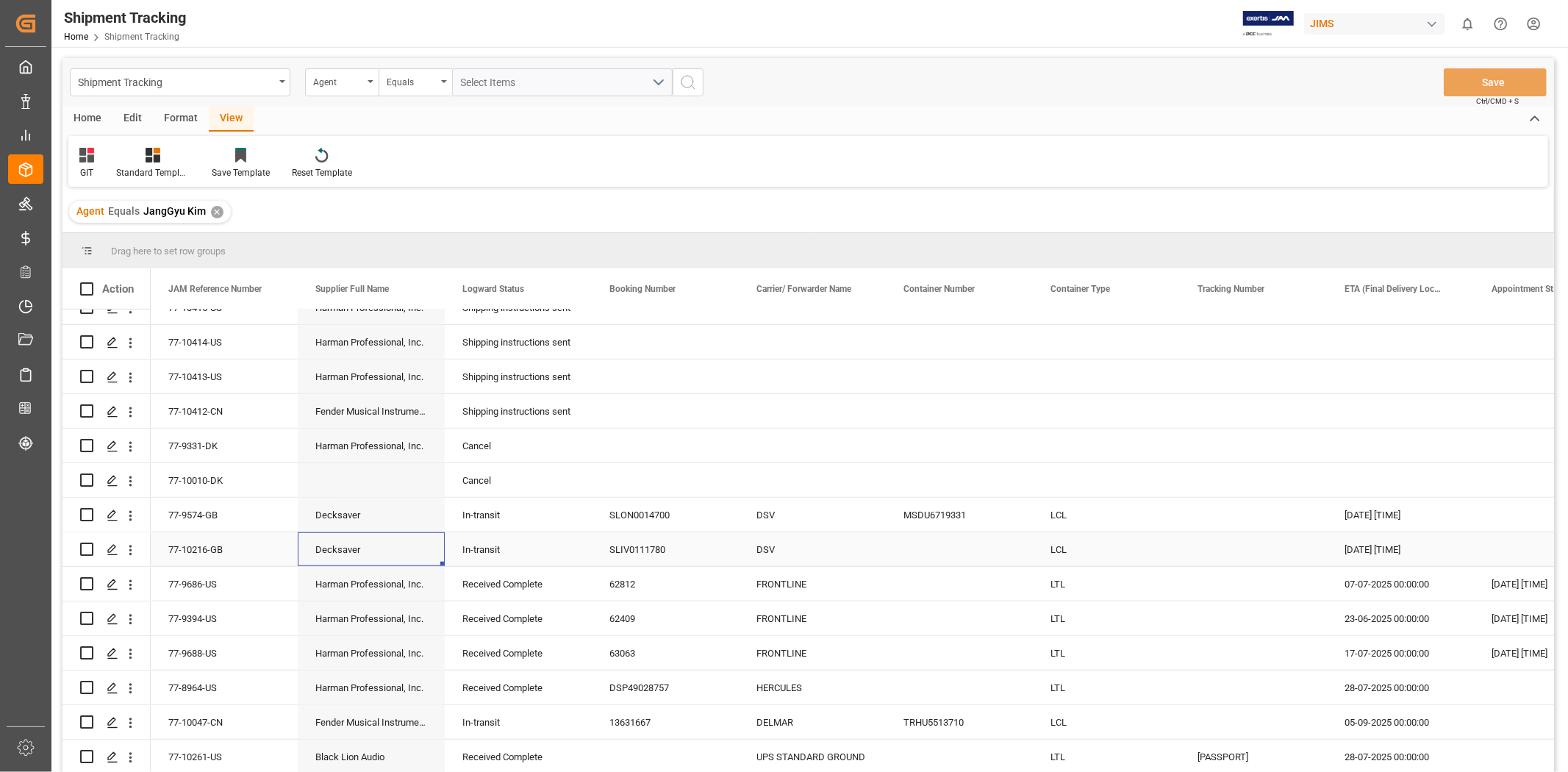 click on "Decksaver" at bounding box center [371, 549] 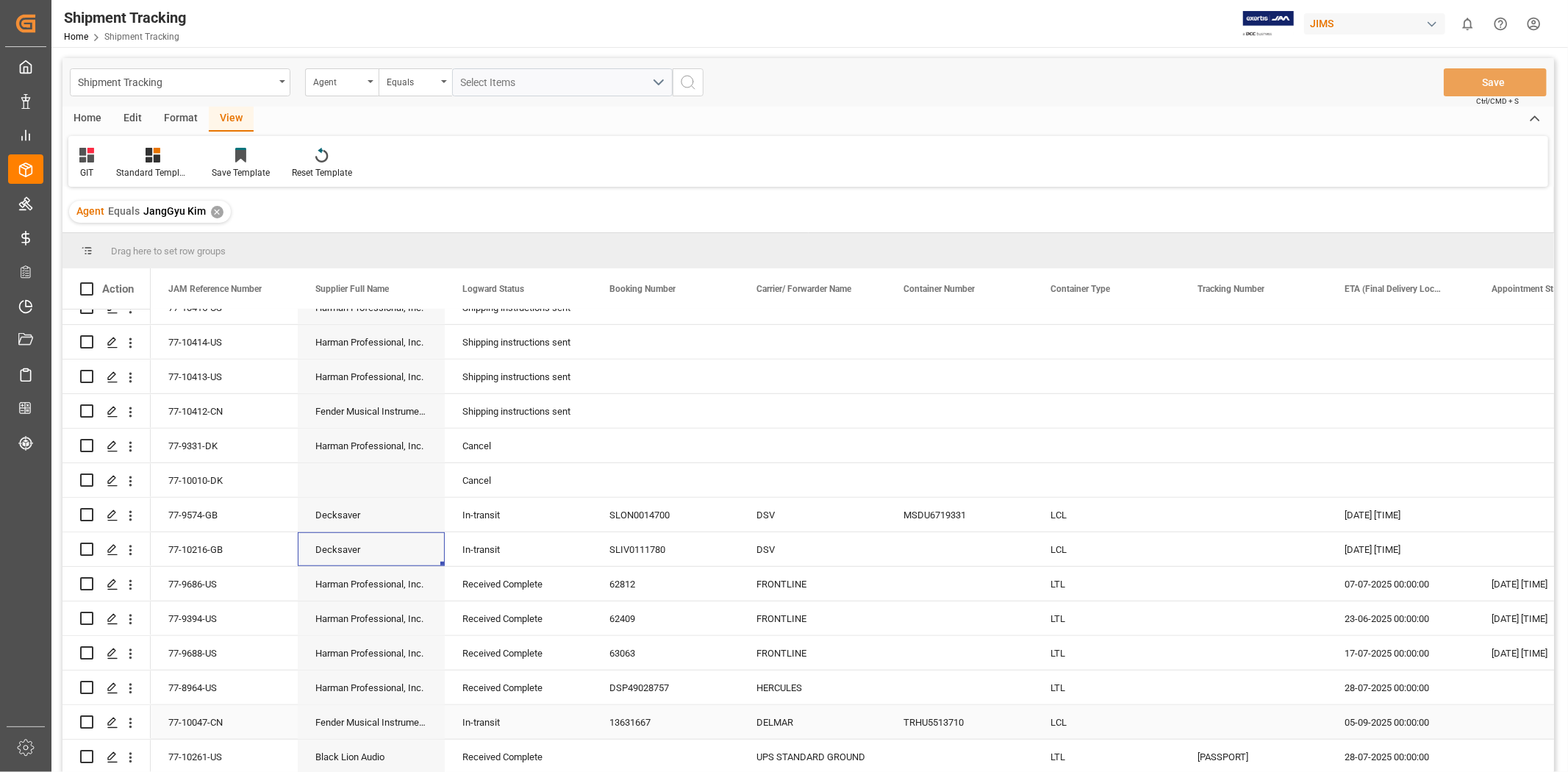 click on "Fender Musical Instruments - HONG KONG" at bounding box center [371, 722] 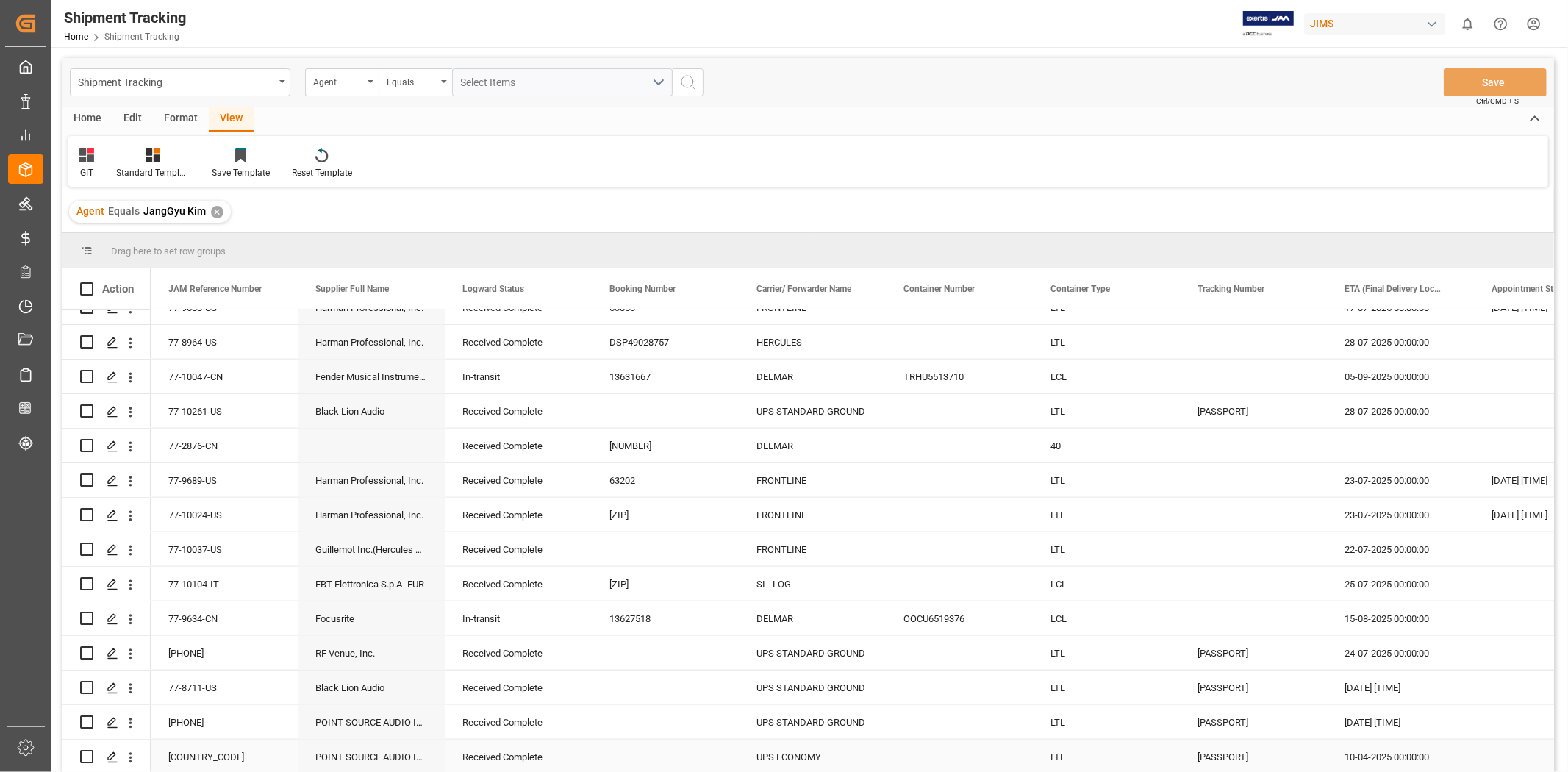 scroll, scrollTop: 1298, scrollLeft: 0, axis: vertical 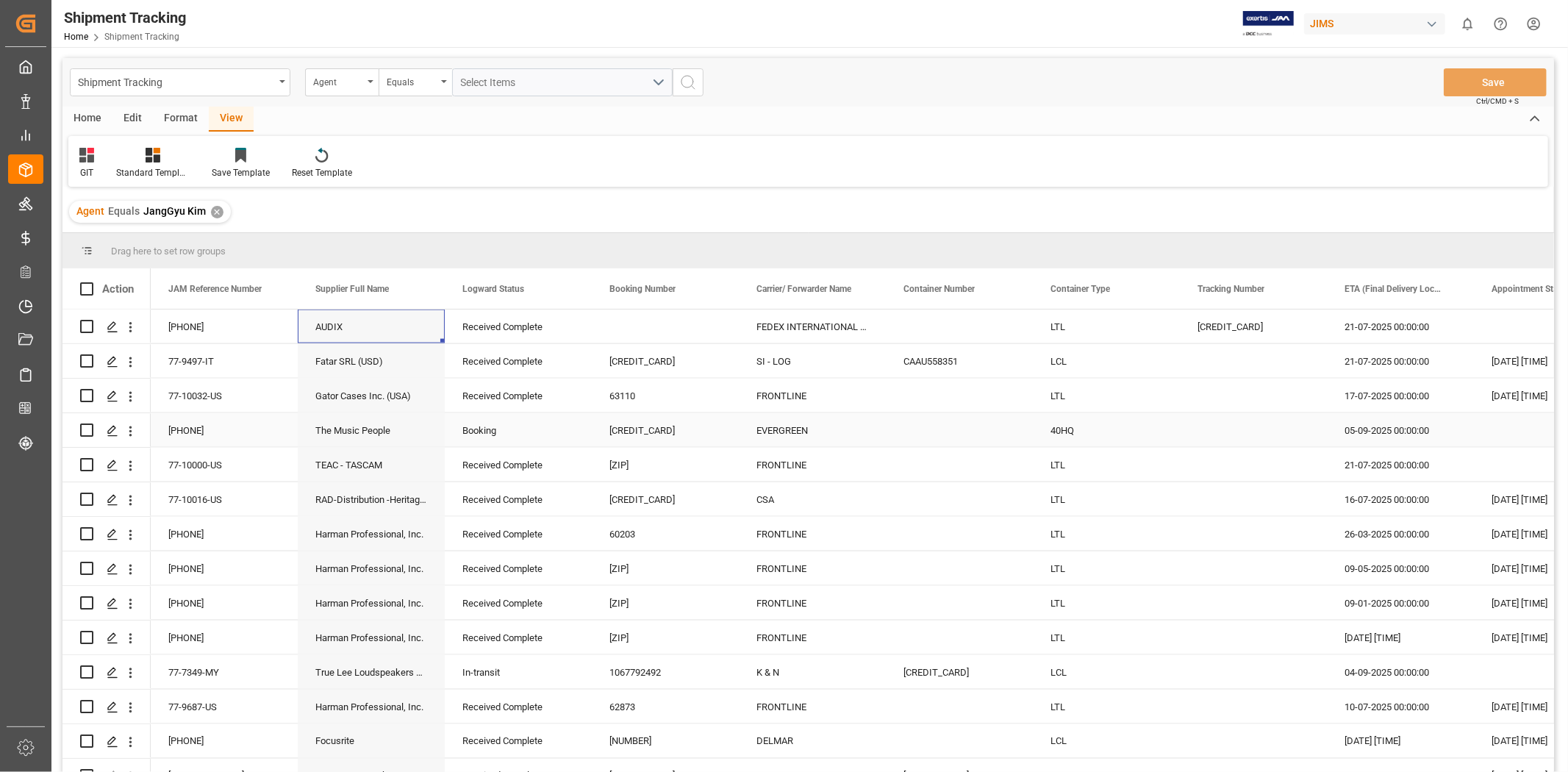 click on "[PHONE]" at bounding box center (224, 430) 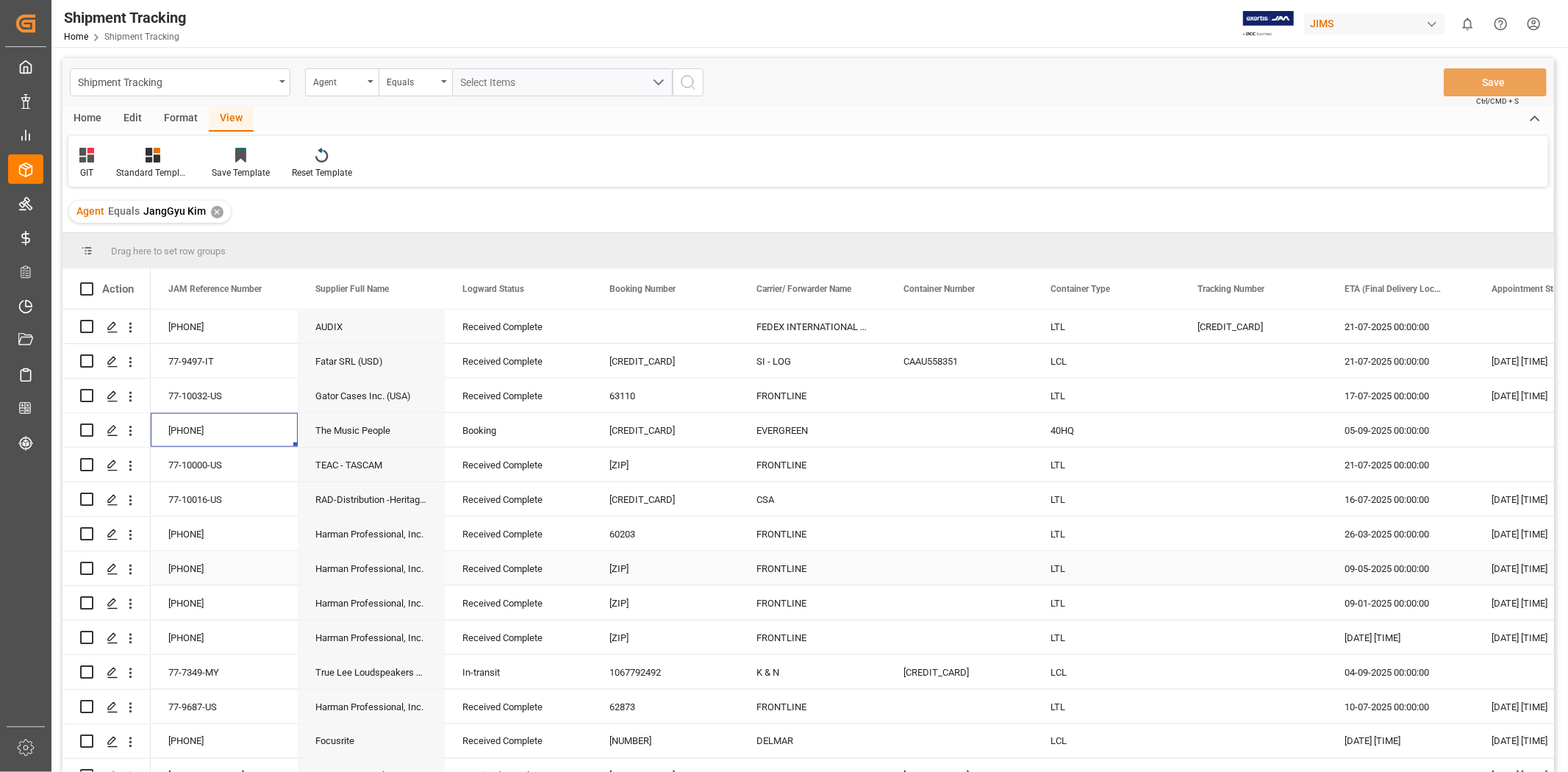 click on "Received Complete" at bounding box center (518, 569) 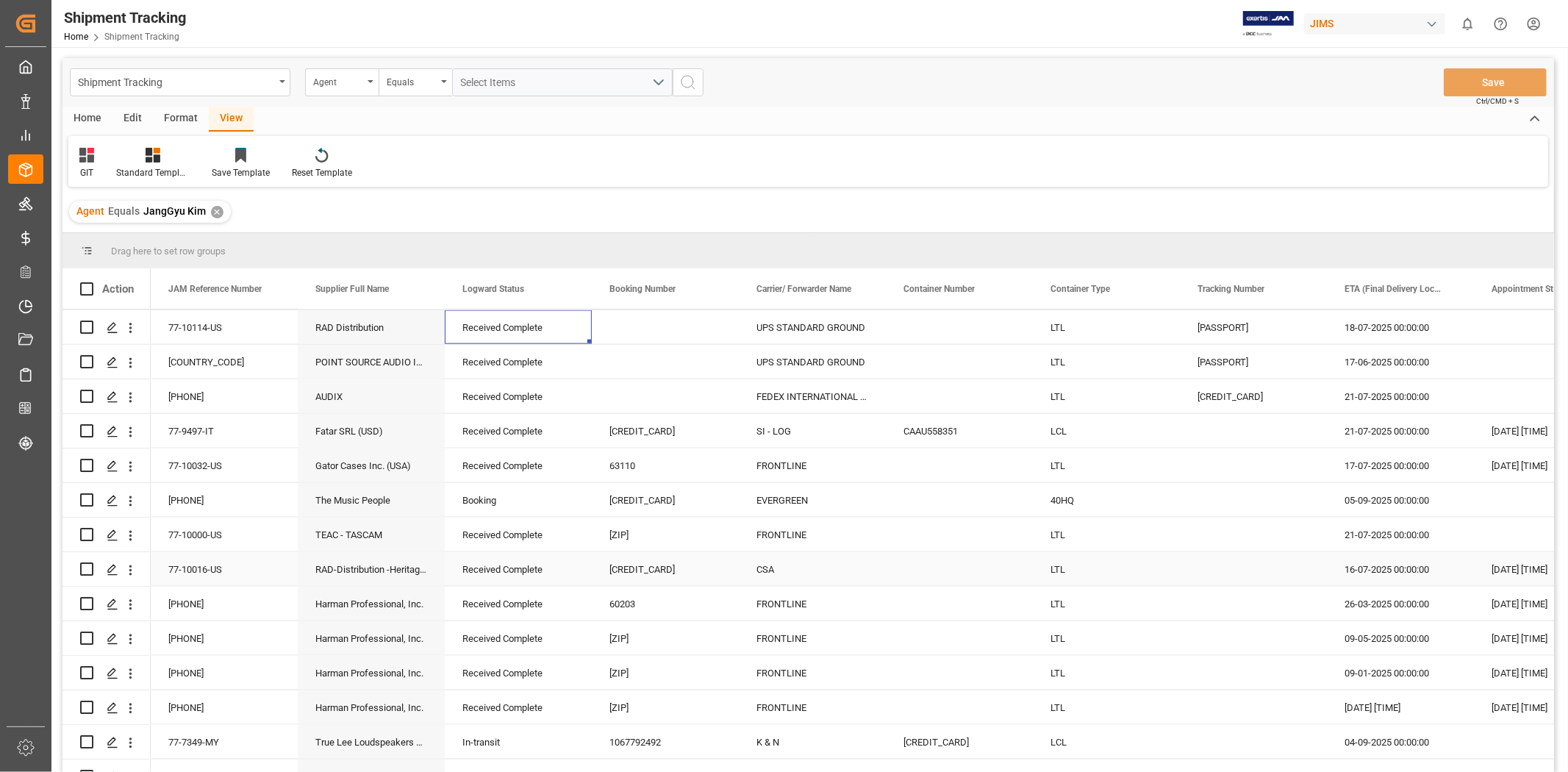 scroll, scrollTop: 1831, scrollLeft: 0, axis: vertical 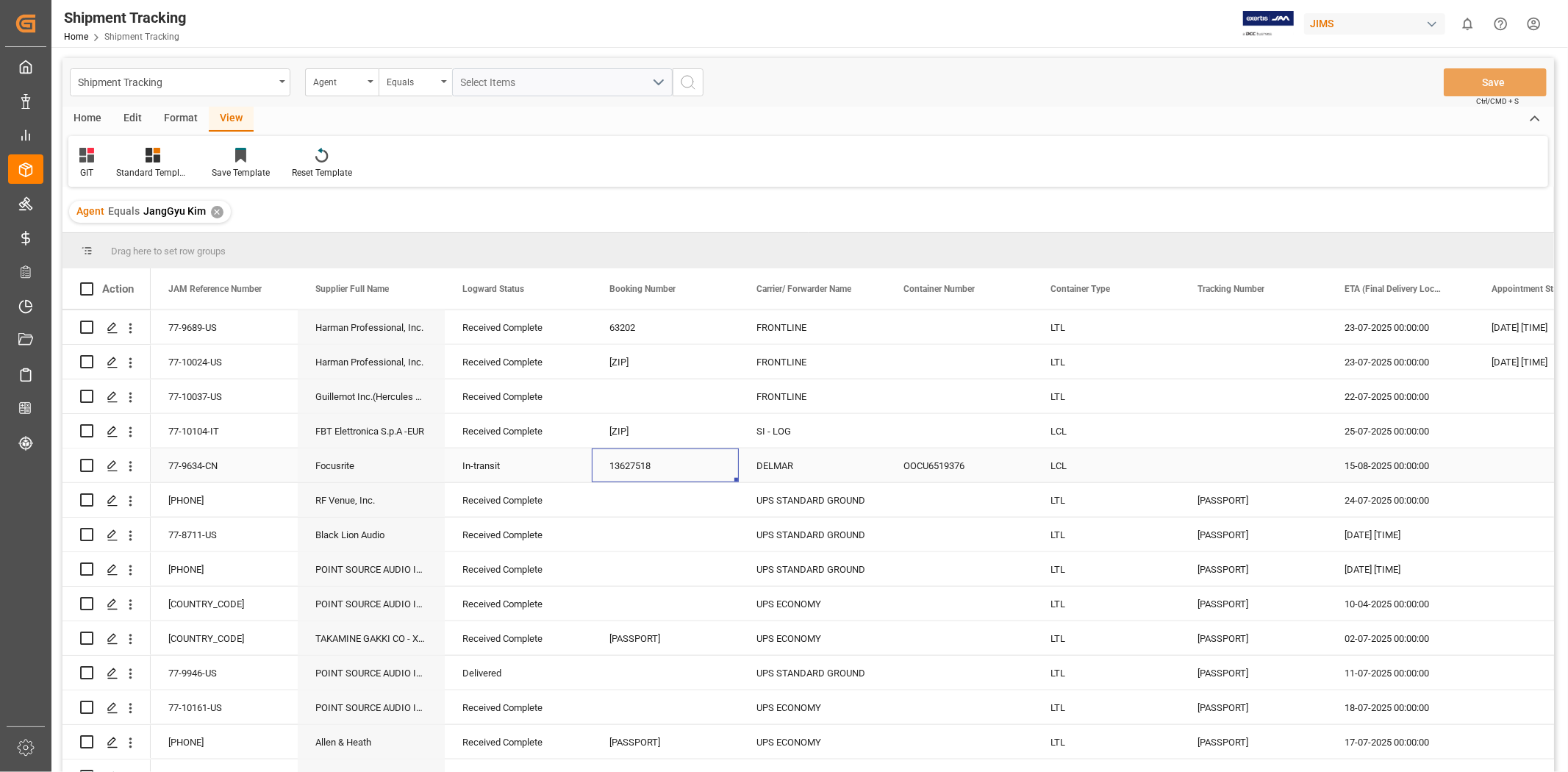 click on "13627518" at bounding box center [665, 465] 